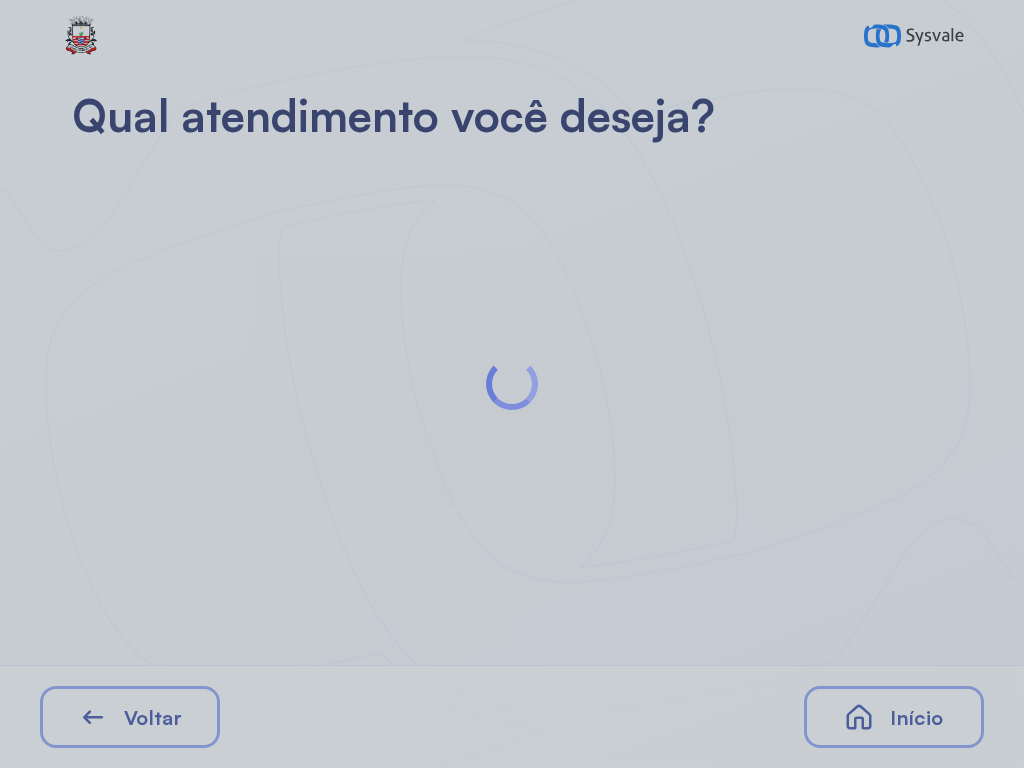 scroll, scrollTop: 0, scrollLeft: 0, axis: both 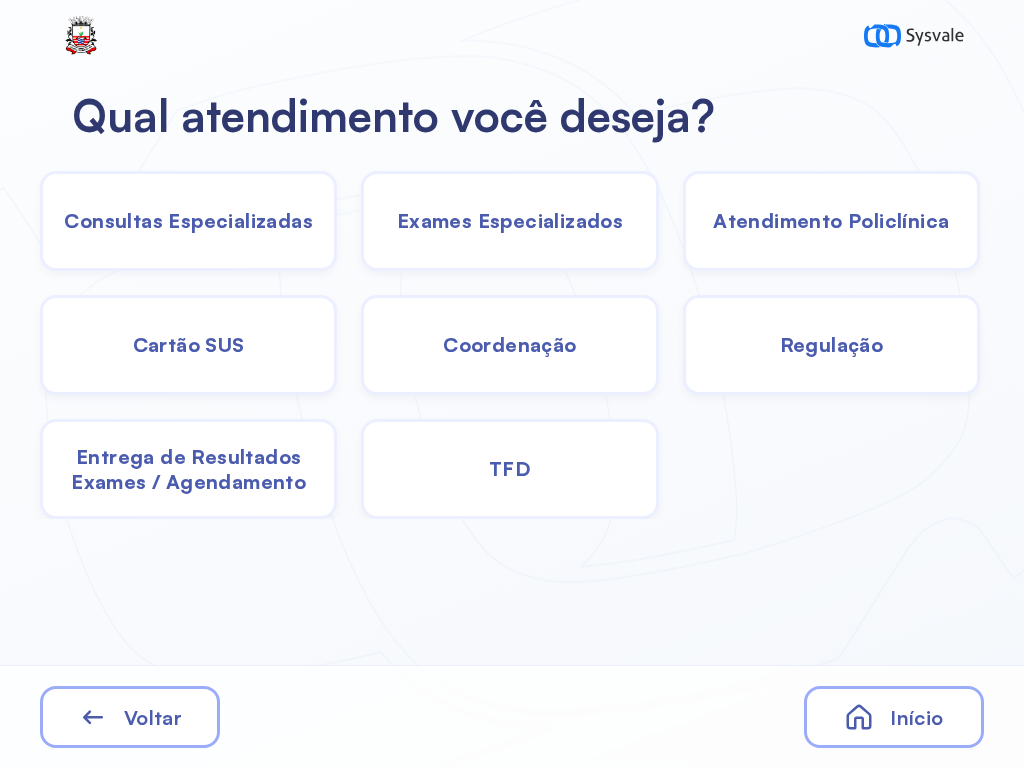 click on "TFD" at bounding box center (188, 220) 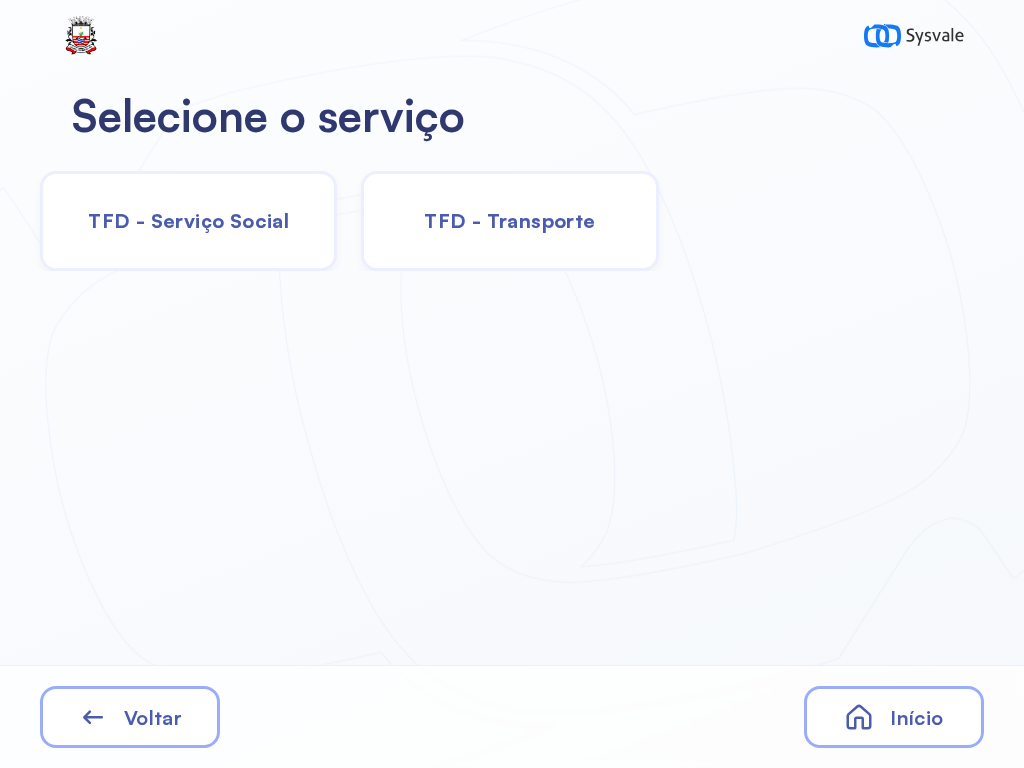 click on "TFD - Serviço Social" at bounding box center [188, 220] 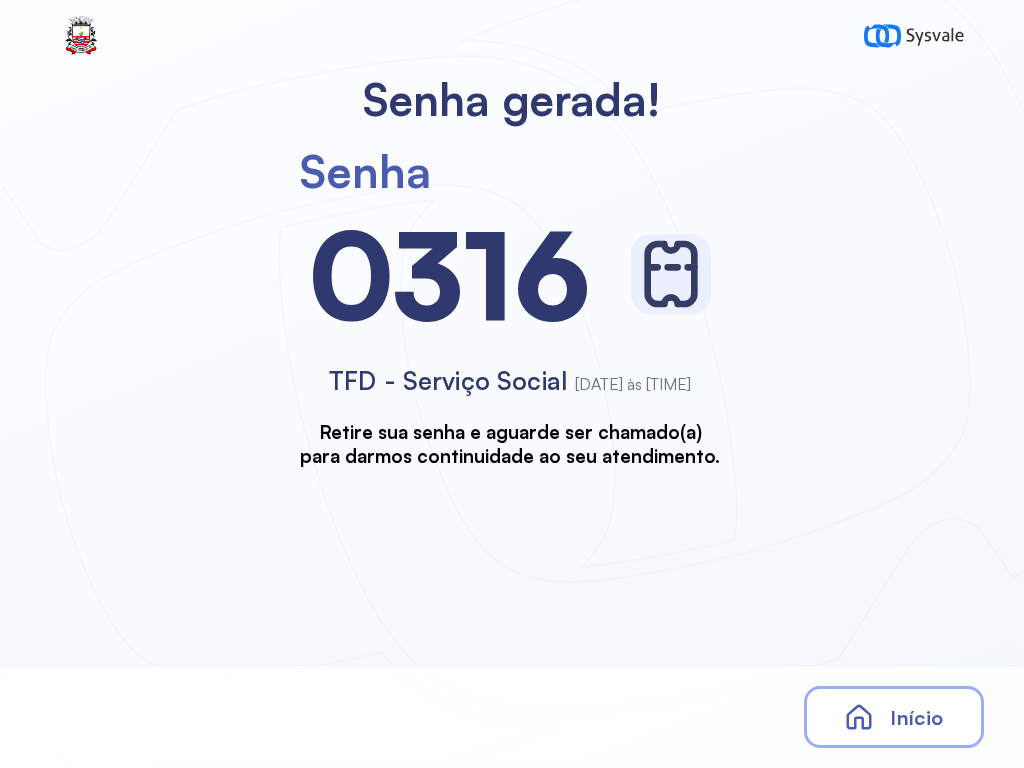 scroll, scrollTop: 0, scrollLeft: 0, axis: both 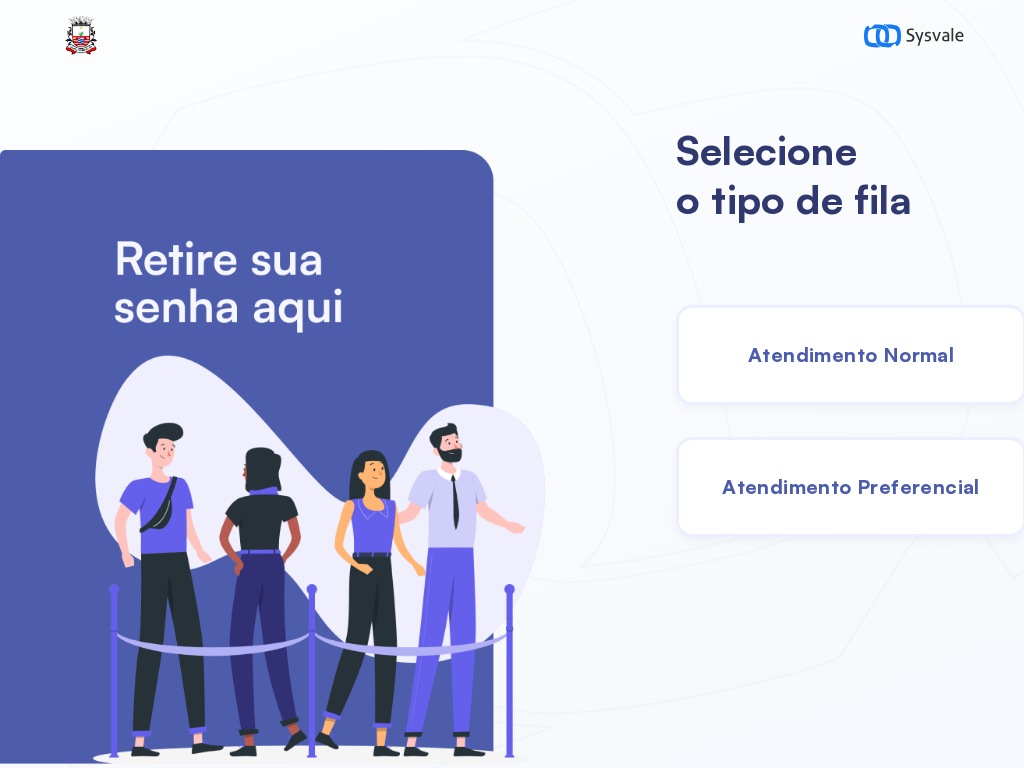 click on "Atendimento Normal" at bounding box center [851, 354] 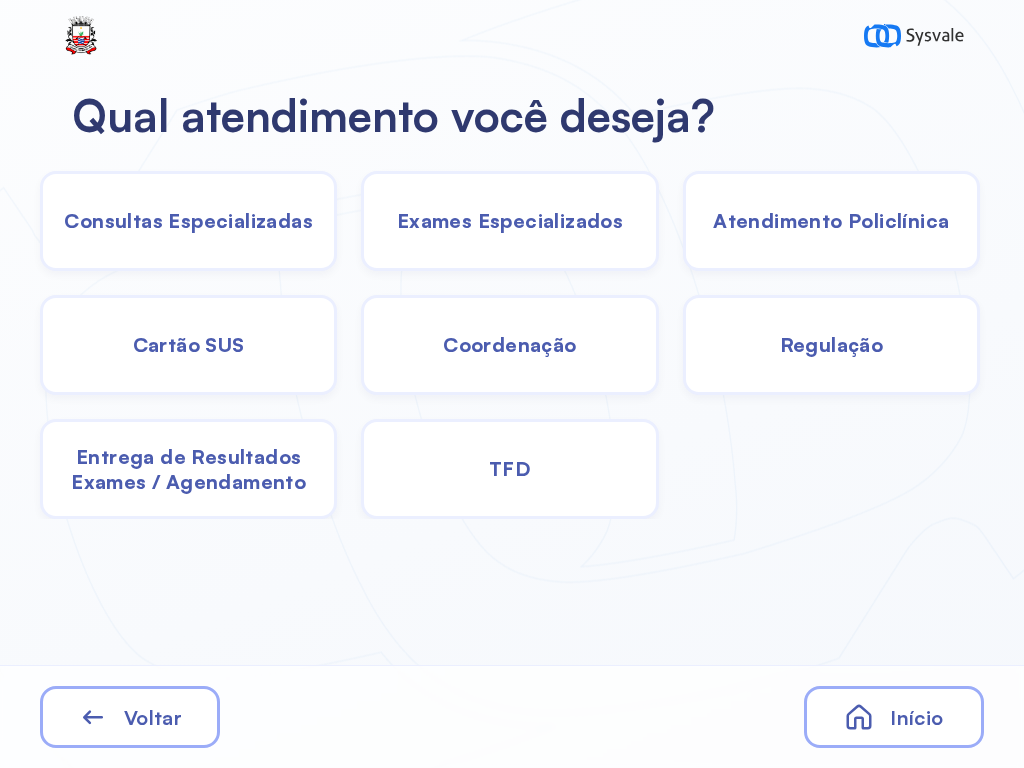 click on "TFD" at bounding box center [188, 220] 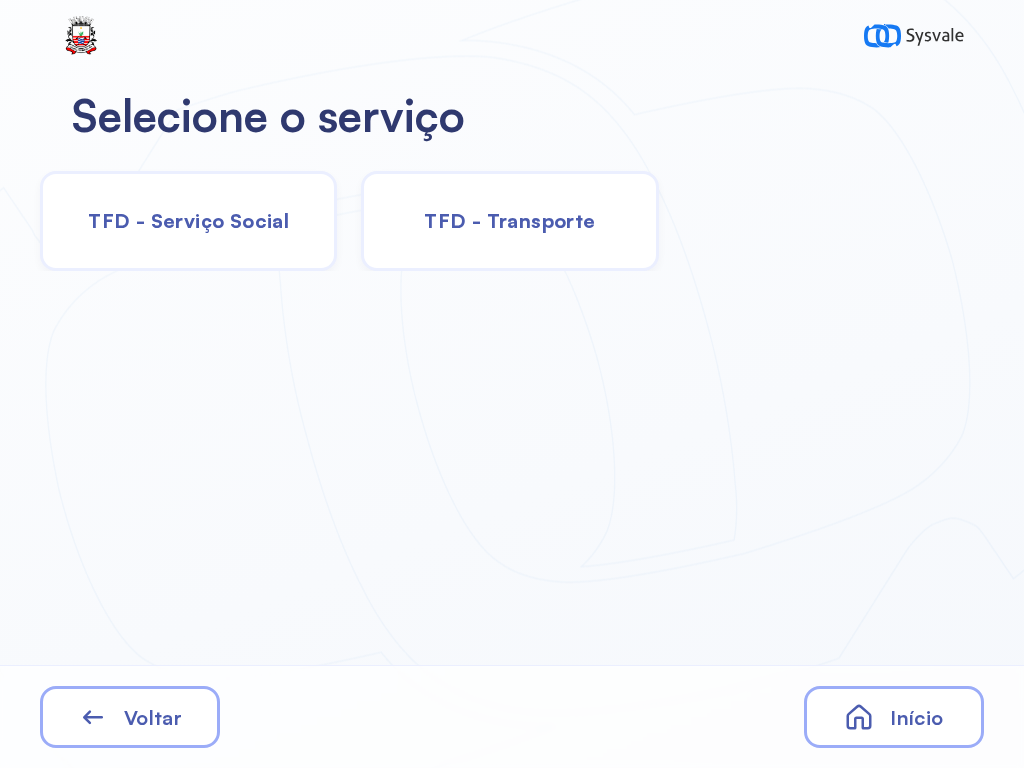 click on "TFD - Serviço Social" at bounding box center (188, 220) 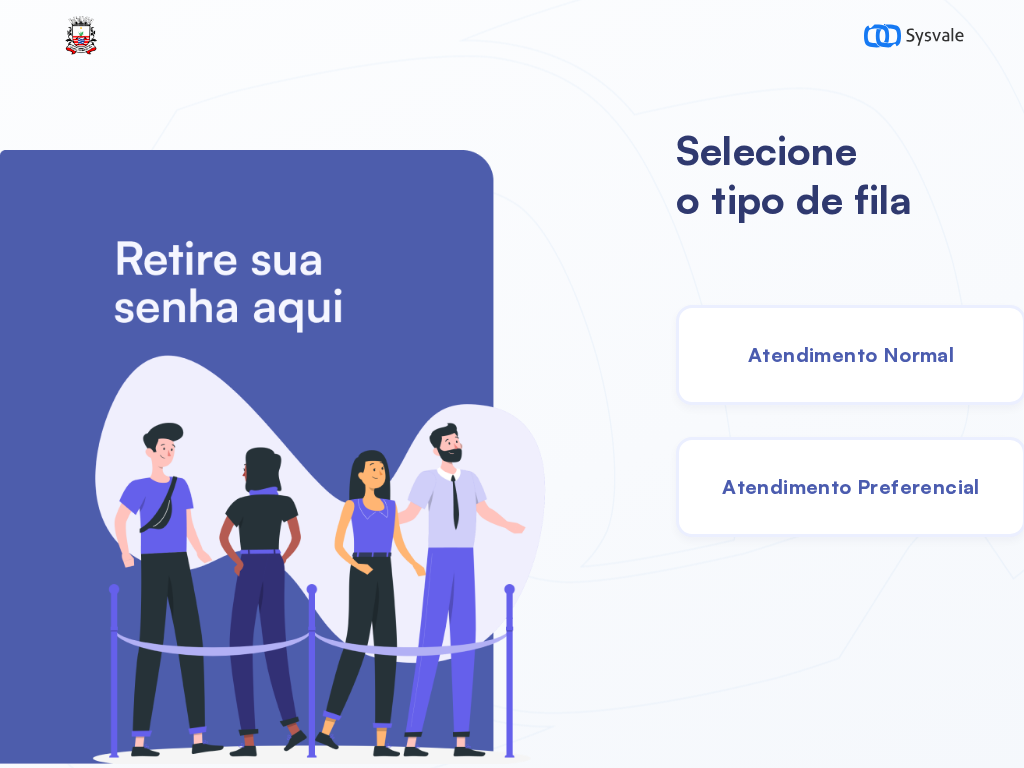 click on "Atendimento Normal" at bounding box center (851, 355) 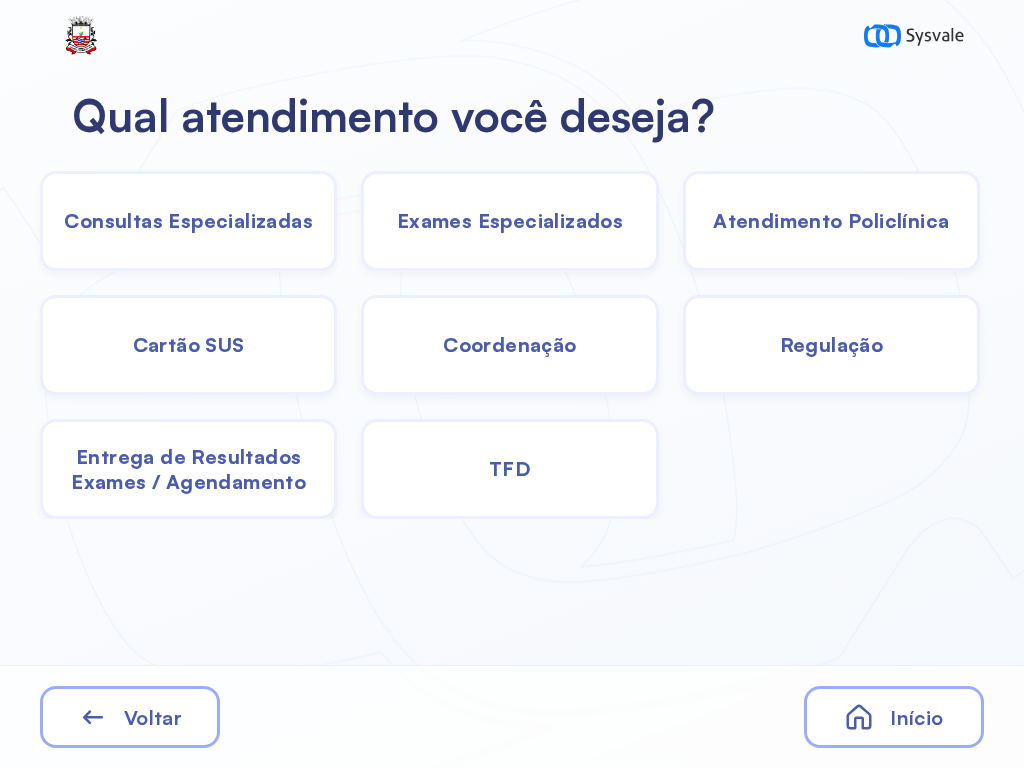 click on "Exames Especializados" at bounding box center (188, 220) 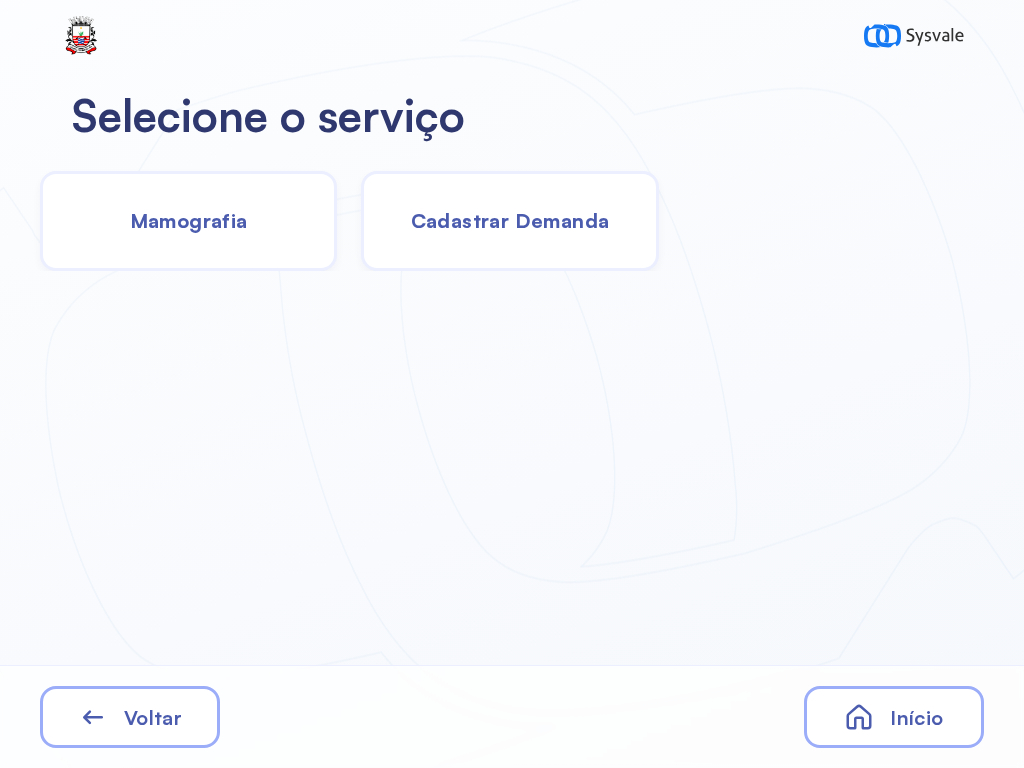 click on "Cadastrar Demanda" at bounding box center (510, 220) 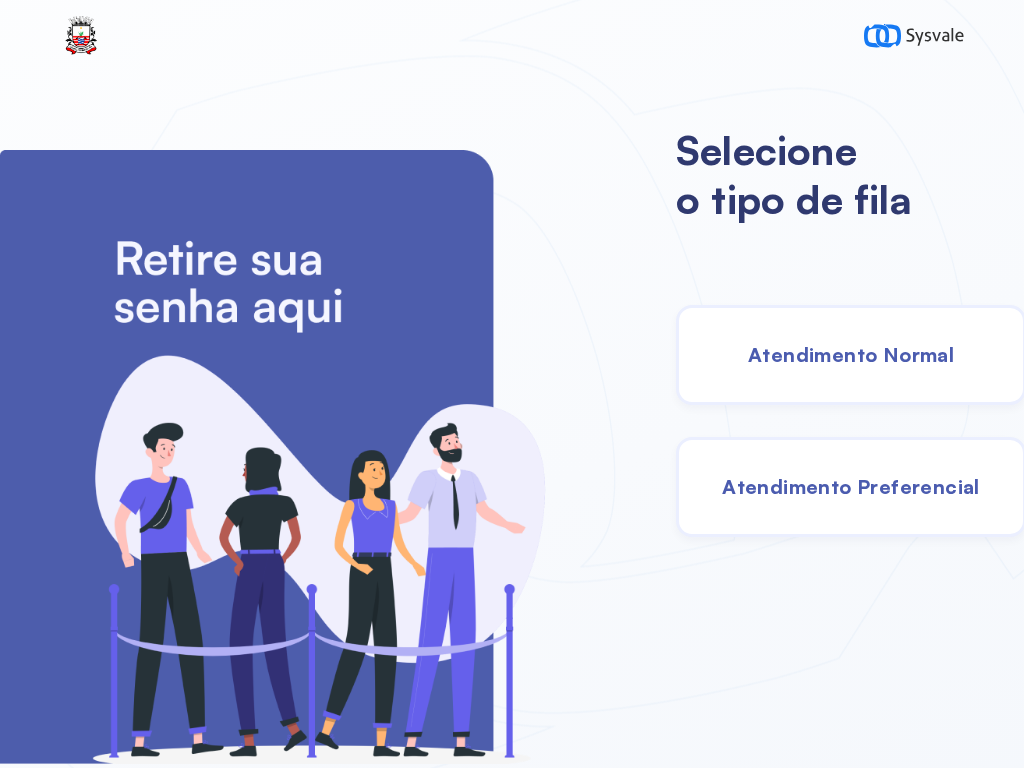 scroll, scrollTop: 0, scrollLeft: 0, axis: both 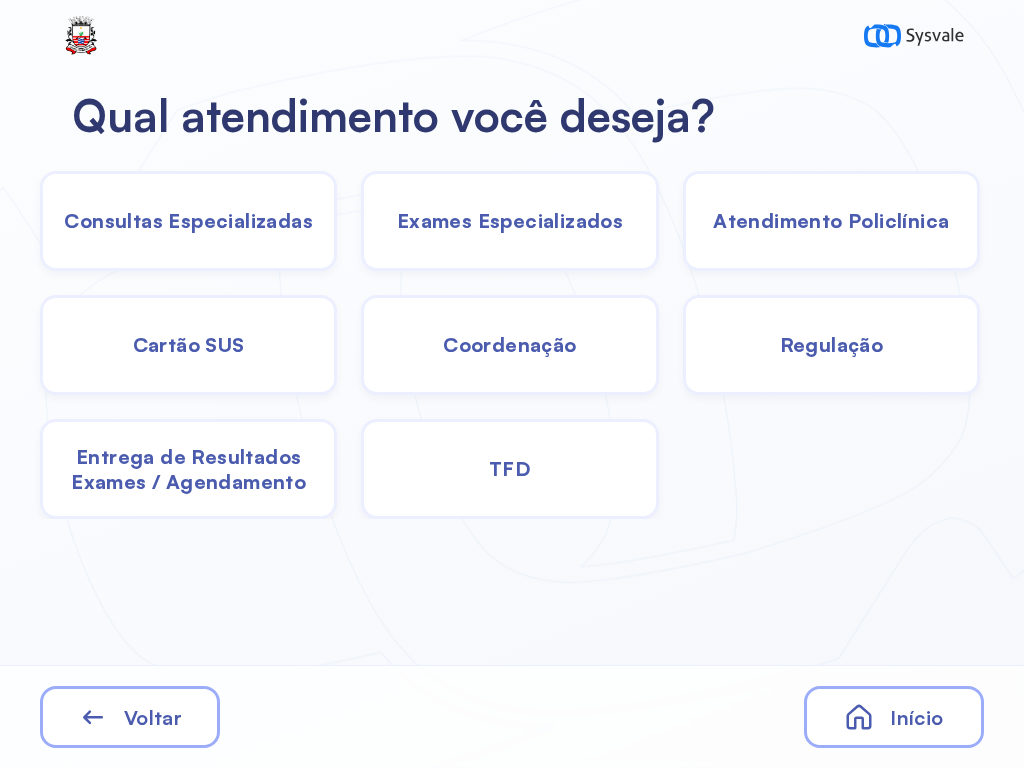 click on "Exames Especializados" at bounding box center (188, 220) 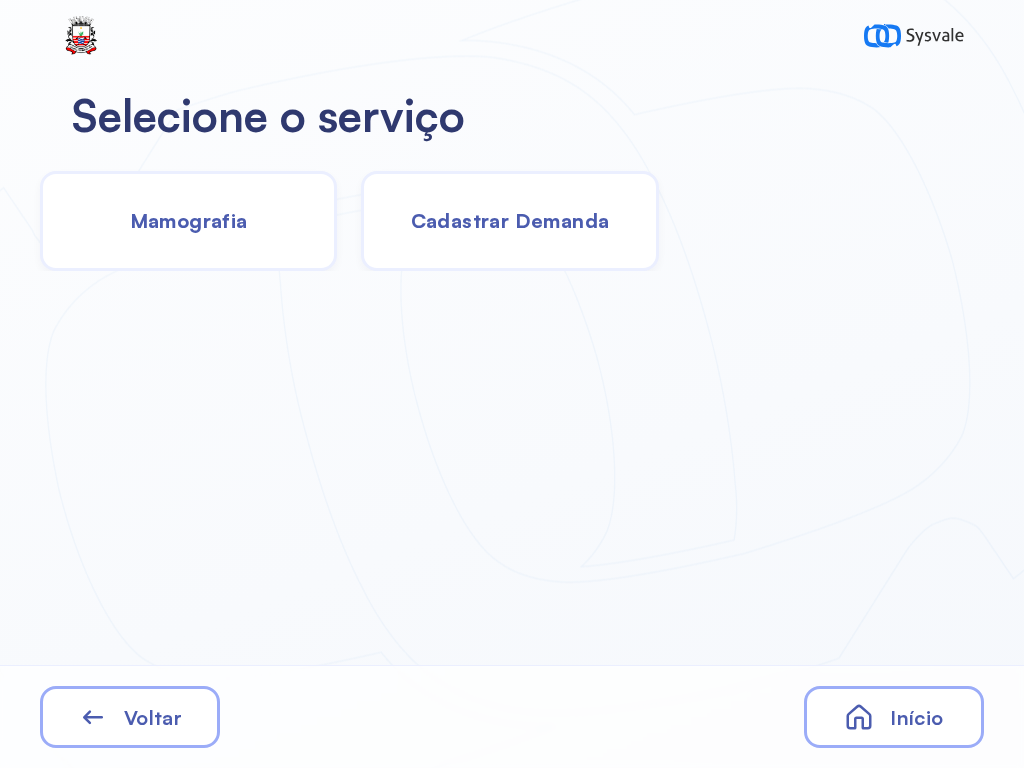 click on "Cadastrar Demanda" at bounding box center [510, 220] 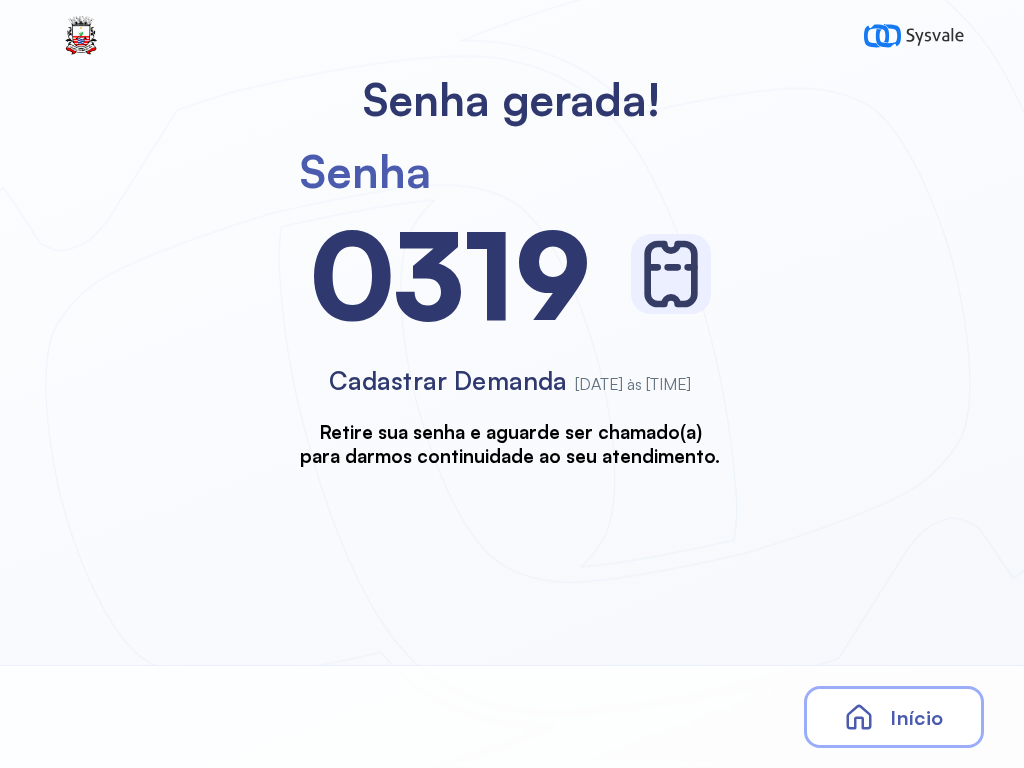 scroll, scrollTop: 0, scrollLeft: 0, axis: both 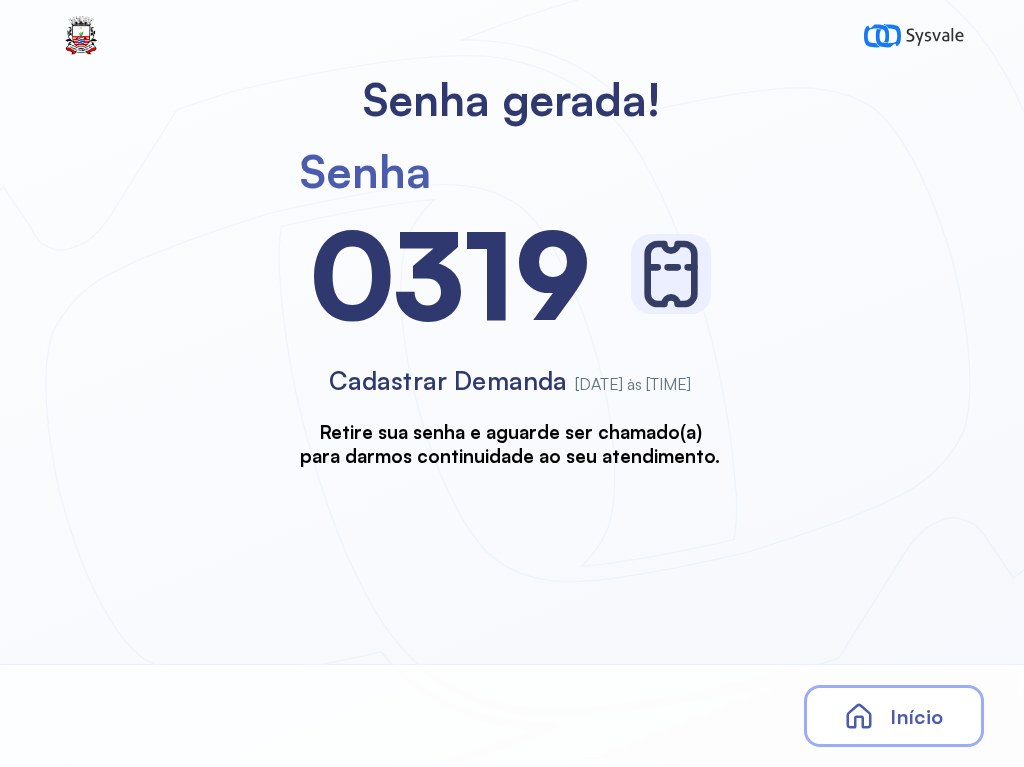 click on "Início" at bounding box center (894, 716) 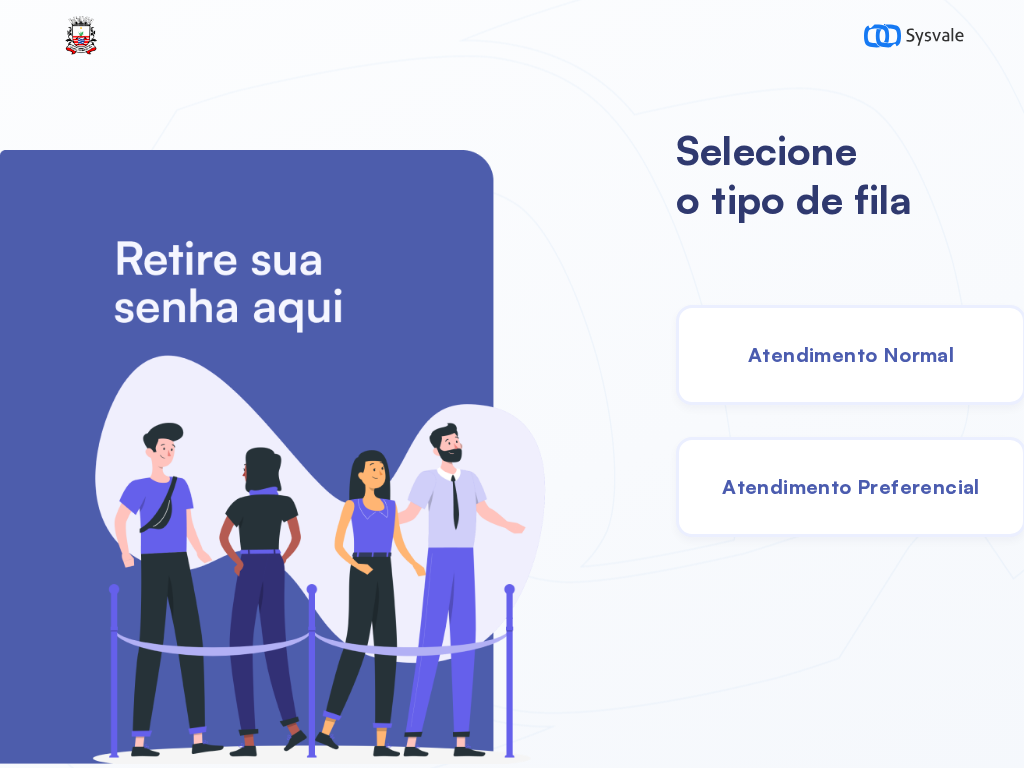 click on "Atendimento Normal" at bounding box center (851, 354) 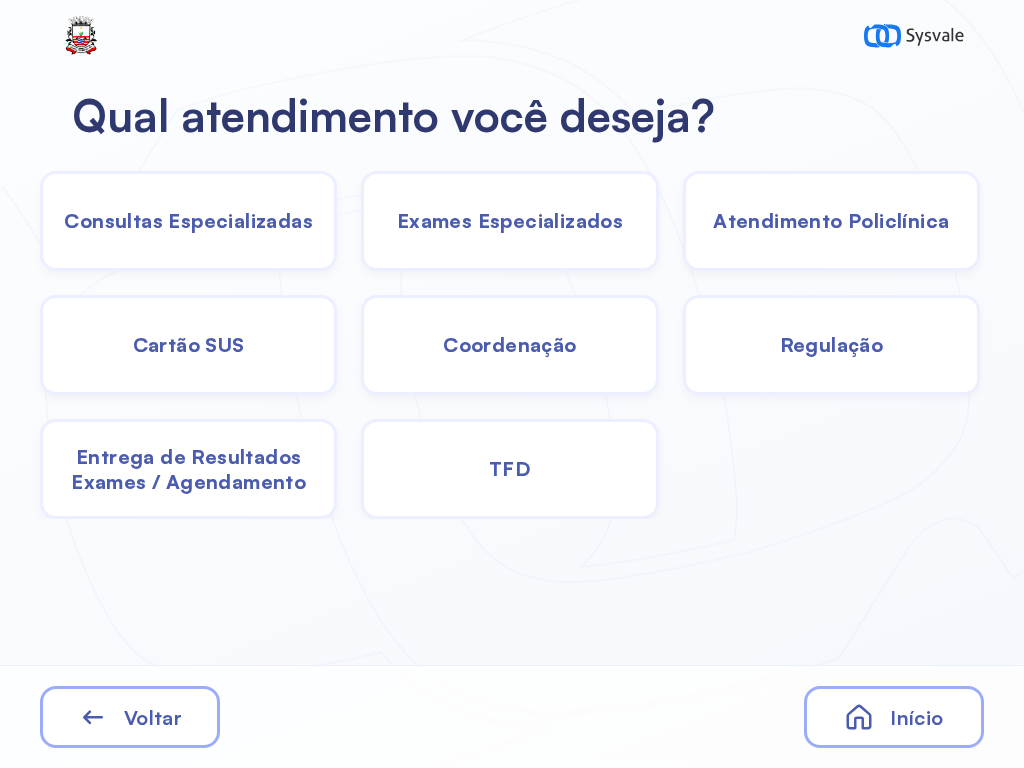 click on "Exames Especializados" at bounding box center [831, 221] 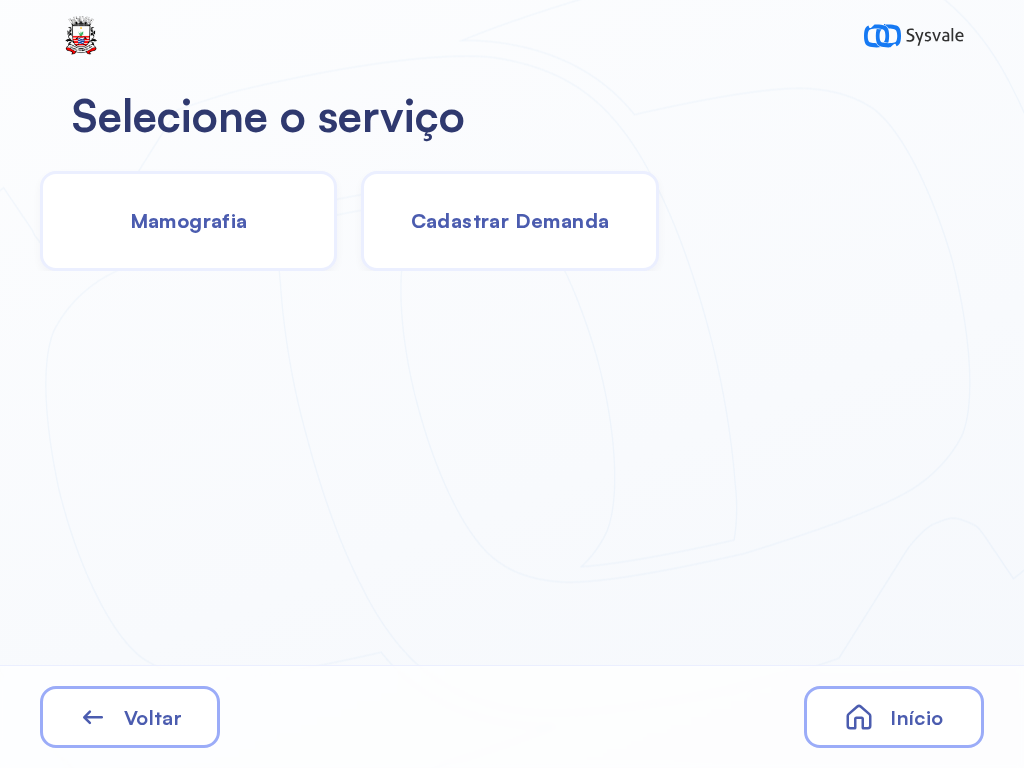 click on "Cadastrar Demanda" at bounding box center [510, 220] 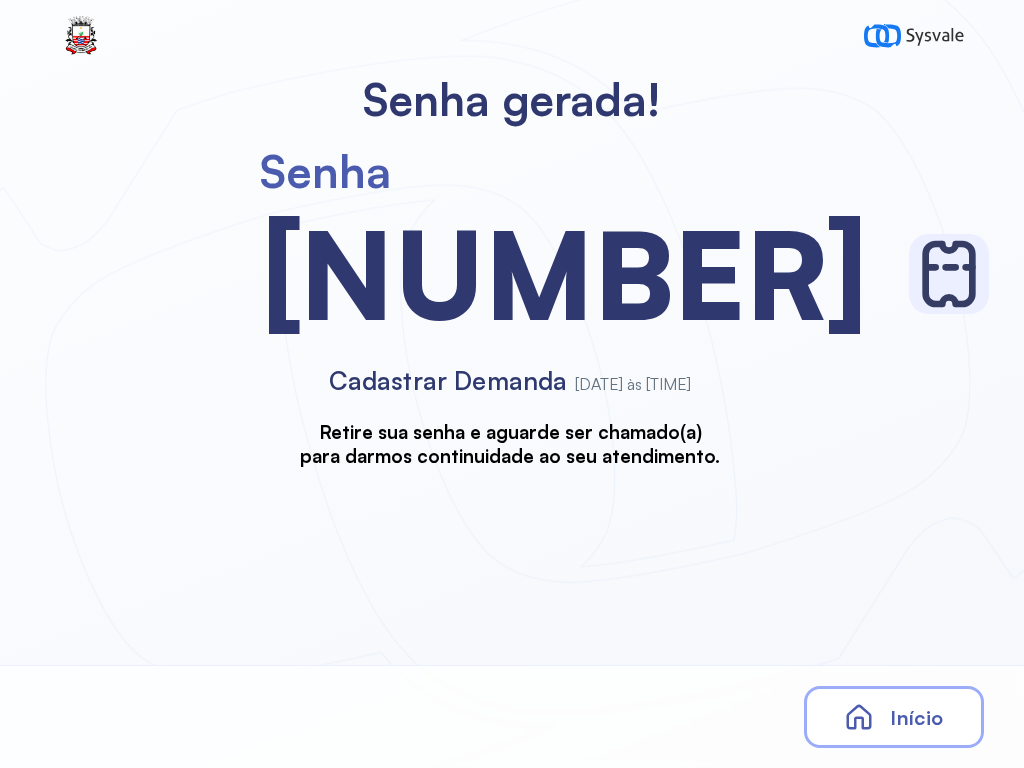 scroll, scrollTop: 0, scrollLeft: 0, axis: both 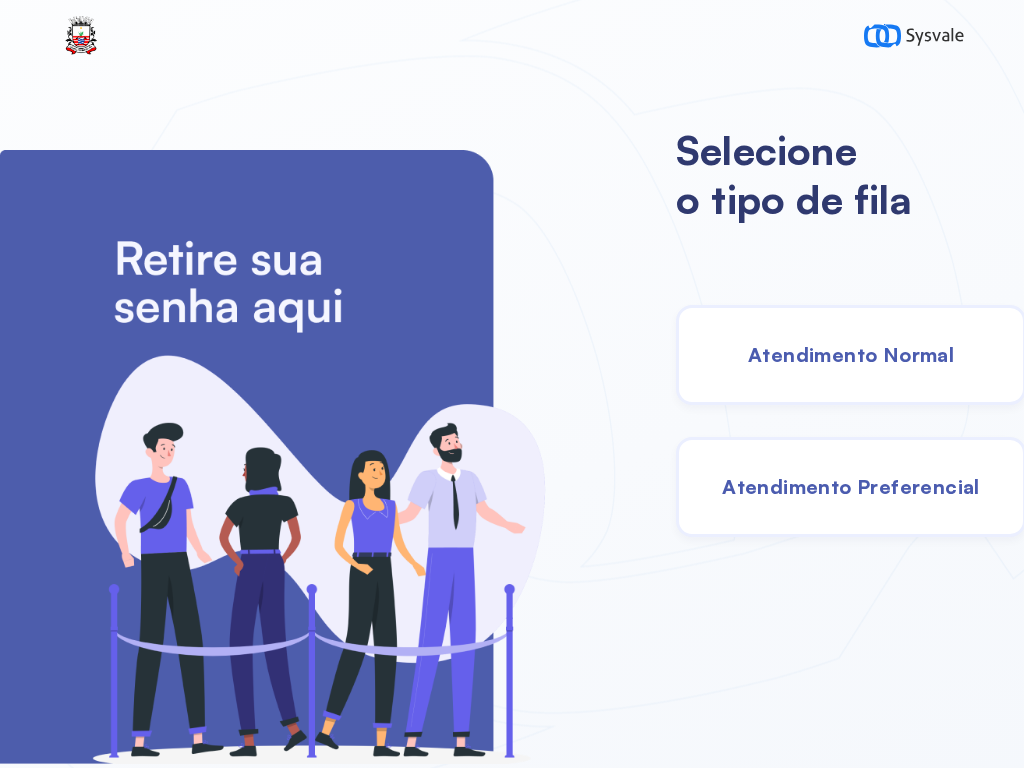 click on "Atendimento Preferencial" at bounding box center (851, 486) 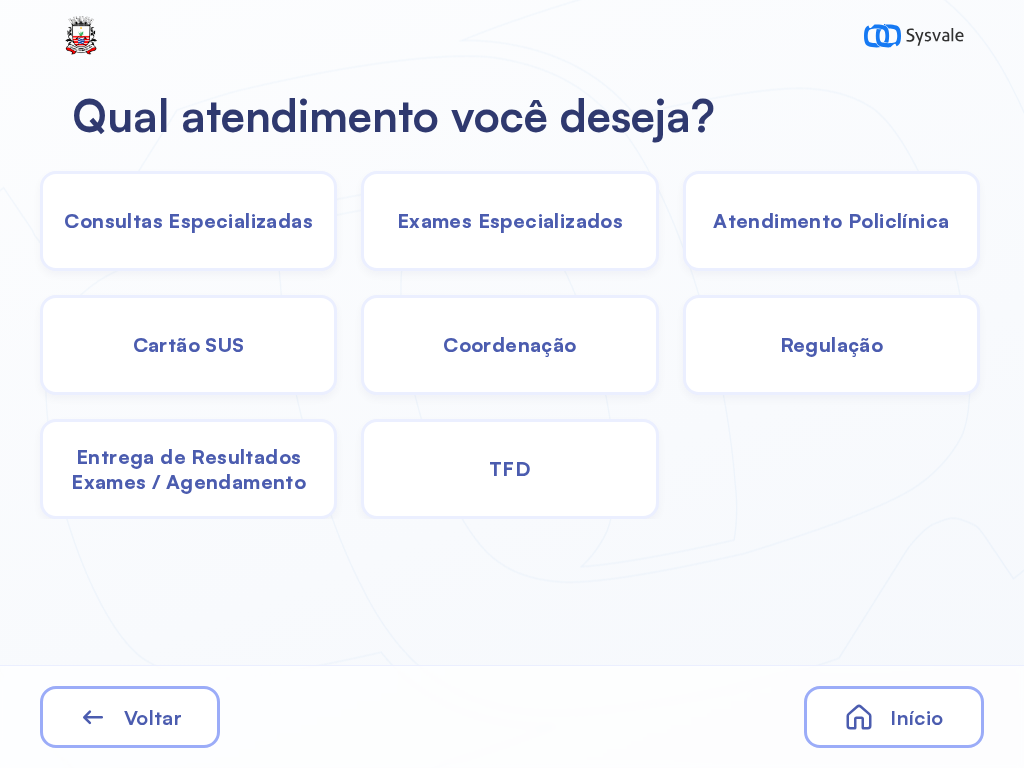 click on "TFD" at bounding box center [188, 220] 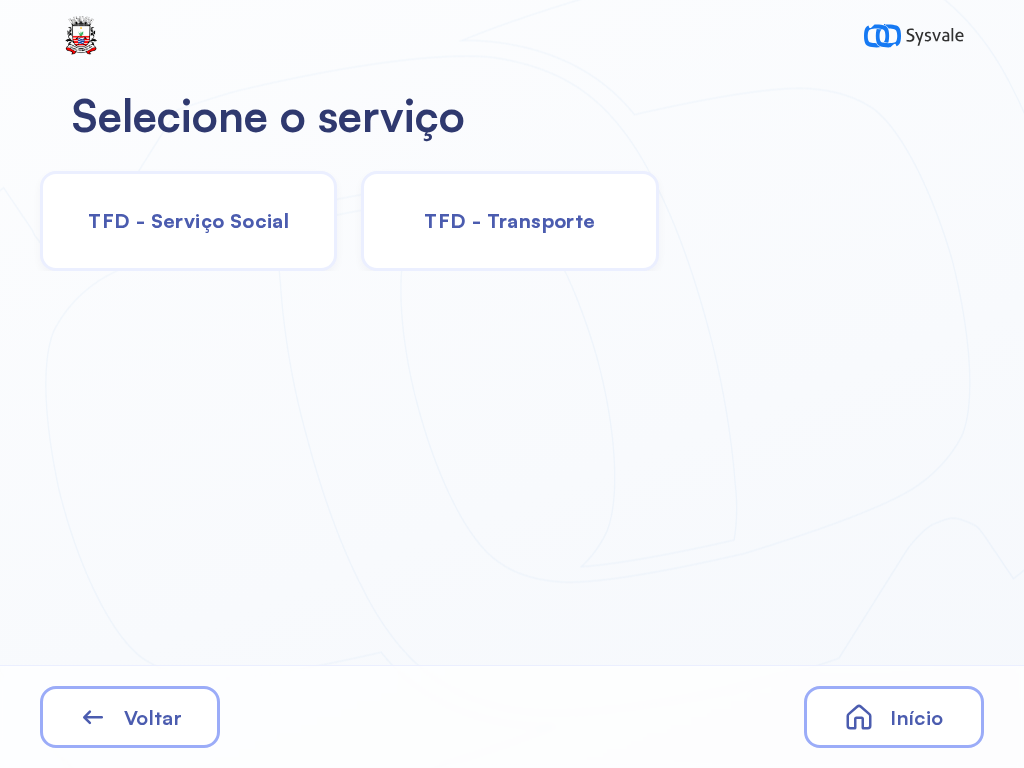 click on "TFD - Transporte" at bounding box center [509, 220] 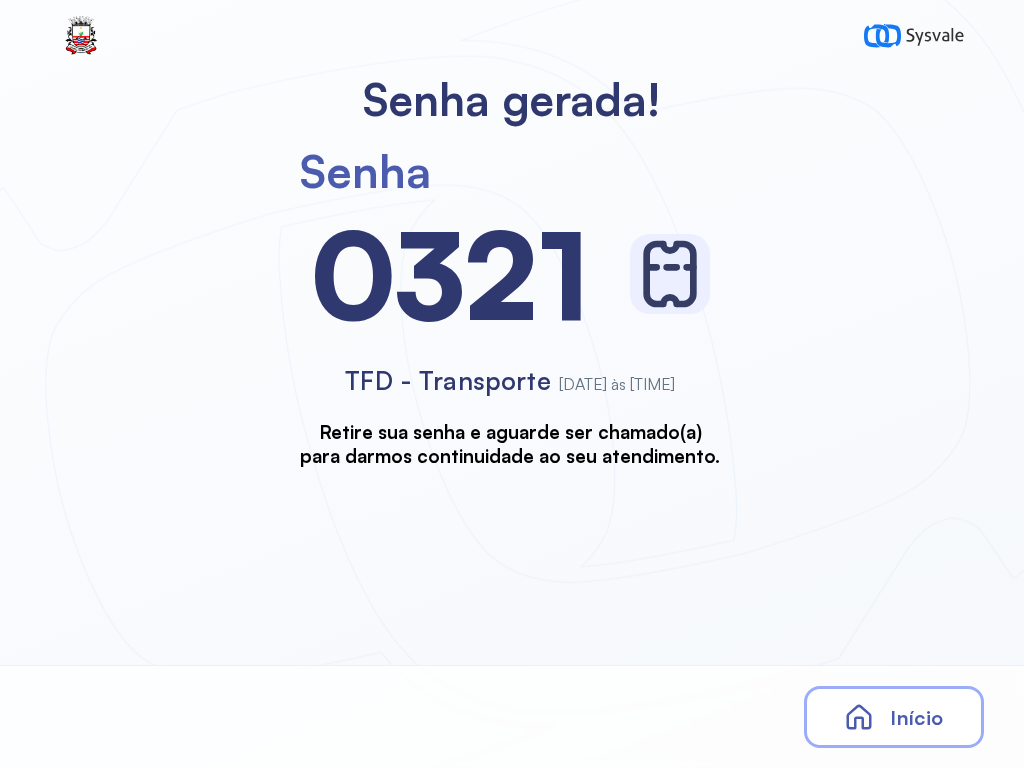 scroll, scrollTop: 0, scrollLeft: 0, axis: both 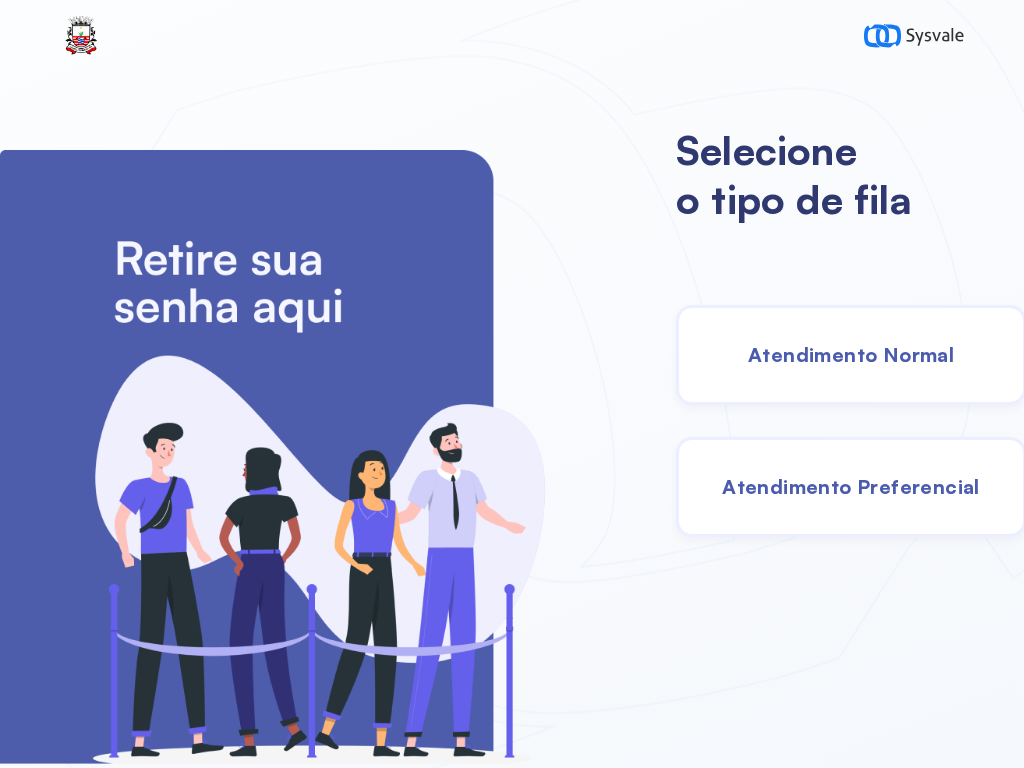 click on "Atendimento Normal" at bounding box center (851, 354) 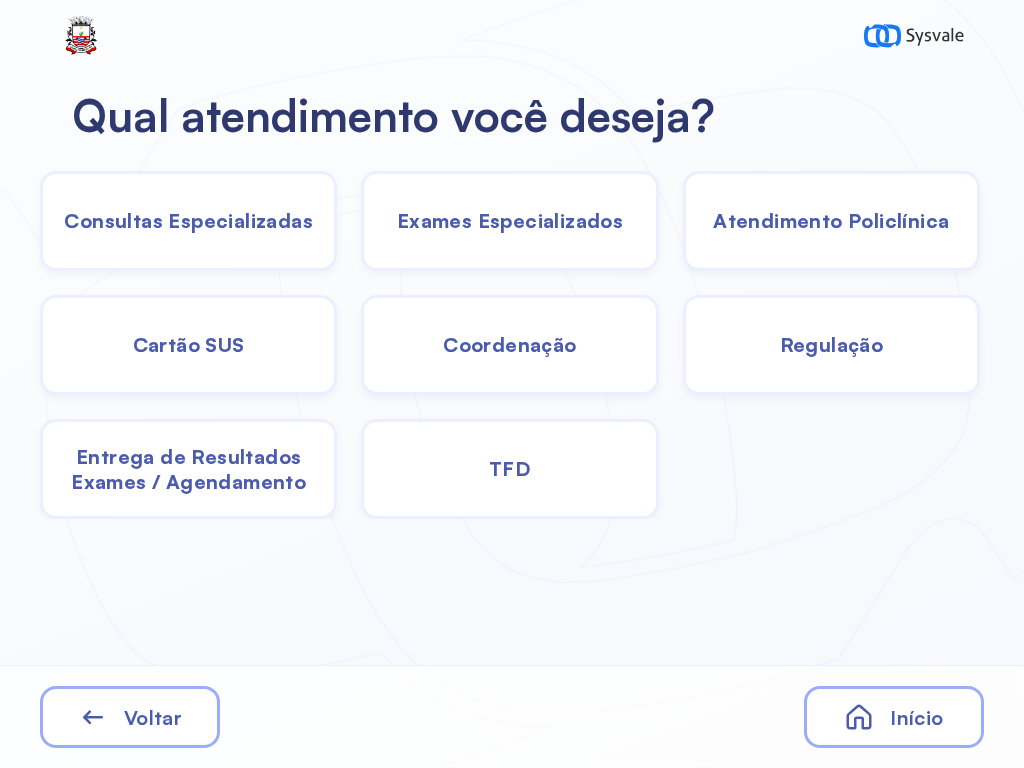 click on "TFD" at bounding box center (188, 220) 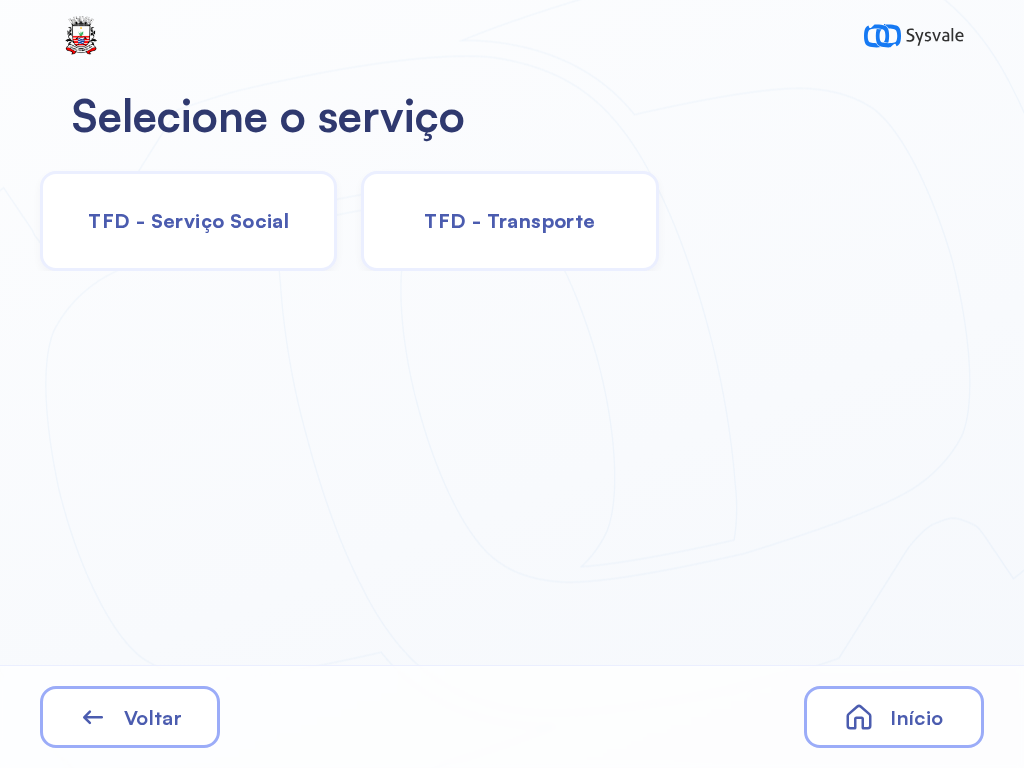 click on "TFD - Transporte" at bounding box center [509, 220] 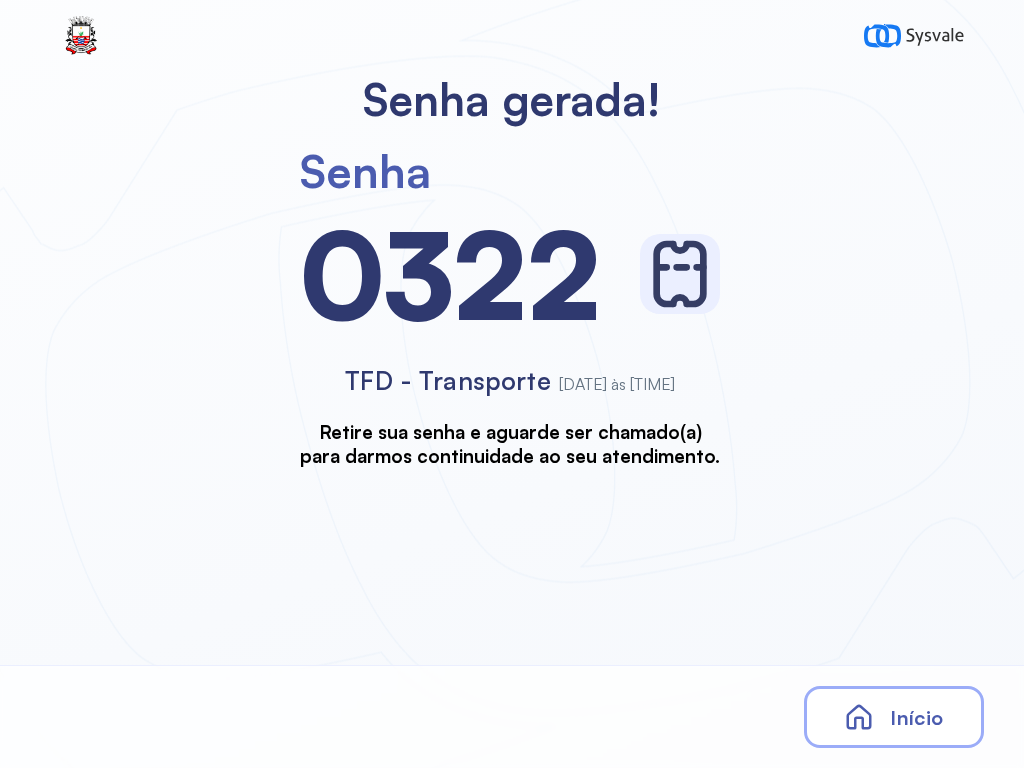 scroll, scrollTop: 0, scrollLeft: 0, axis: both 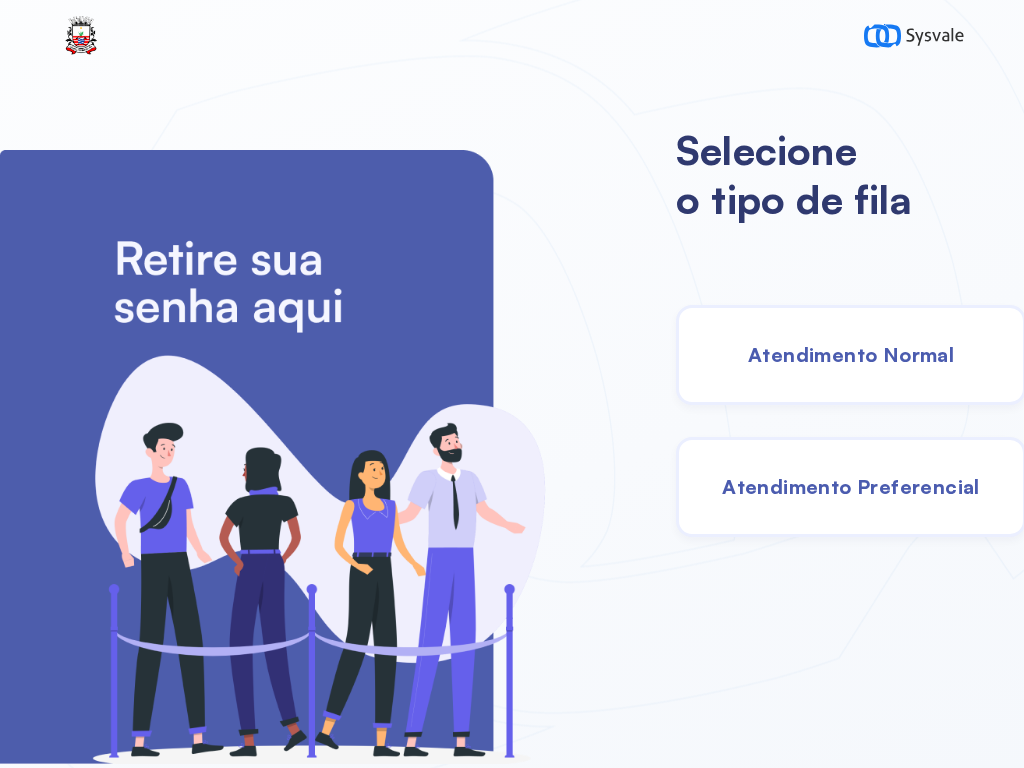 click on "Atendimento Normal" at bounding box center [851, 354] 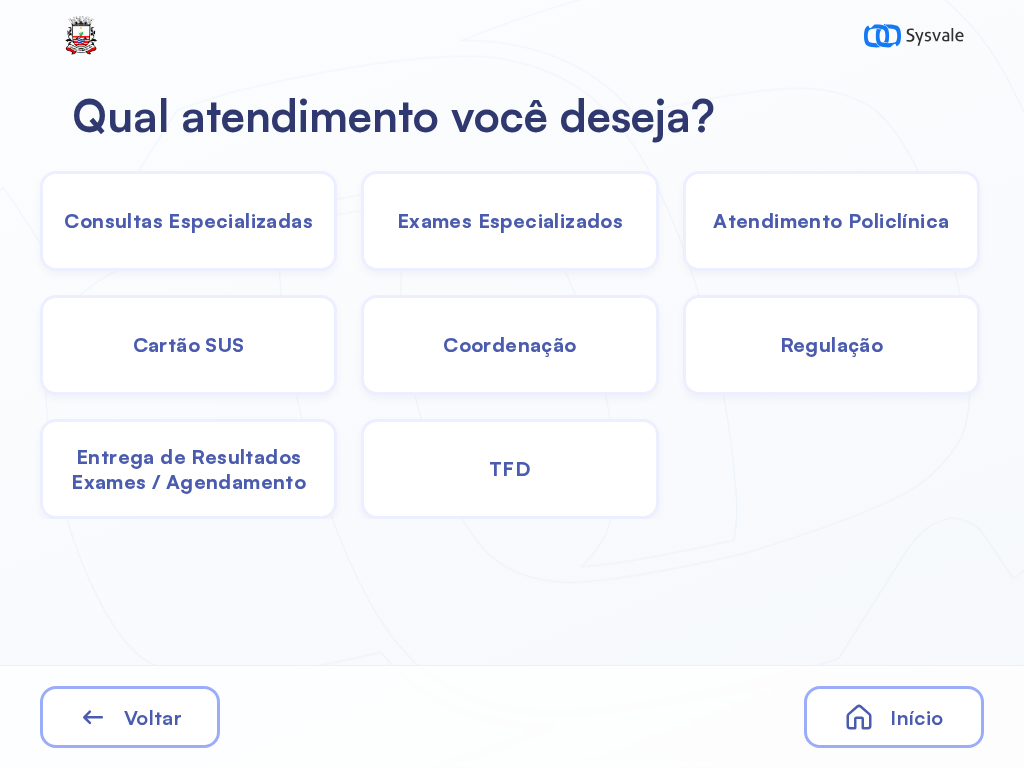 click on "TFD" at bounding box center [188, 220] 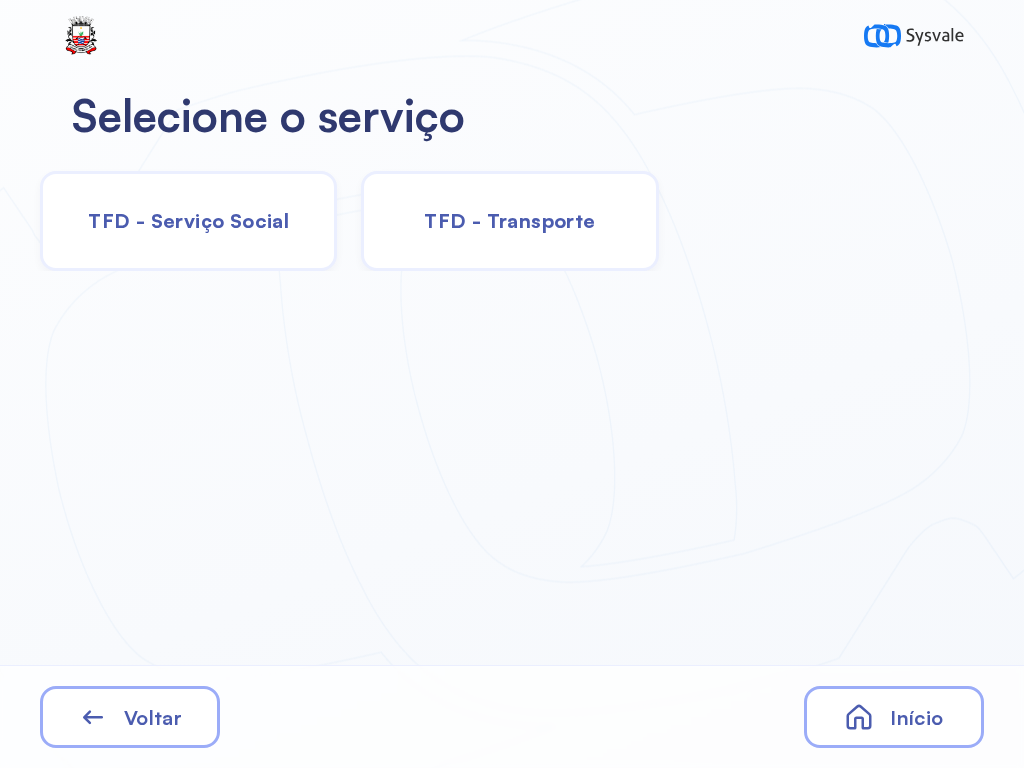 click on "TFD - Serviço Social" at bounding box center [188, 220] 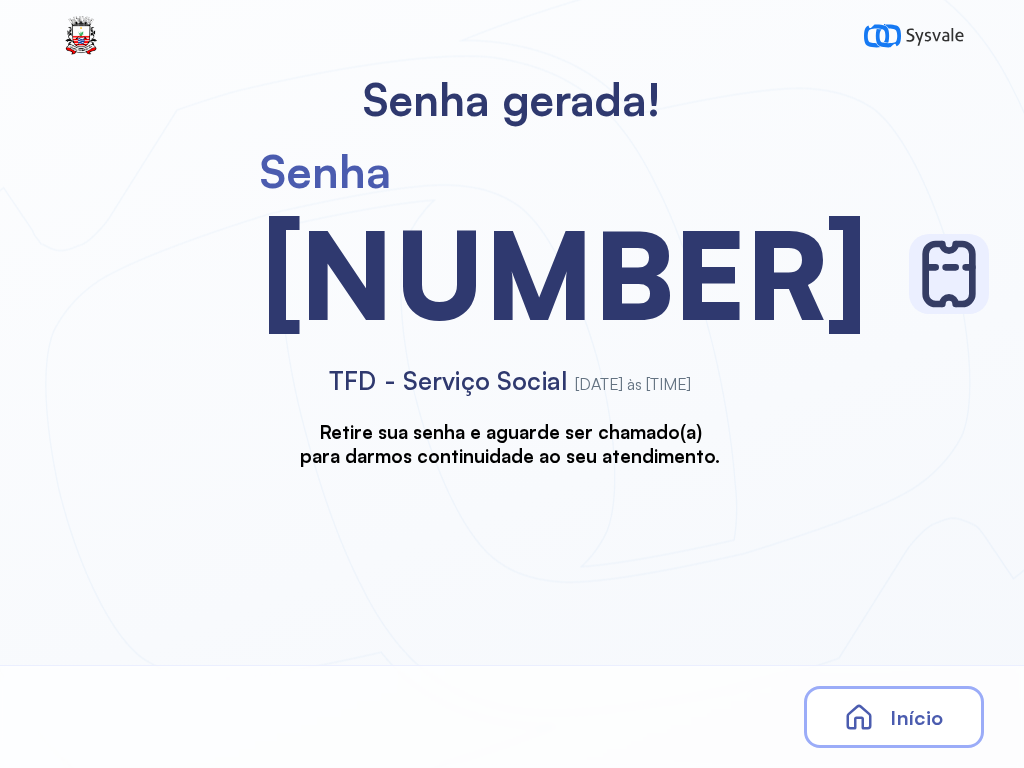 scroll, scrollTop: 0, scrollLeft: 0, axis: both 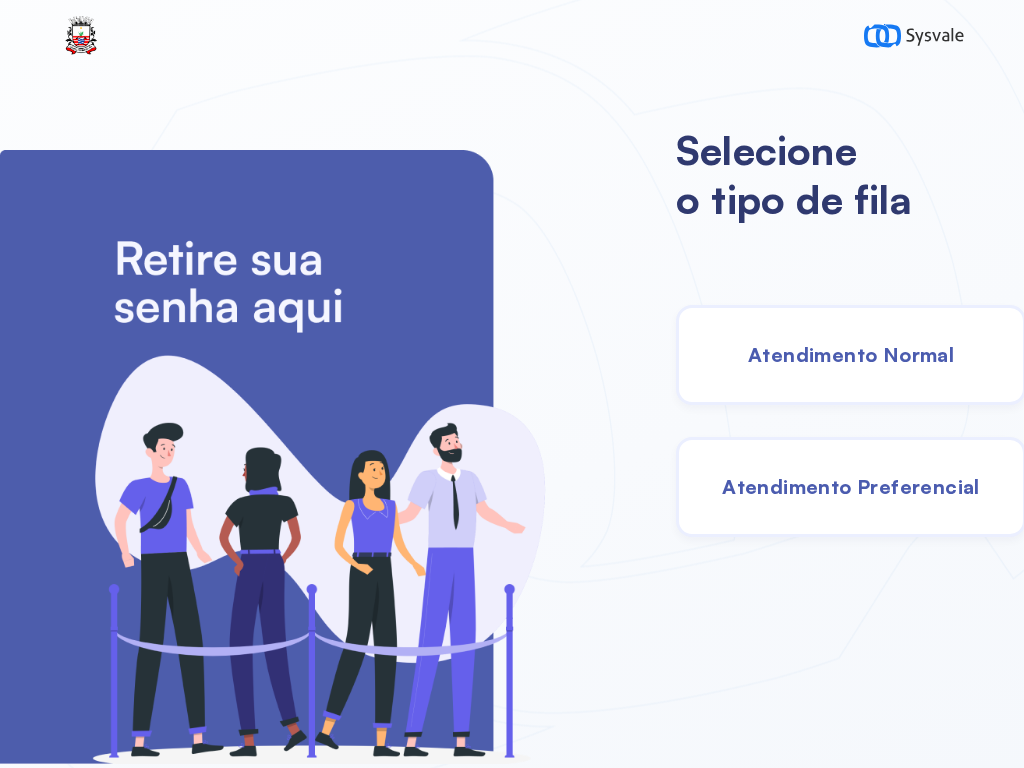 click on "Atendimento Normal" at bounding box center [851, 354] 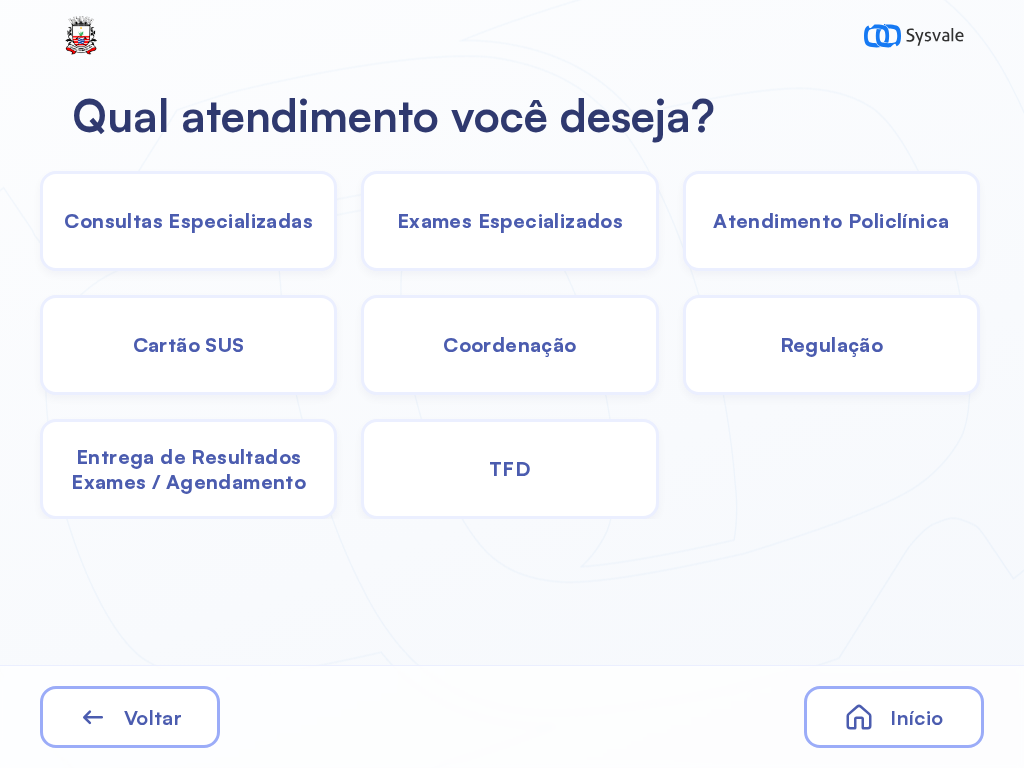 click on "Exames Especializados" at bounding box center [188, 220] 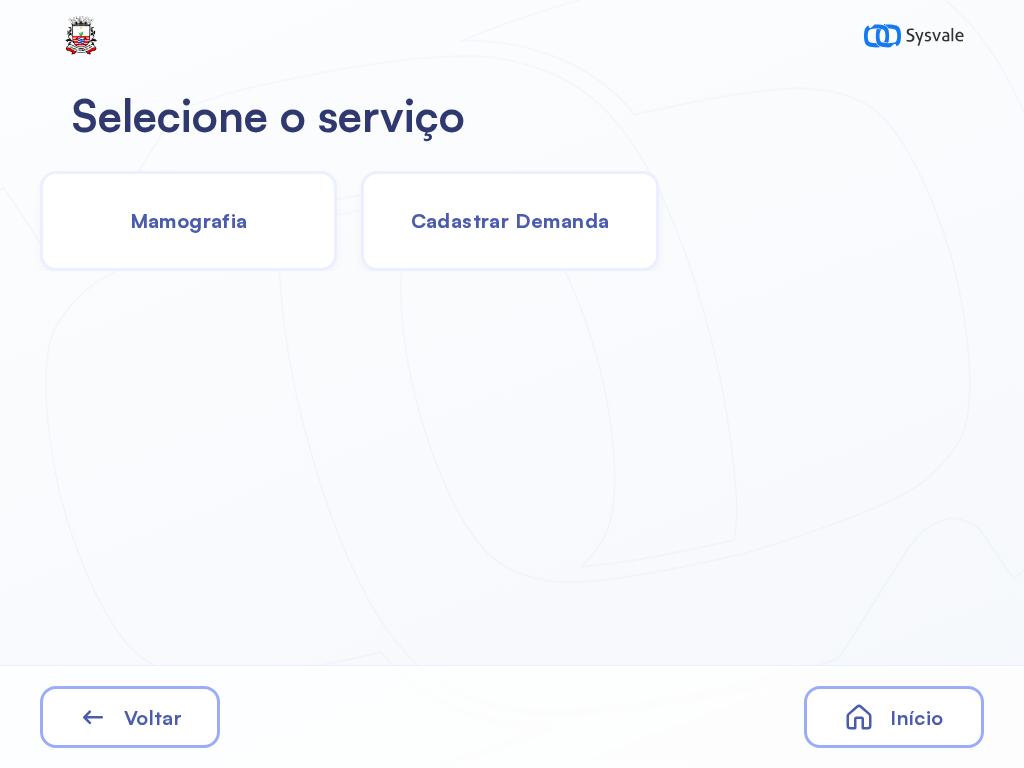 click on "Cadastrar Demanda" at bounding box center (510, 220) 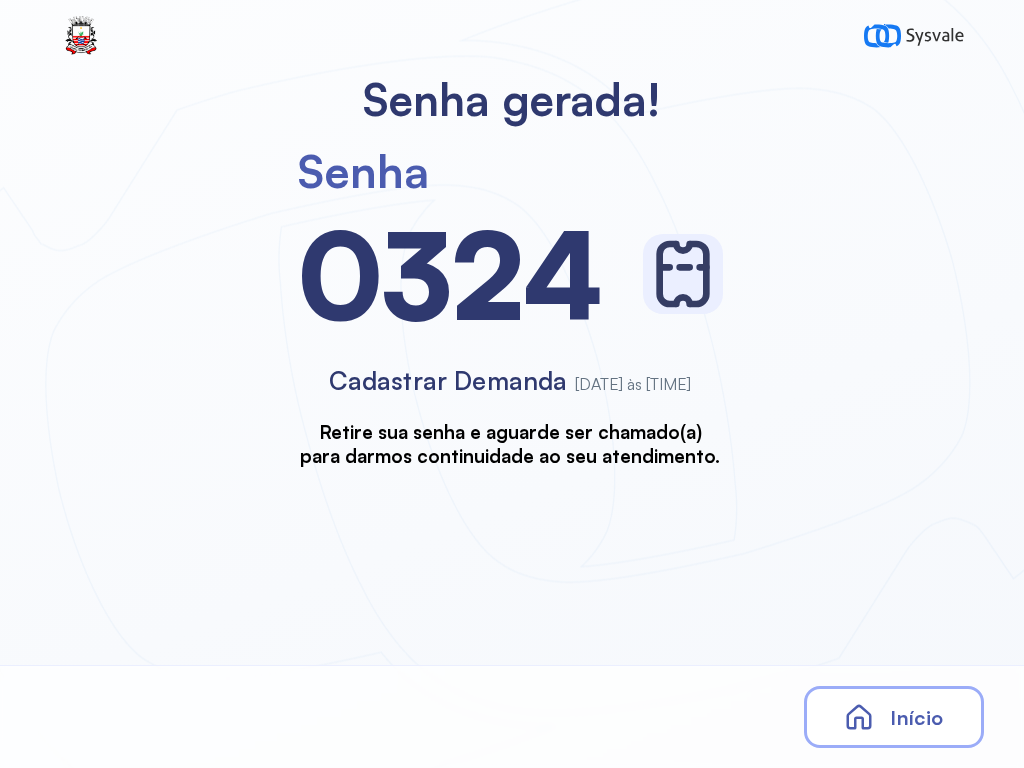 scroll, scrollTop: 0, scrollLeft: 0, axis: both 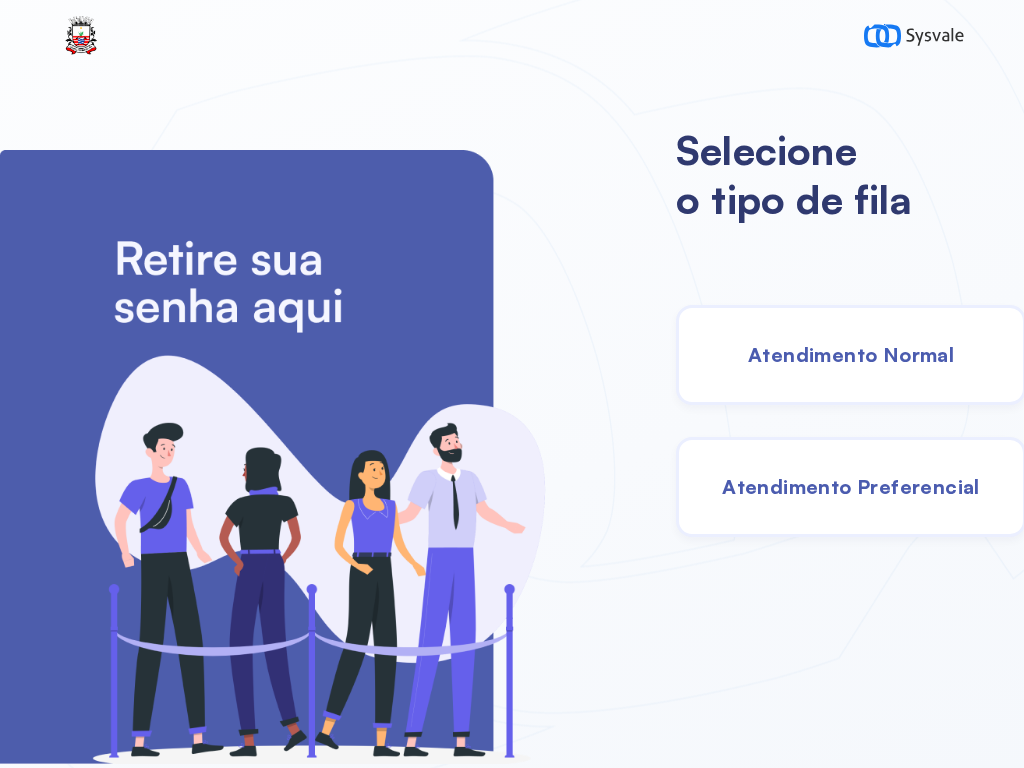 click on "Atendimento Normal" at bounding box center [851, 354] 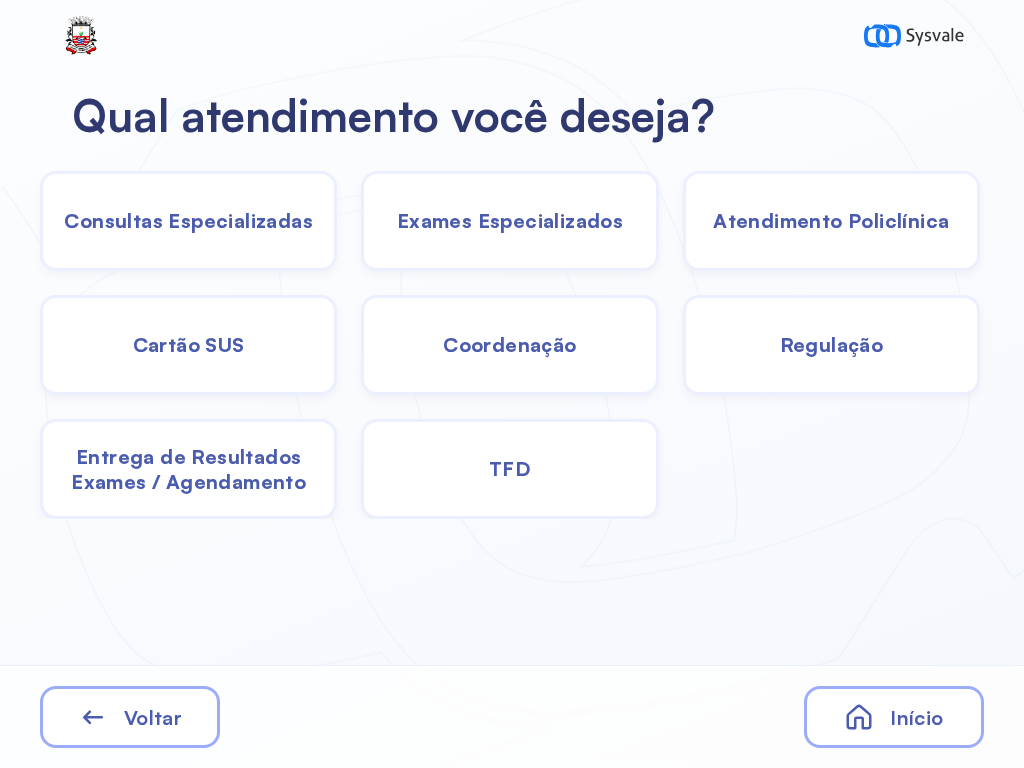 click on "Exames Especializados" at bounding box center (188, 220) 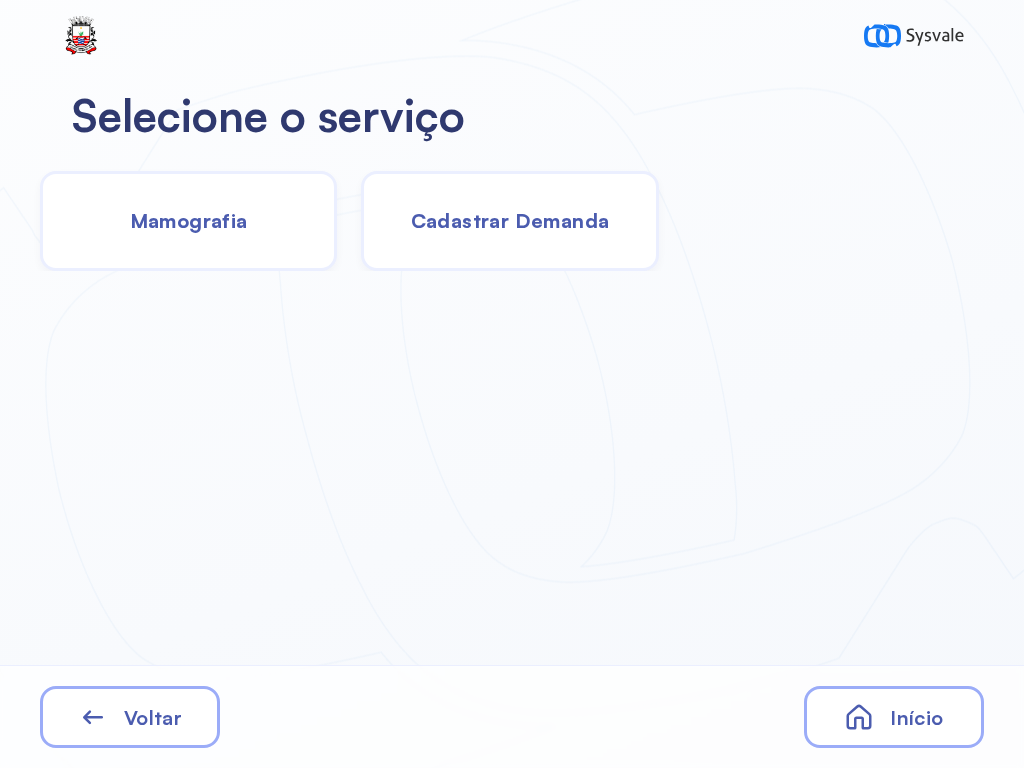 click on "Cadastrar Demanda" at bounding box center [510, 220] 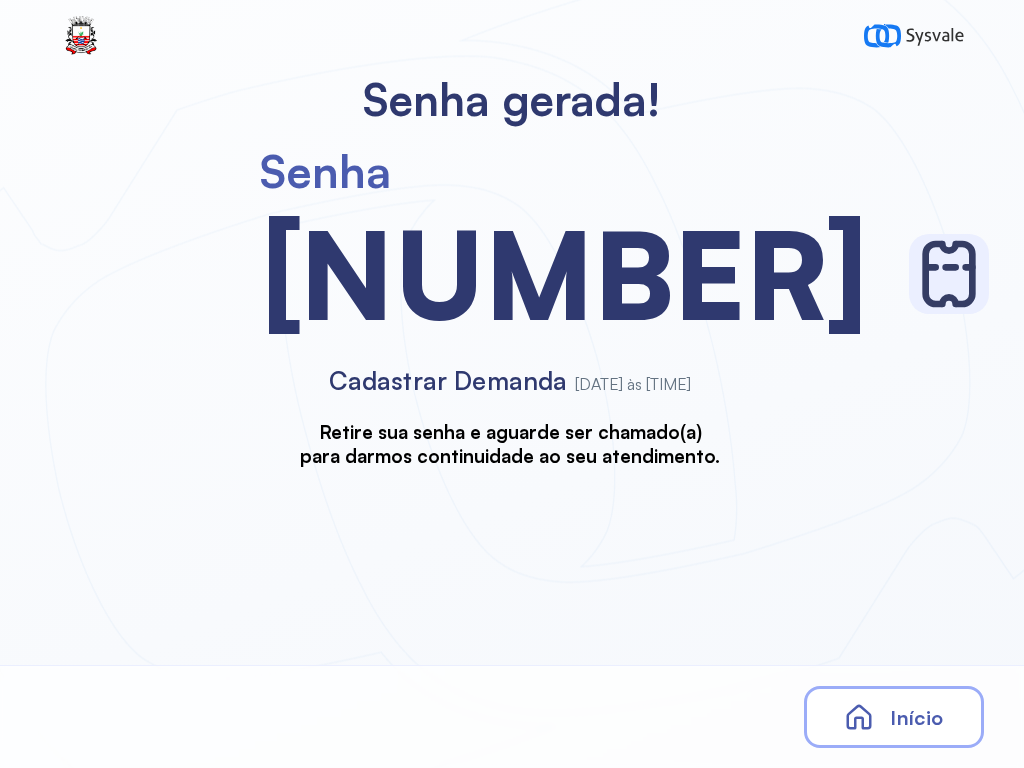 scroll, scrollTop: 0, scrollLeft: 0, axis: both 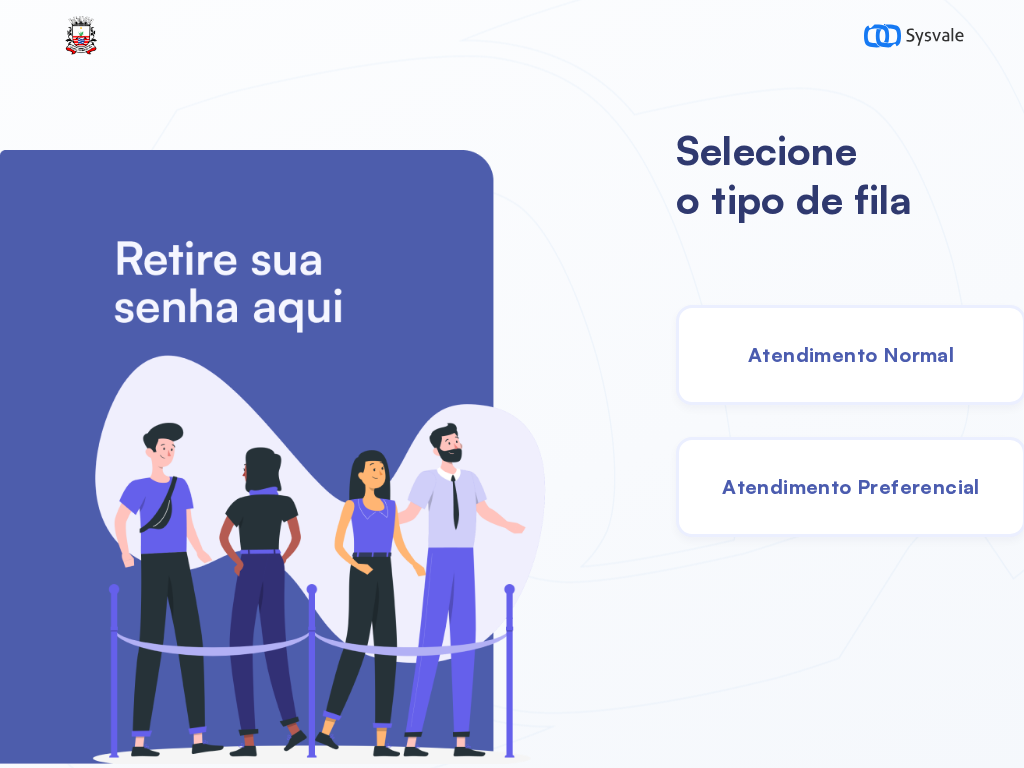 click on "Atendimento Normal" at bounding box center (851, 354) 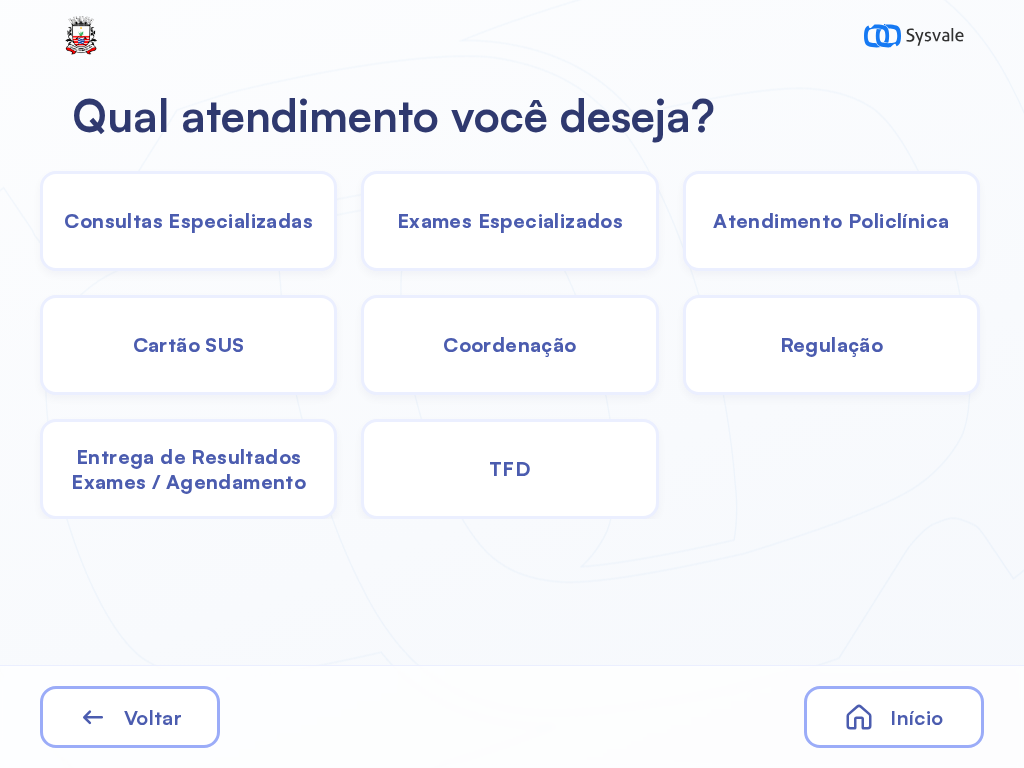 click on "Exames Especializados" at bounding box center [188, 220] 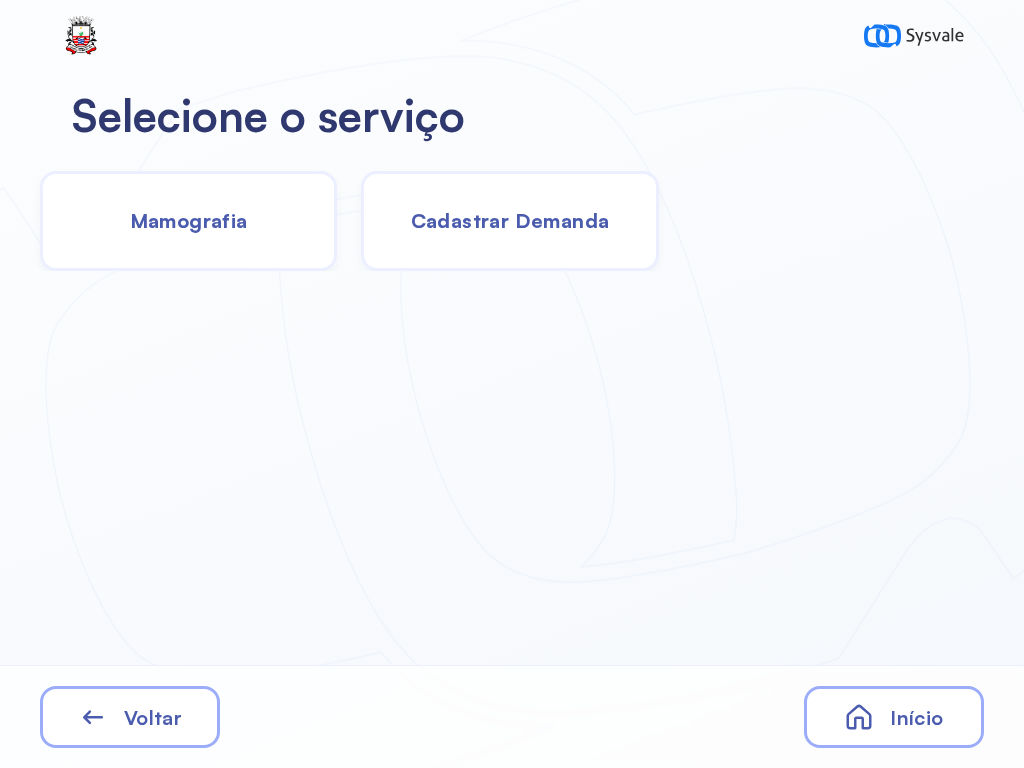 click on "Cadastrar Demanda" at bounding box center (510, 220) 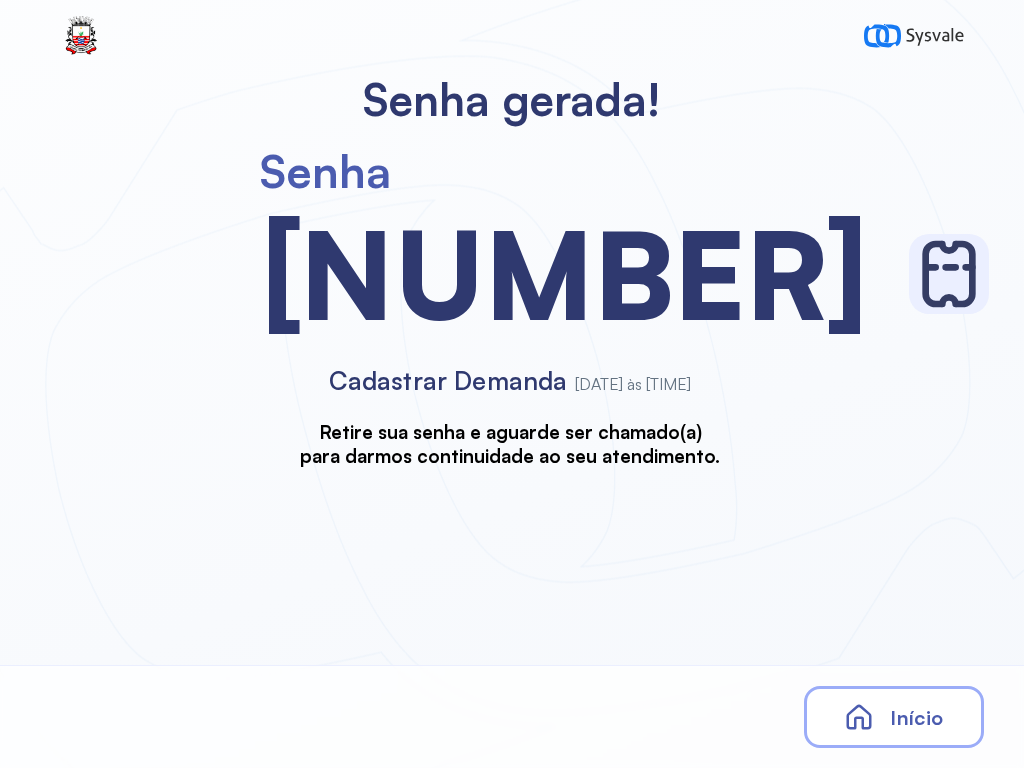 scroll, scrollTop: 0, scrollLeft: 0, axis: both 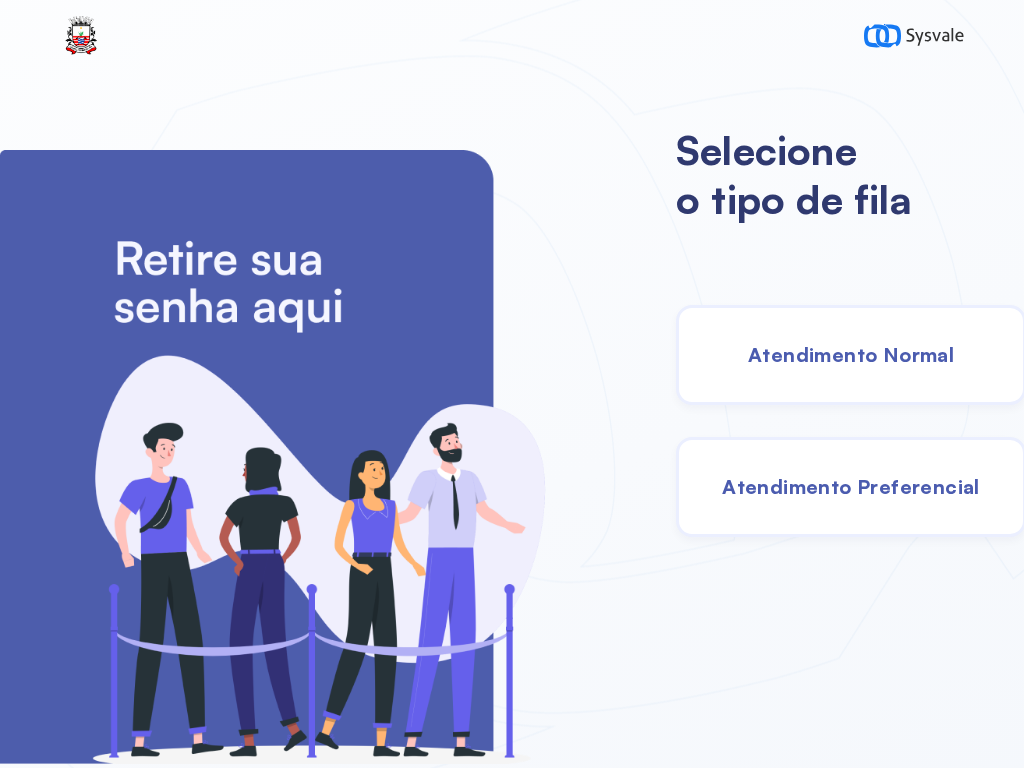 click on "Atendimento Normal" at bounding box center [851, 354] 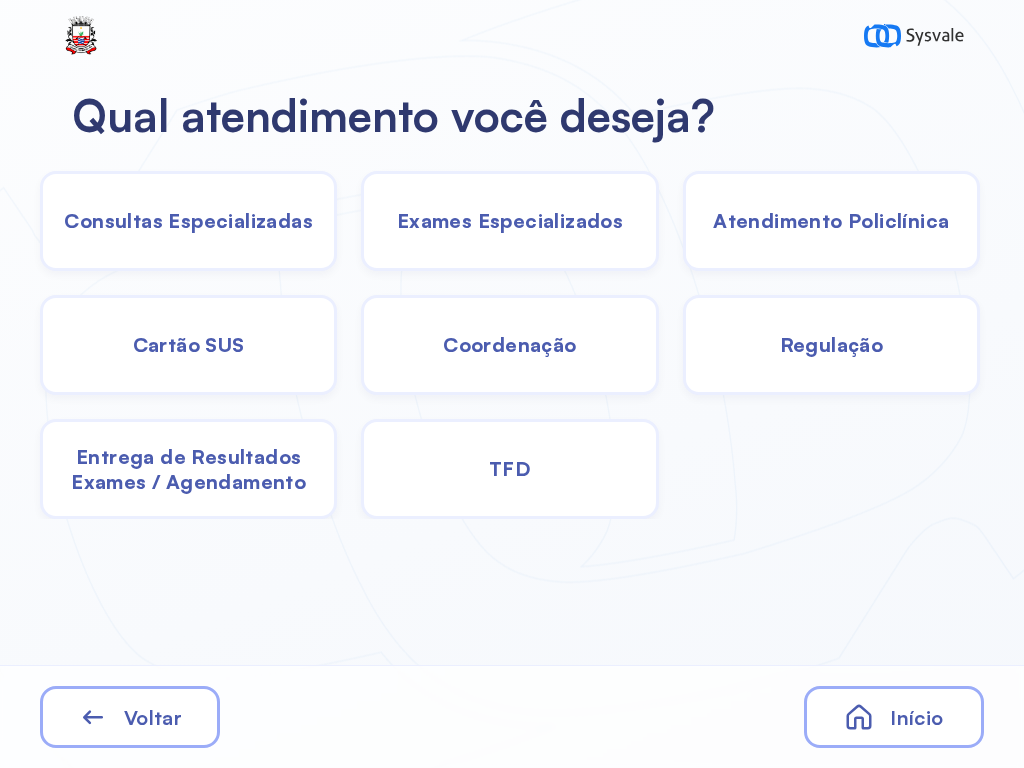 click on "Exames Especializados" at bounding box center [188, 220] 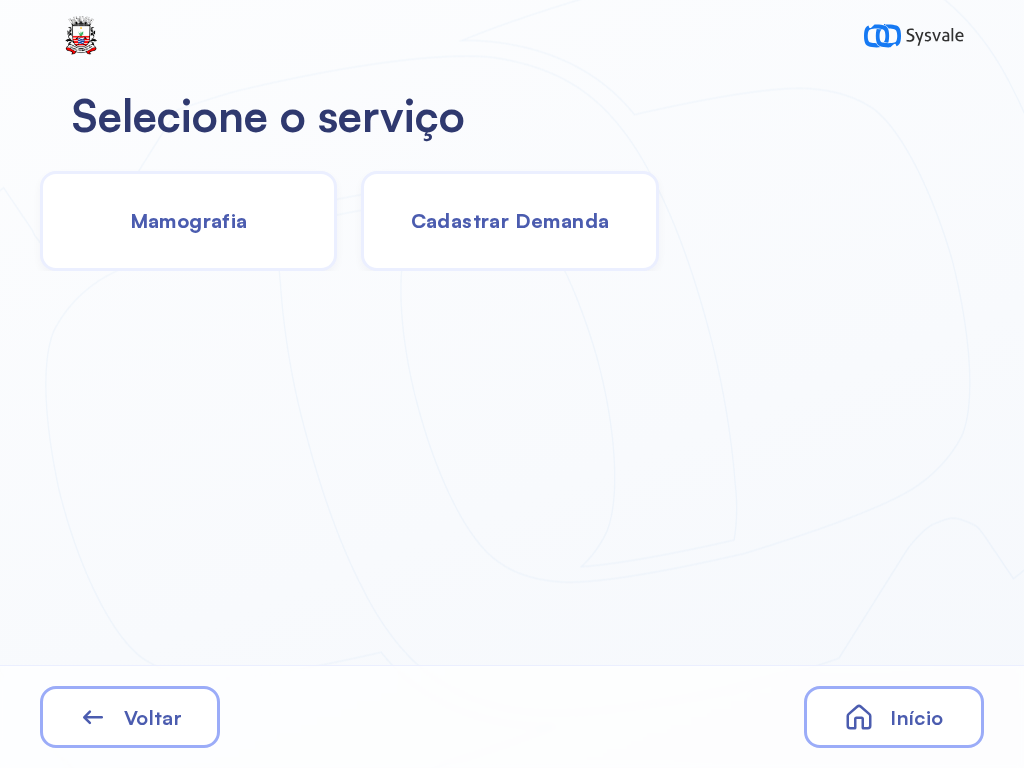 click on "Cadastrar Demanda" at bounding box center [510, 220] 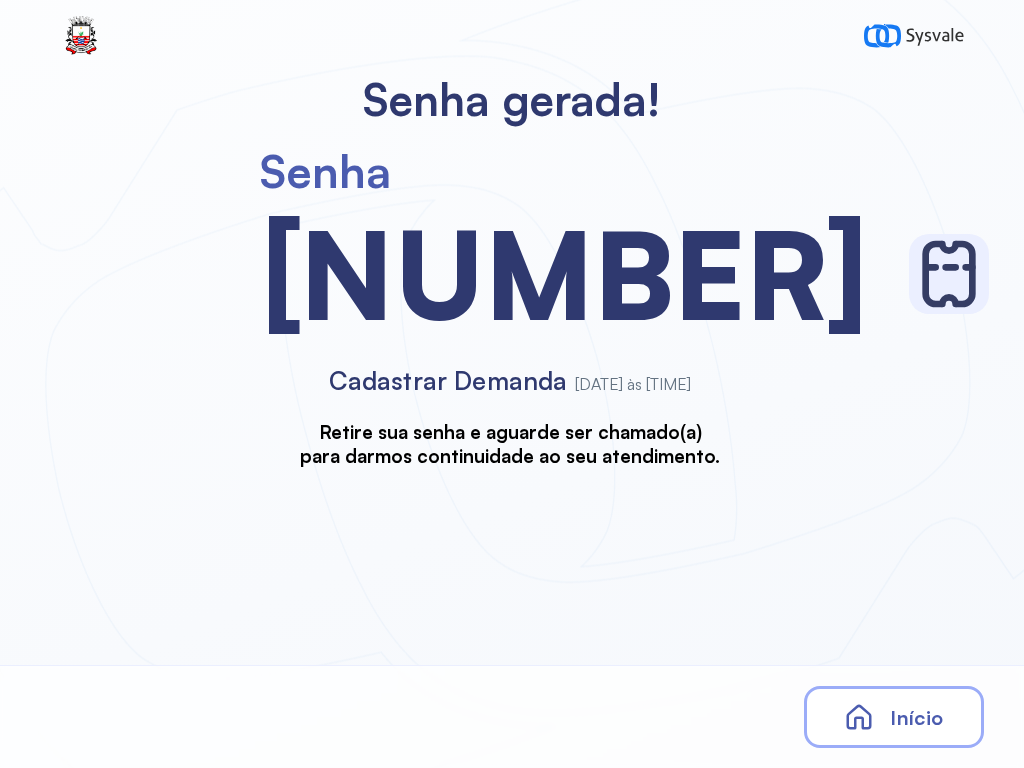 scroll, scrollTop: 0, scrollLeft: 0, axis: both 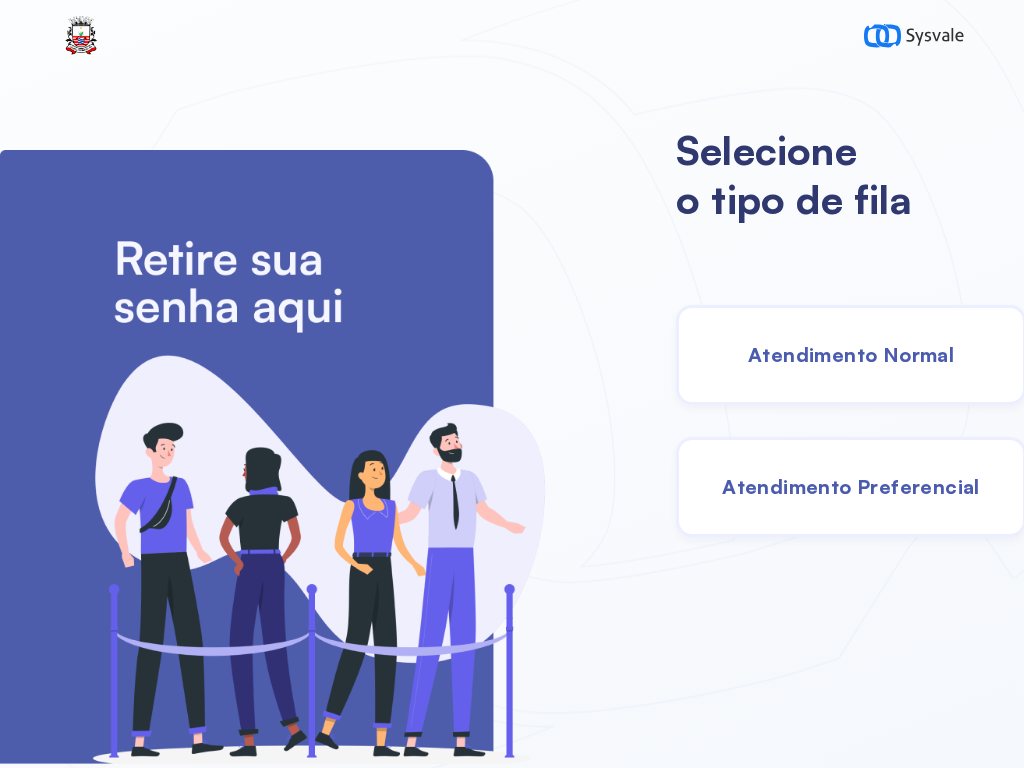 click on "Atendimento Preferencial" at bounding box center (851, 487) 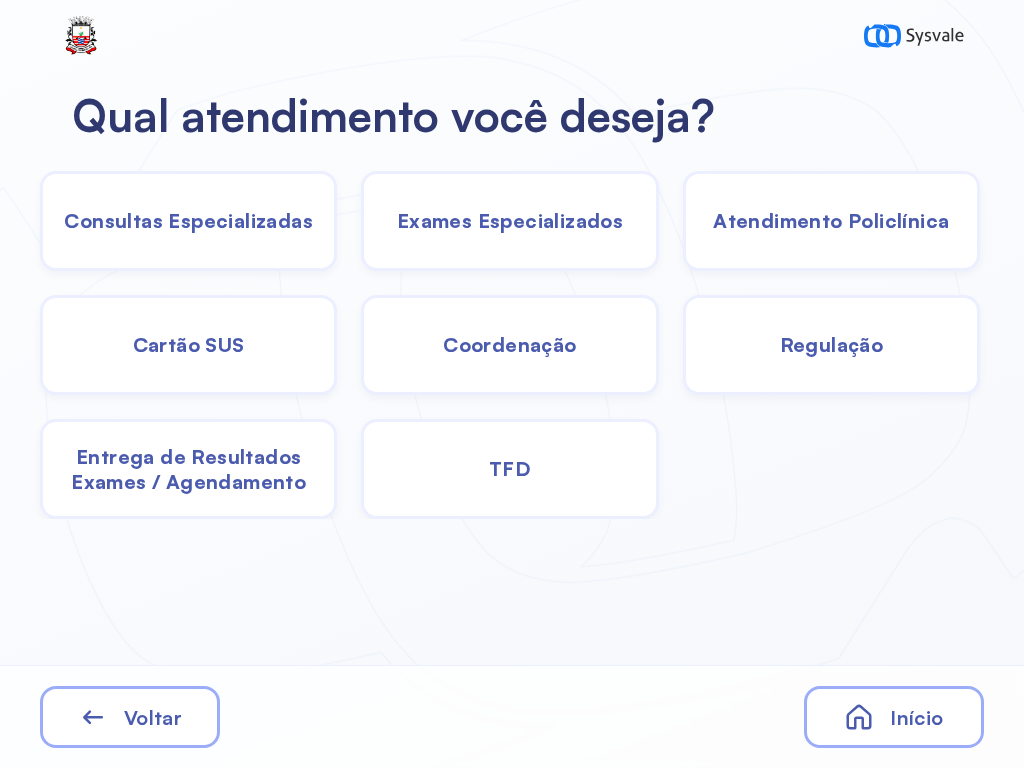 click on "Exames Especializados" at bounding box center [188, 220] 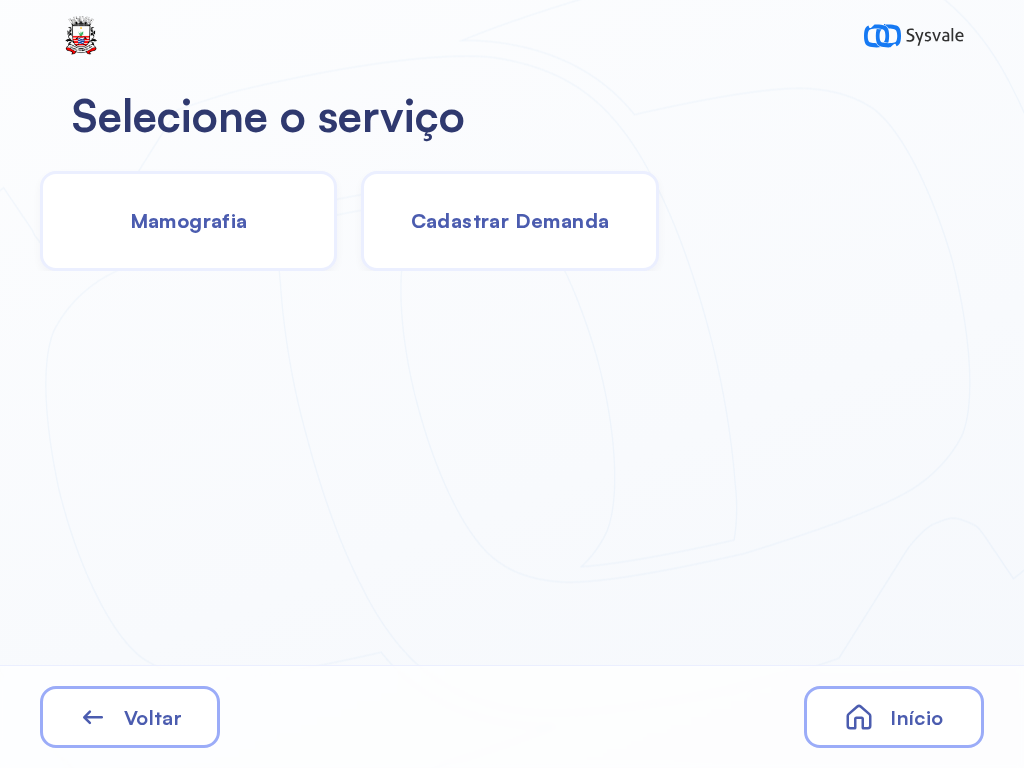 click on "Cadastrar Demanda" at bounding box center [510, 220] 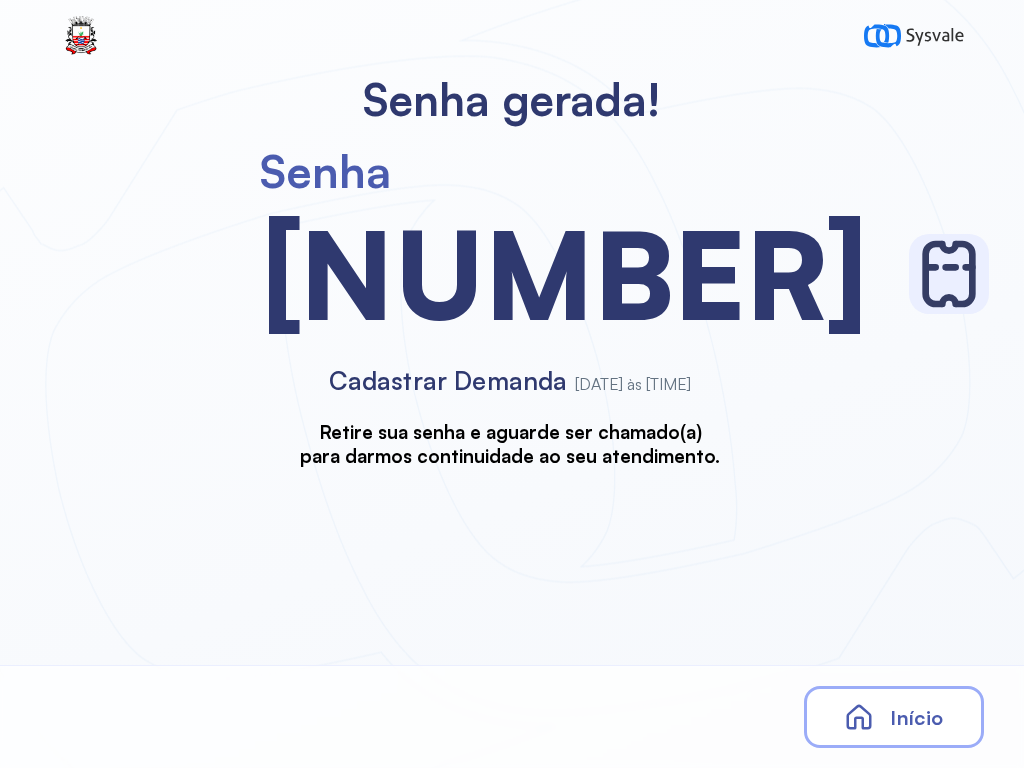 scroll, scrollTop: 0, scrollLeft: 0, axis: both 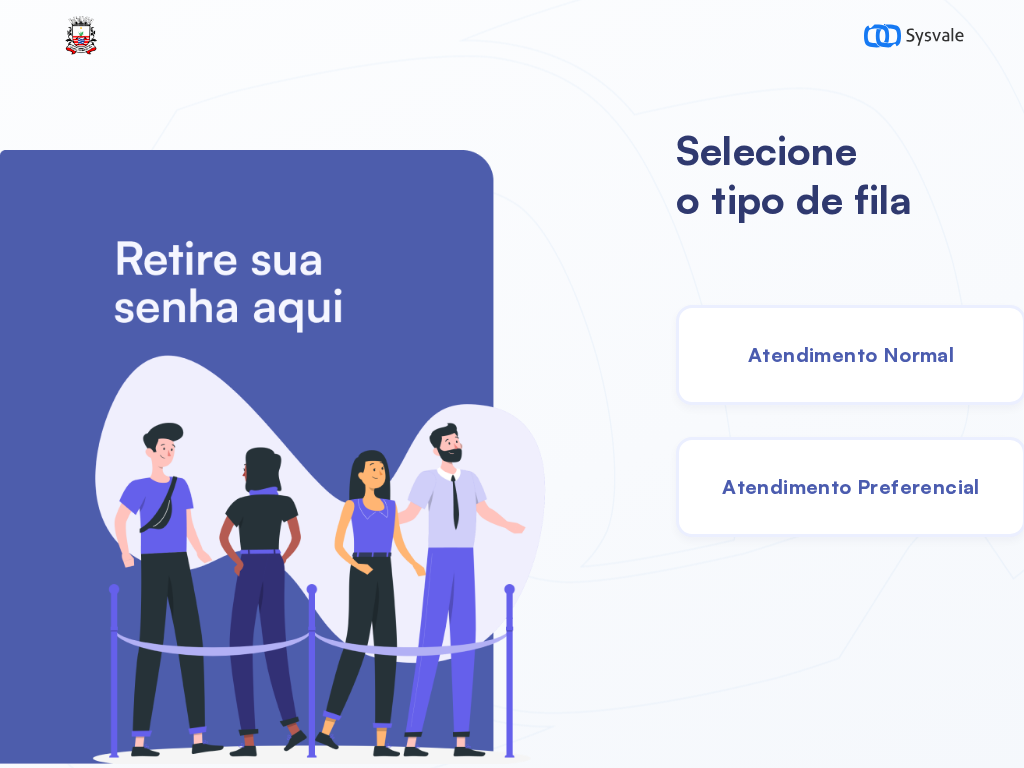 click on "Atendimento Normal" at bounding box center [851, 355] 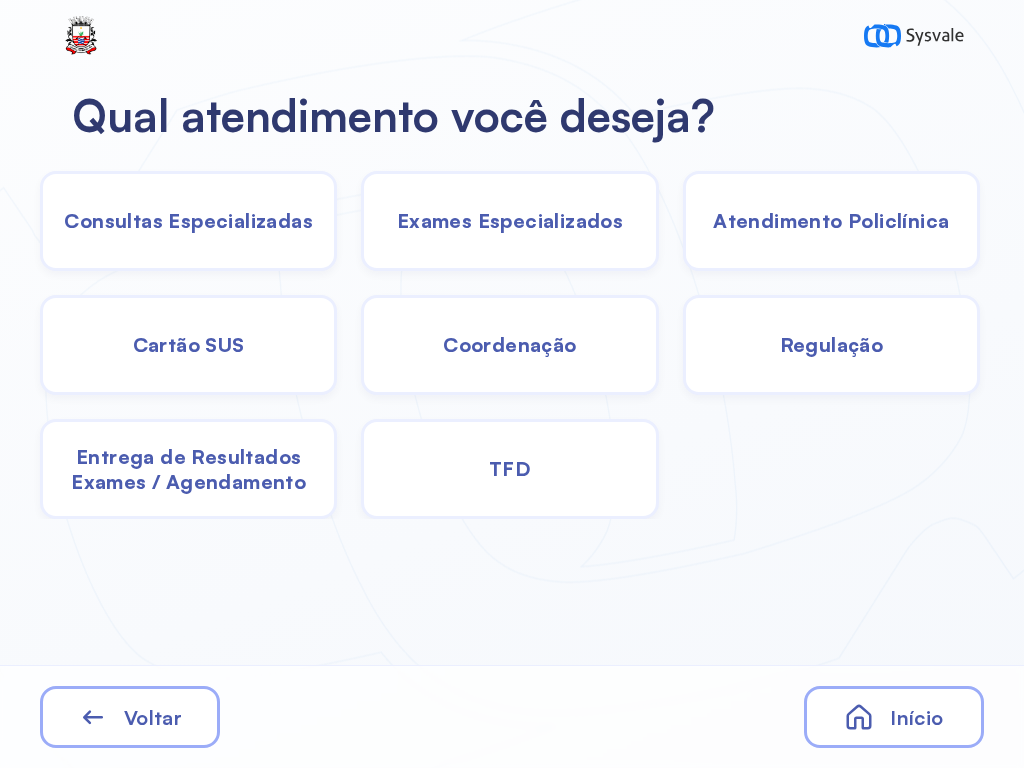 click on "Entrega de Resultados Exames / Agendamento" at bounding box center (188, 220) 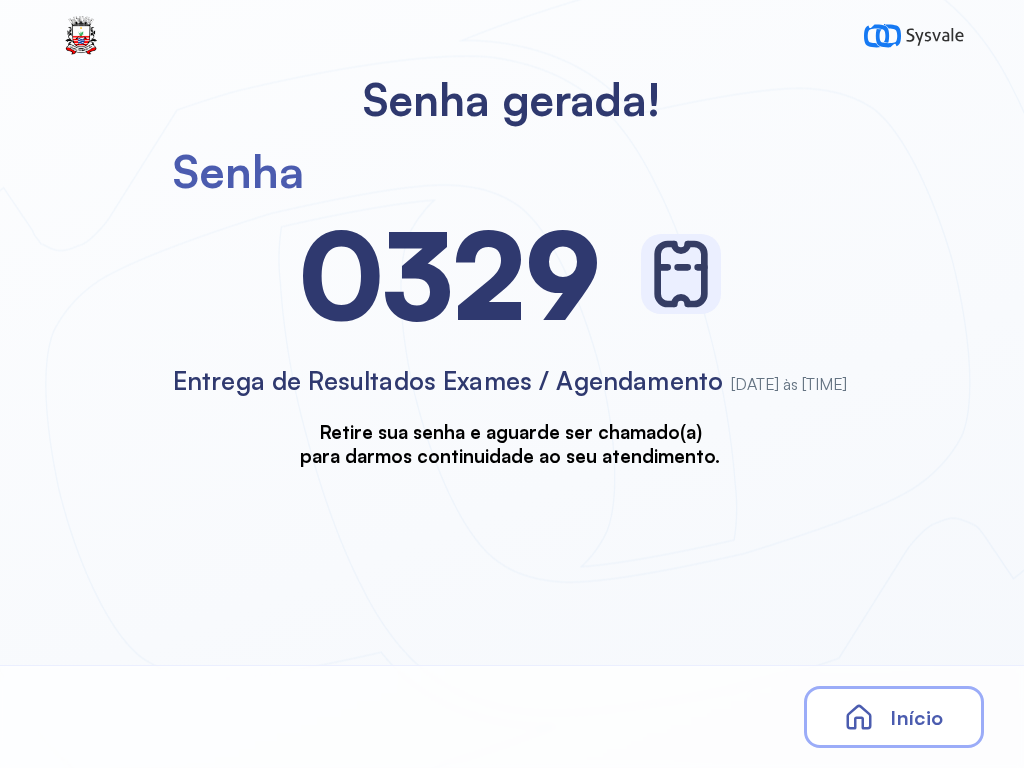 scroll, scrollTop: 0, scrollLeft: 0, axis: both 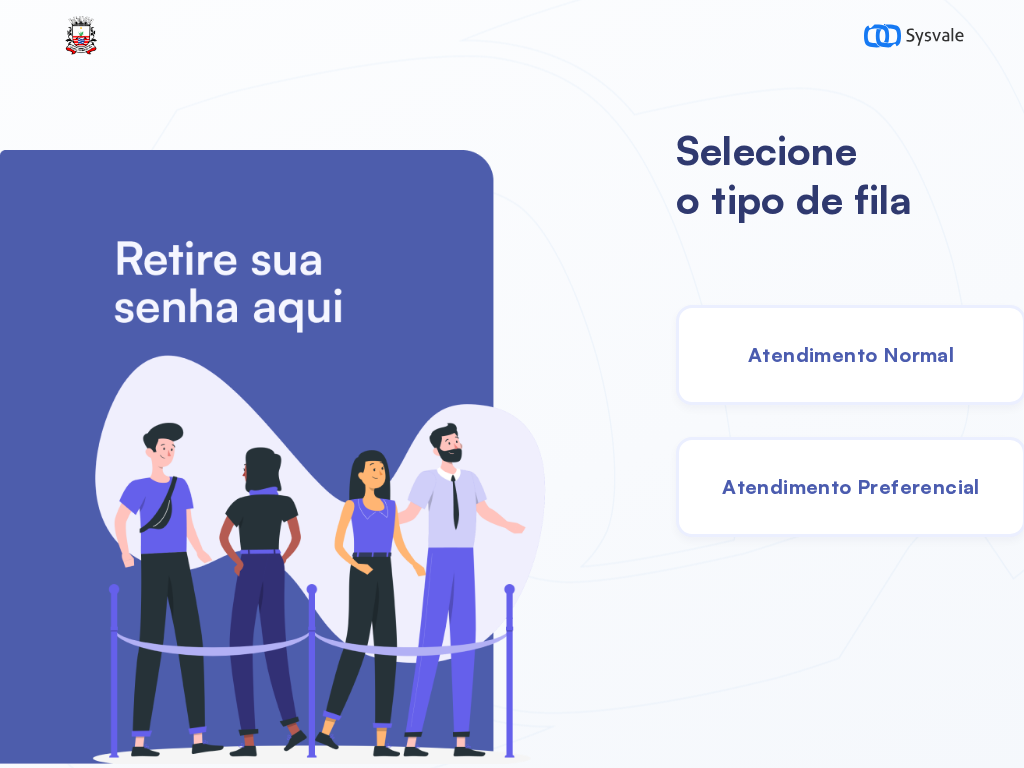 click on "Atendimento Preferencial" at bounding box center (851, 486) 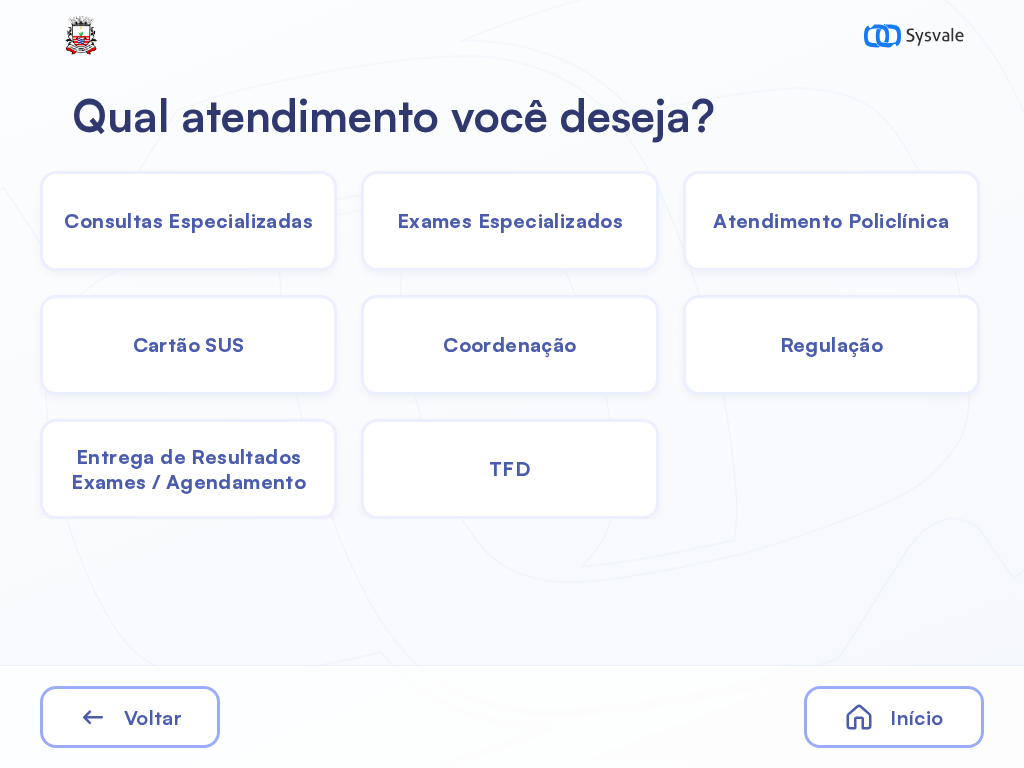 click on "TFD" at bounding box center (188, 220) 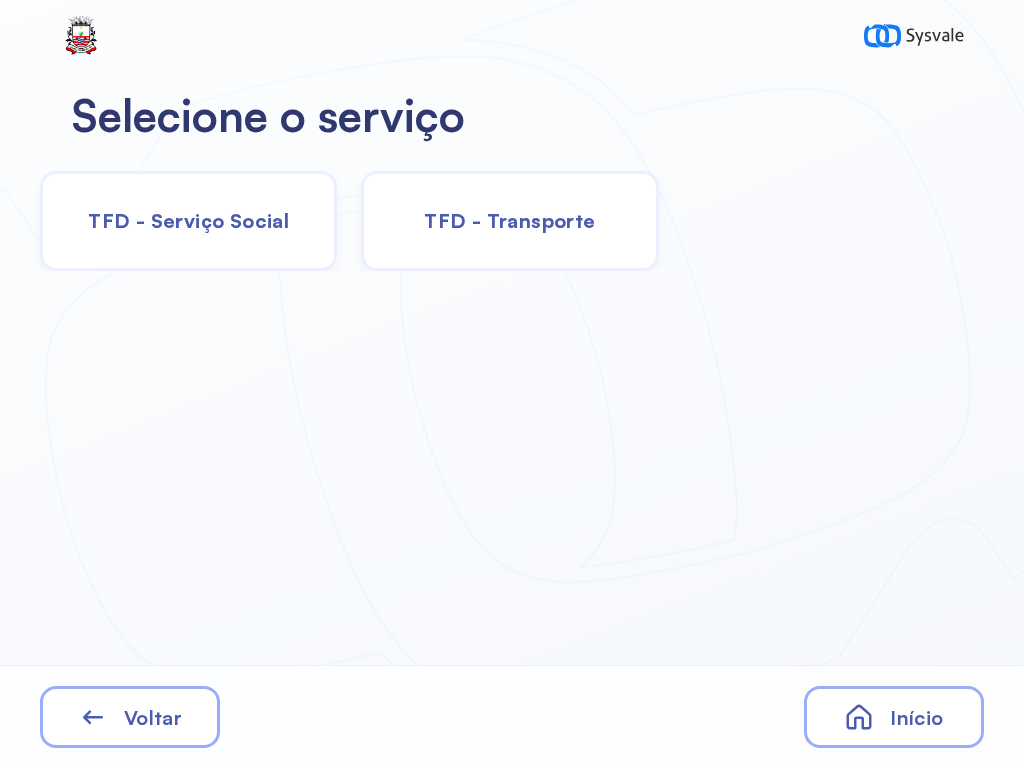 click on "TFD - Transporte" at bounding box center (509, 220) 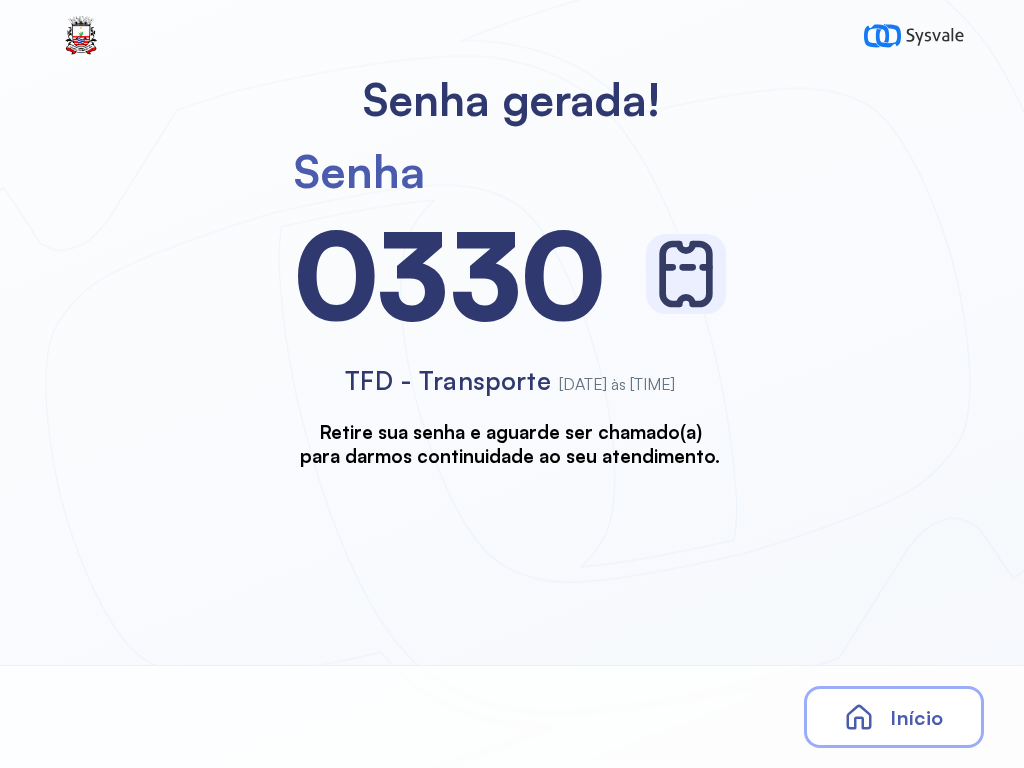 scroll, scrollTop: 0, scrollLeft: 0, axis: both 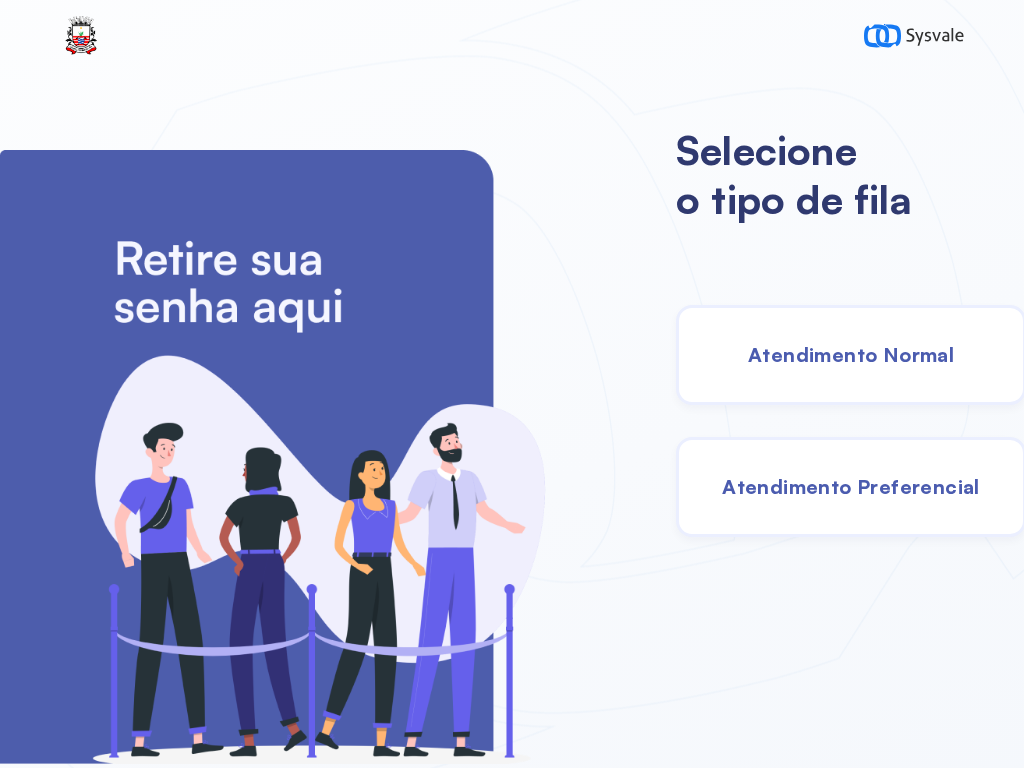 click on "Atendimento Normal" at bounding box center (851, 355) 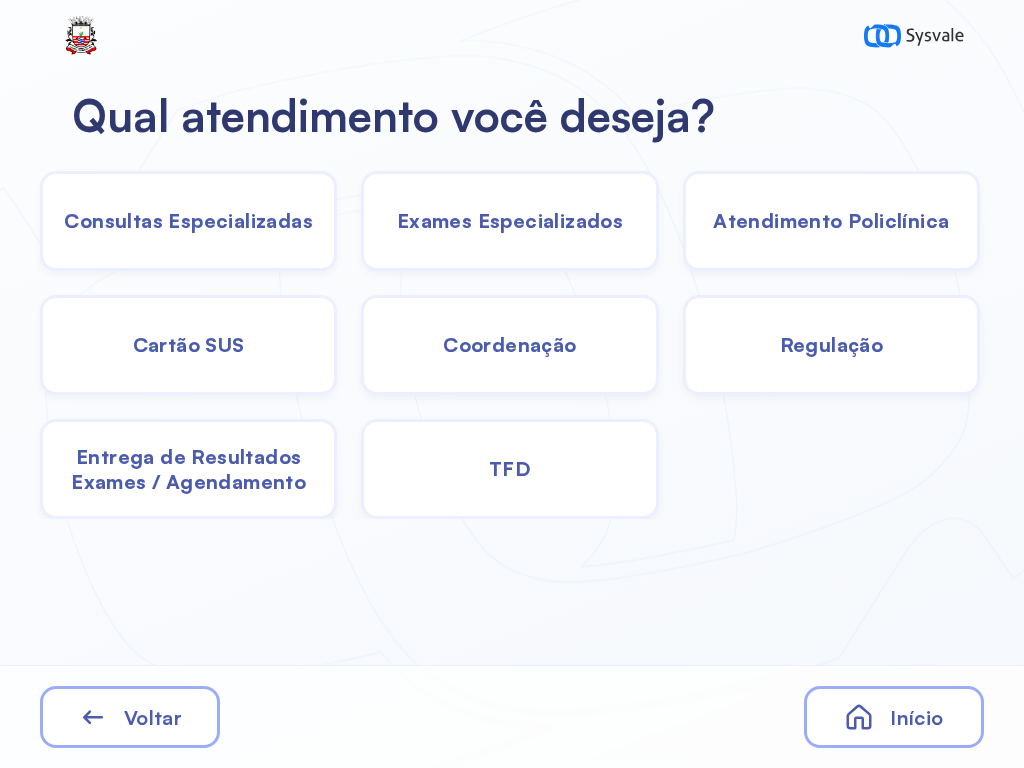 click on "Consultas Especializadas" at bounding box center (188, 220) 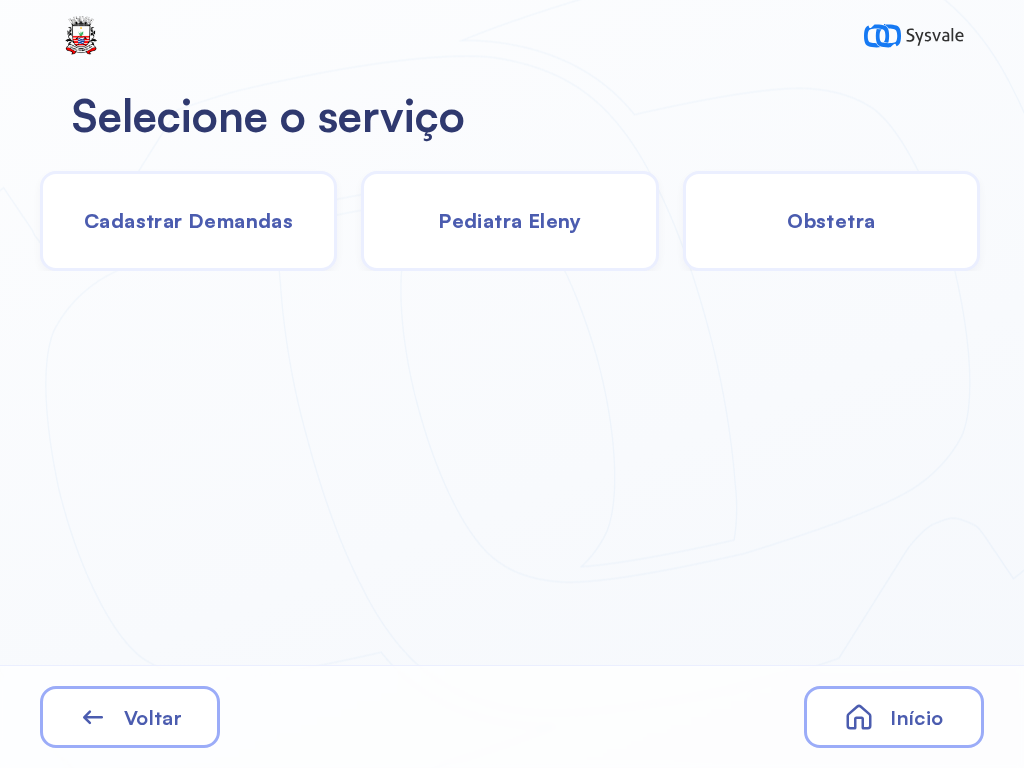 click on "Início" at bounding box center [894, 717] 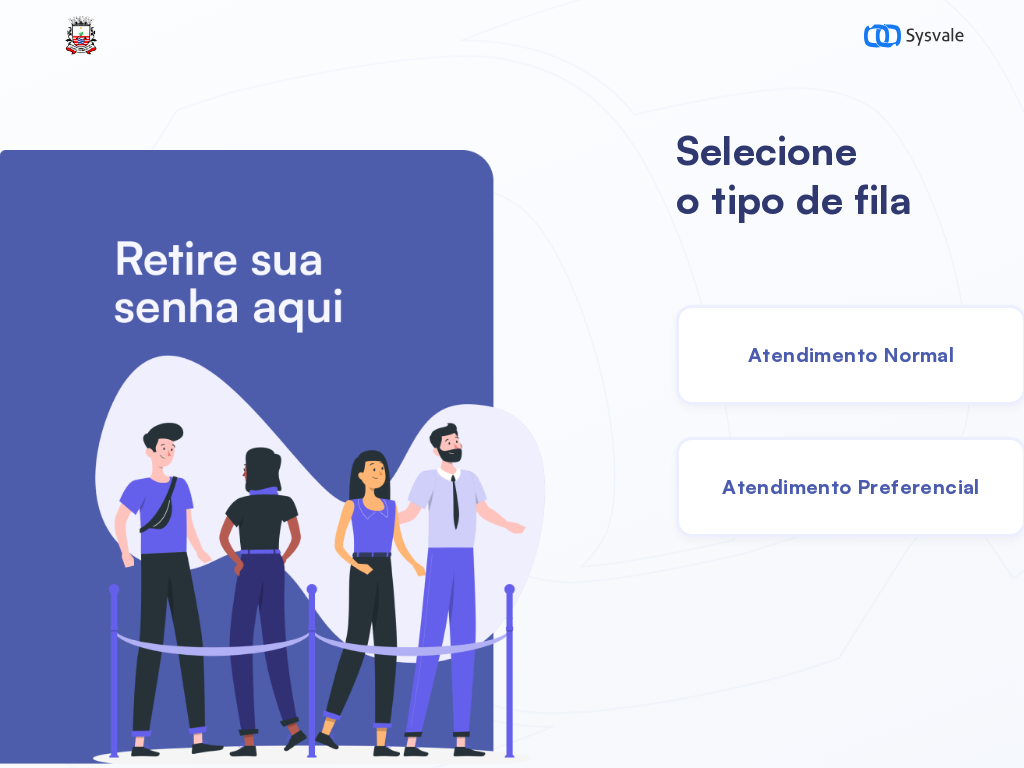 click on "Atendimento Normal" at bounding box center [851, 354] 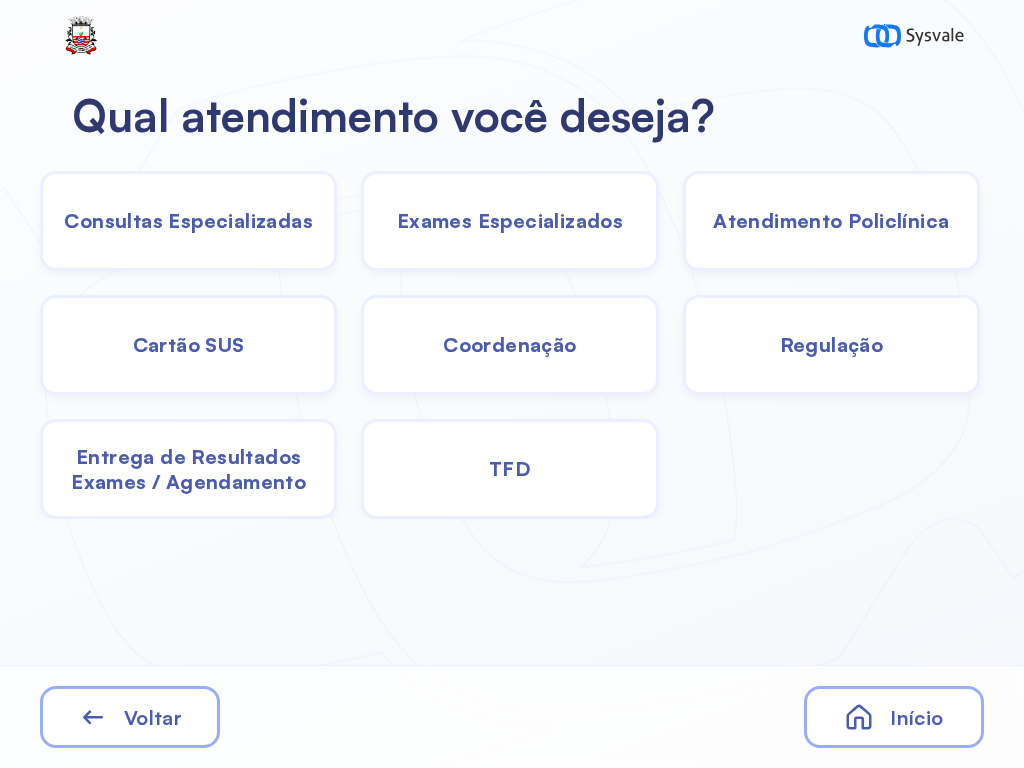 click on "Consultas Especializadas" at bounding box center [188, 220] 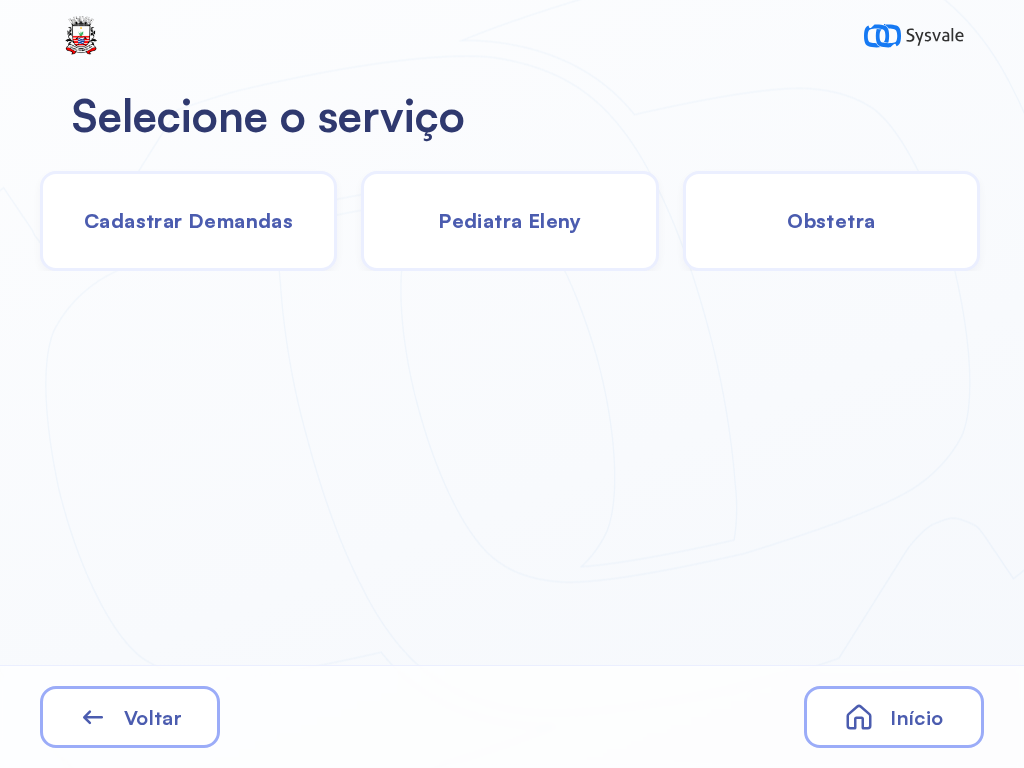 click on "Cadastrar Demandas" at bounding box center [188, 220] 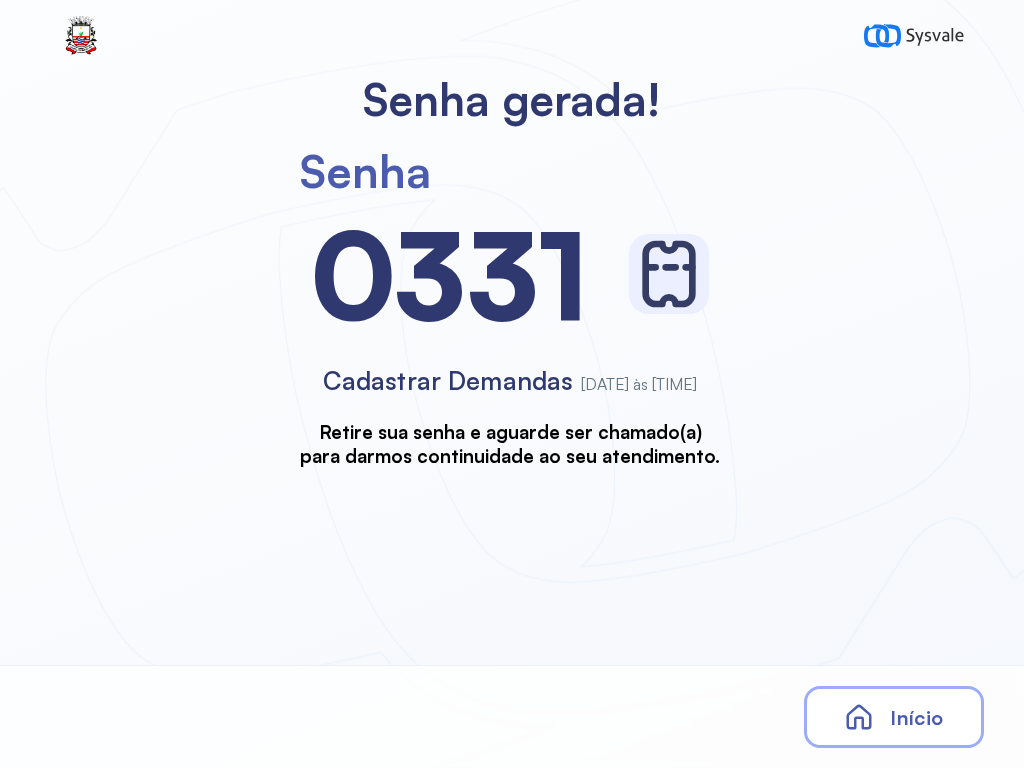 scroll, scrollTop: 0, scrollLeft: 0, axis: both 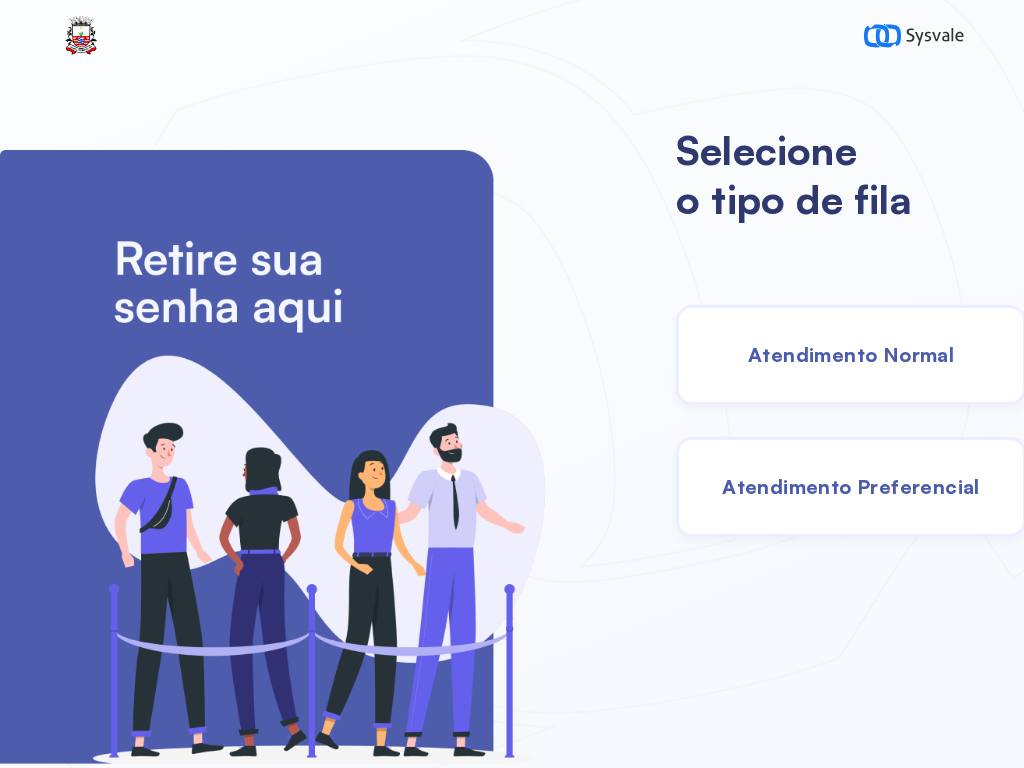 click on "Atendimento Normal" at bounding box center [851, 355] 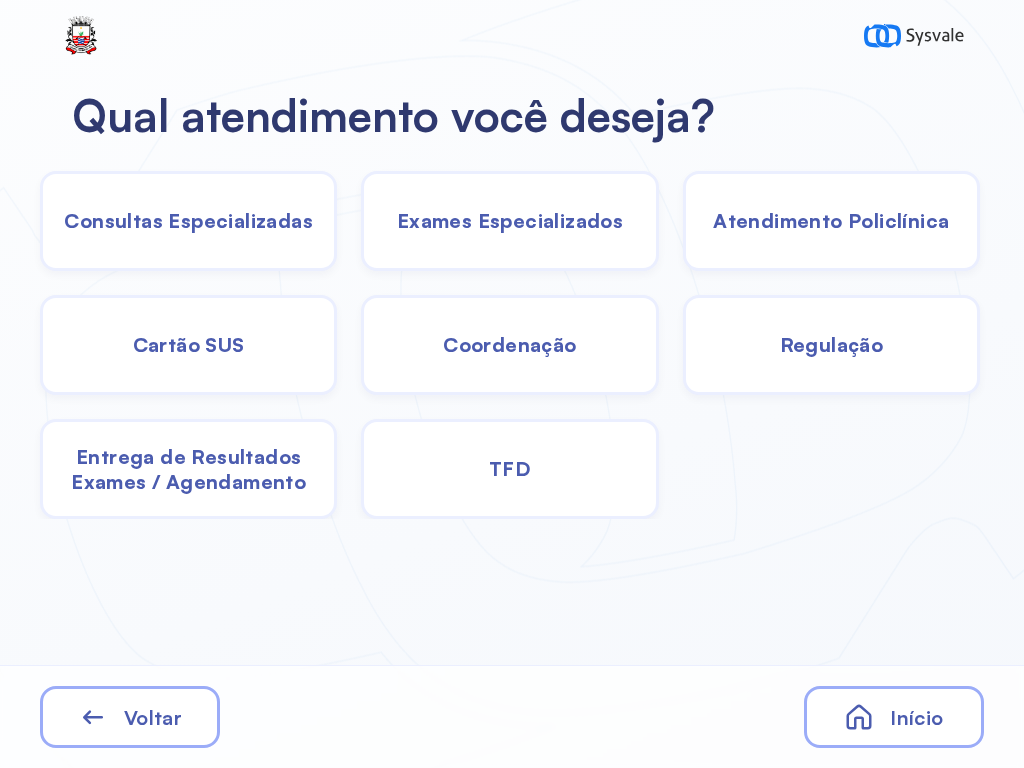 click on "TFD" 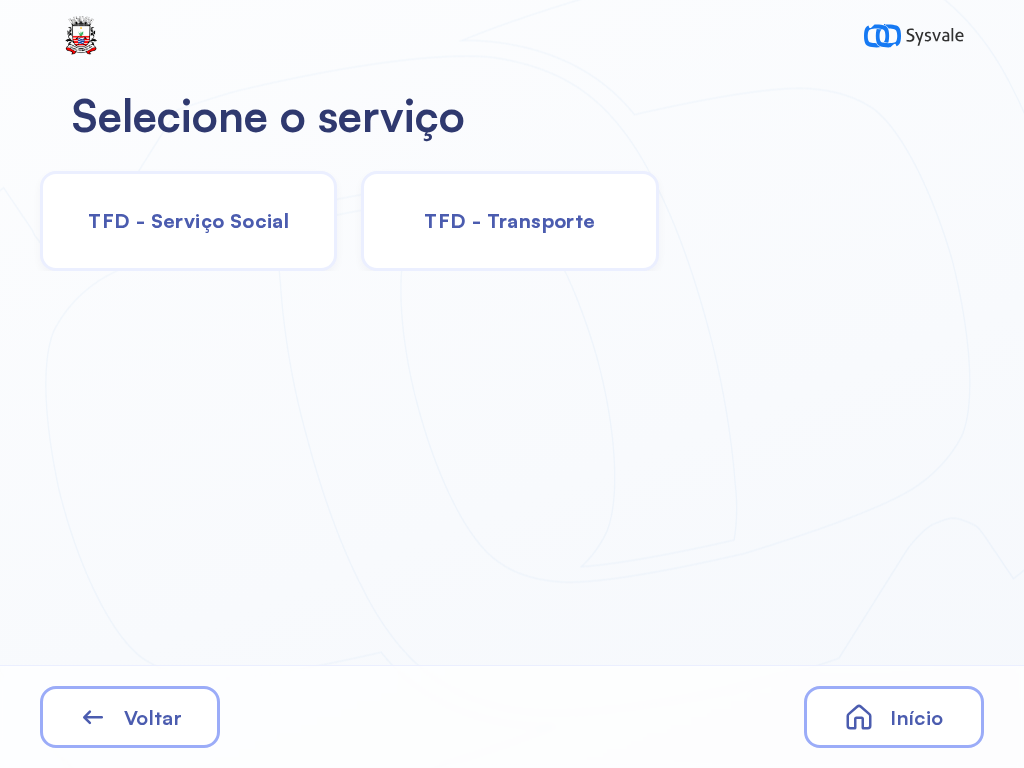 click on "TFD - Serviço Social" at bounding box center [188, 220] 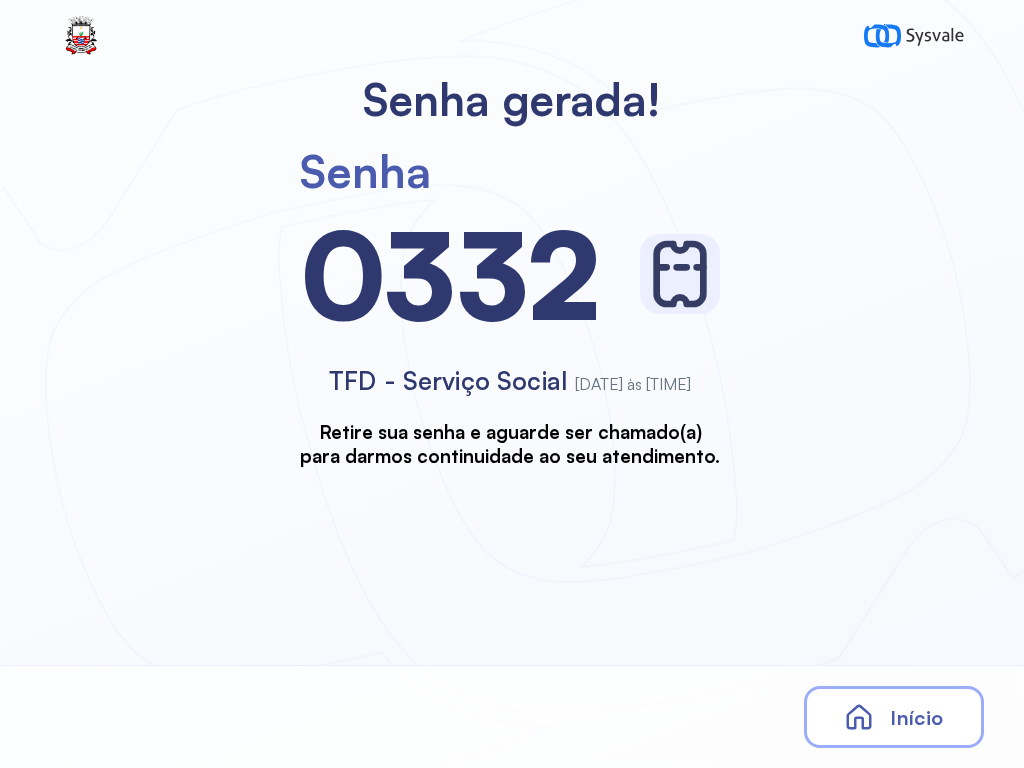 scroll, scrollTop: 0, scrollLeft: 0, axis: both 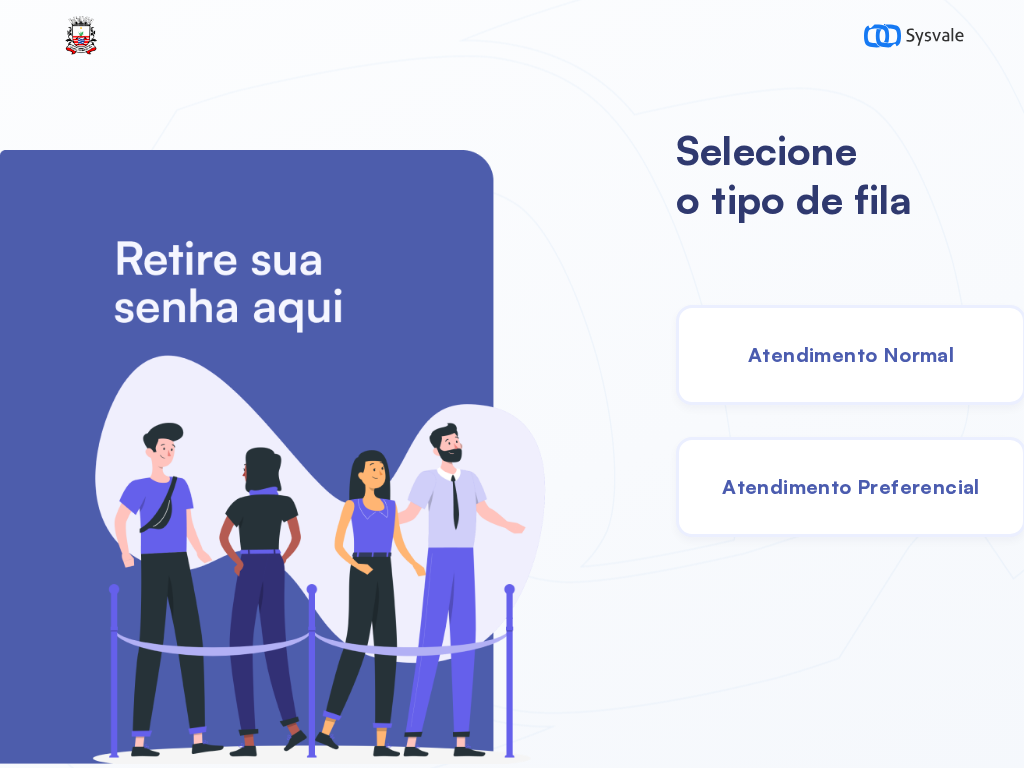 click on "Atendimento Normal" at bounding box center (851, 355) 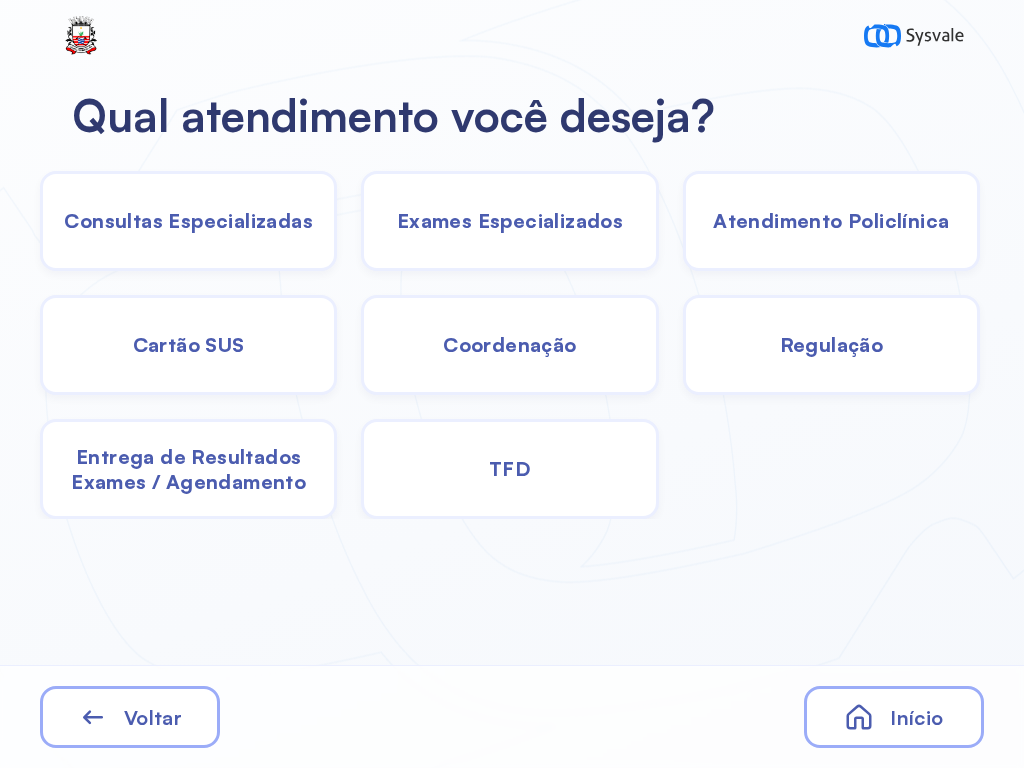 click on "Exames Especializados" at bounding box center [188, 220] 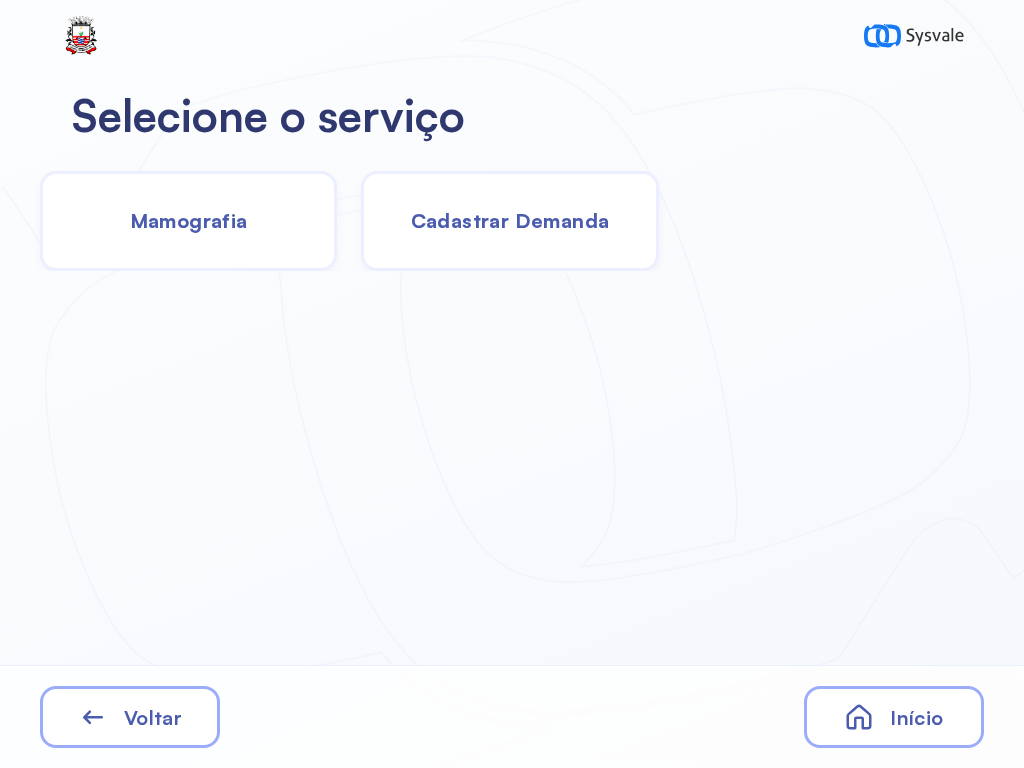 click on "Cadastrar Demanda" at bounding box center (510, 220) 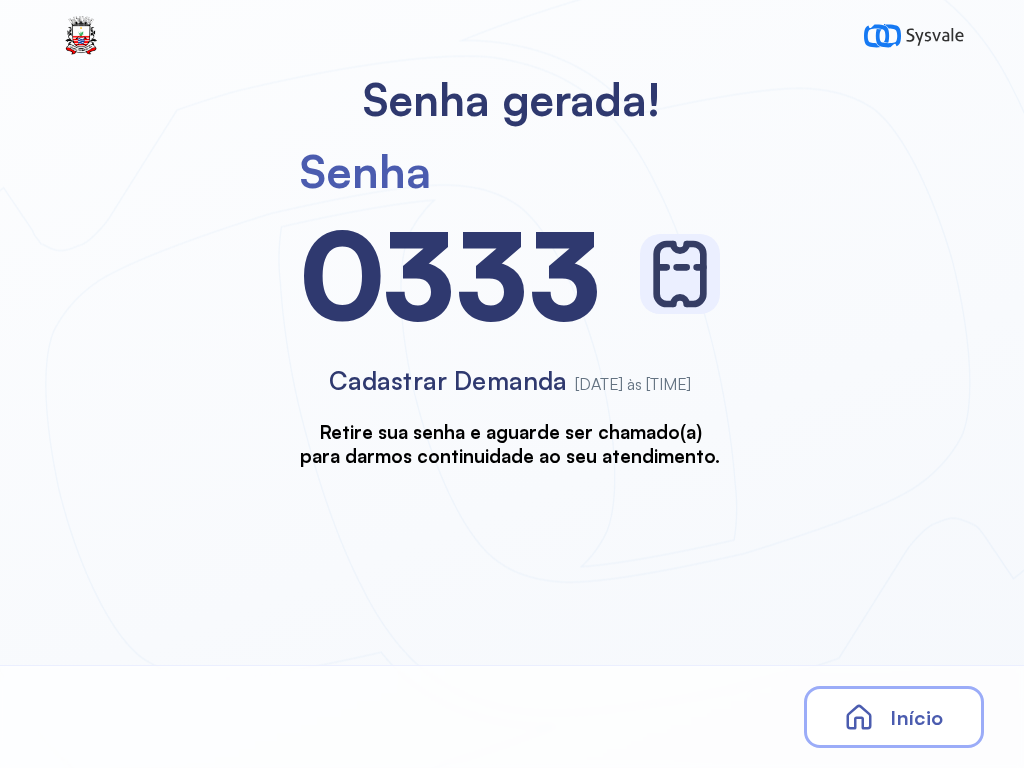 scroll, scrollTop: 0, scrollLeft: 0, axis: both 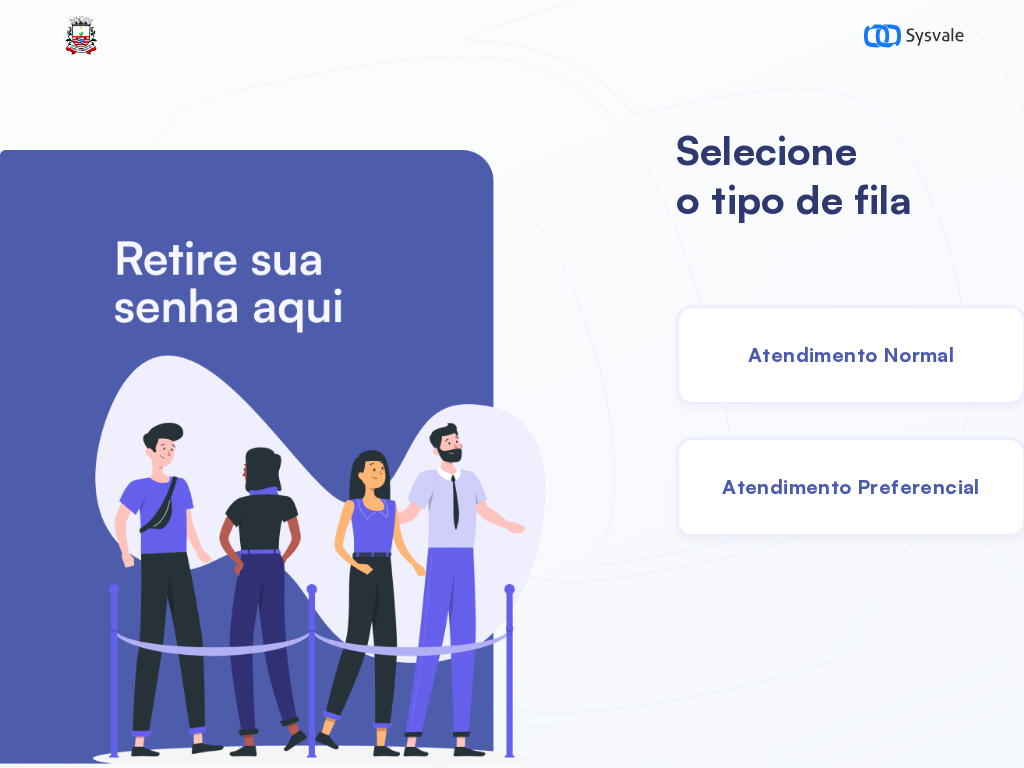 click on "Atendimento Preferencial" at bounding box center (851, 486) 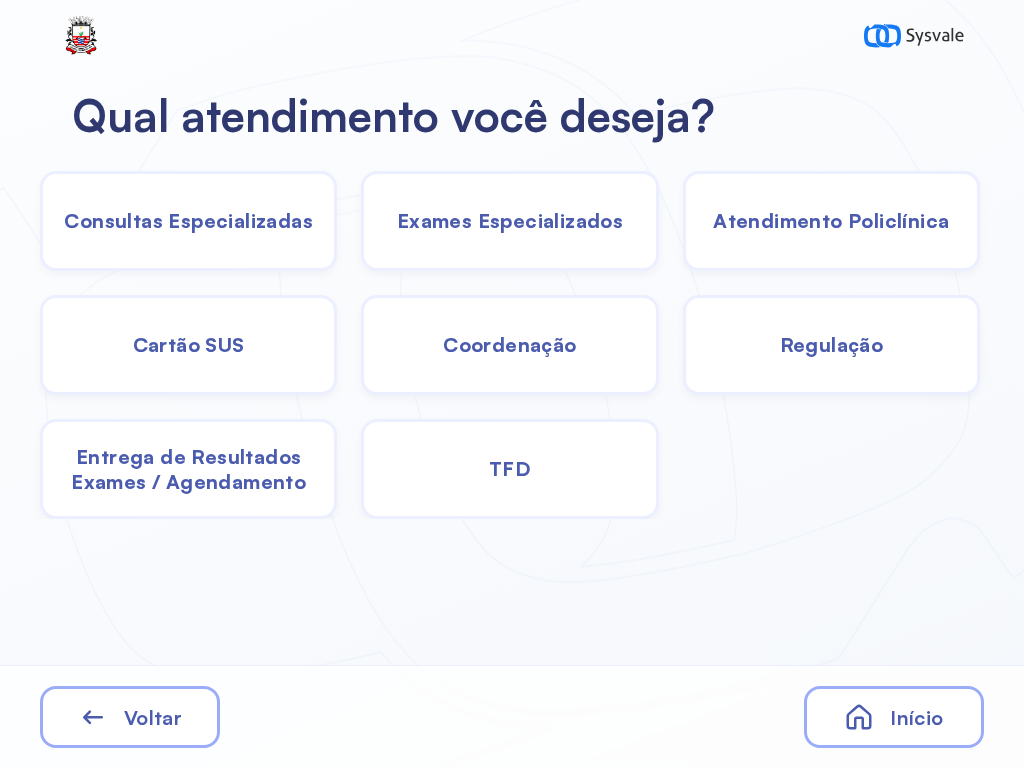click on "TFD" 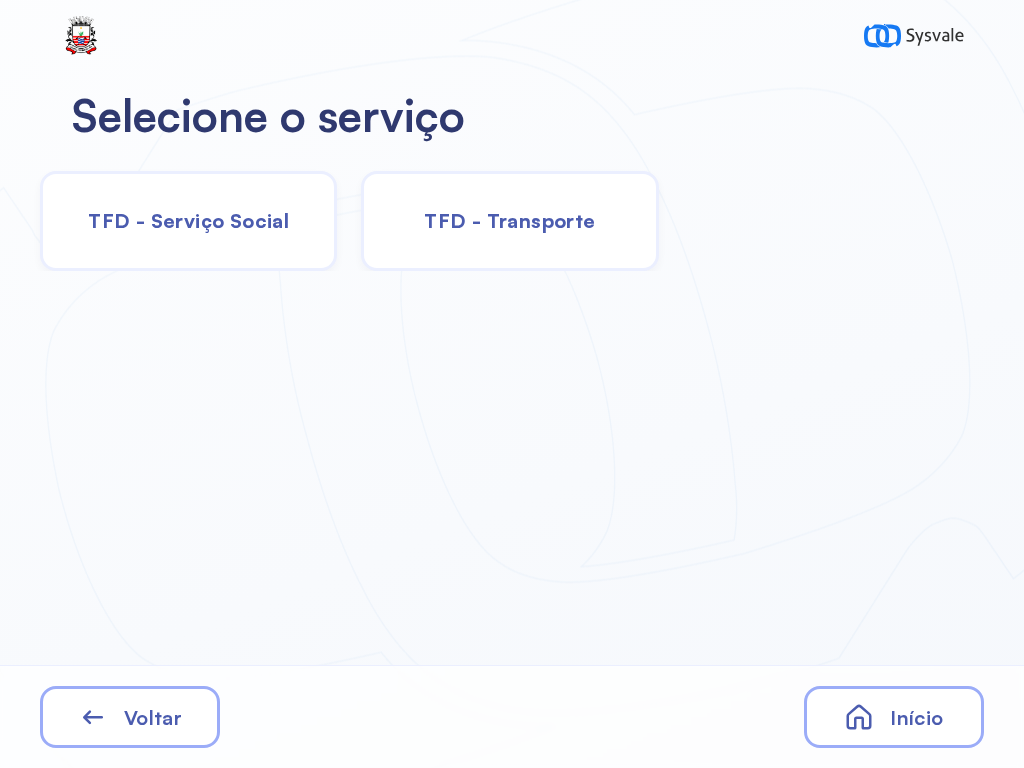 click on "TFD - Serviço Social" at bounding box center (188, 220) 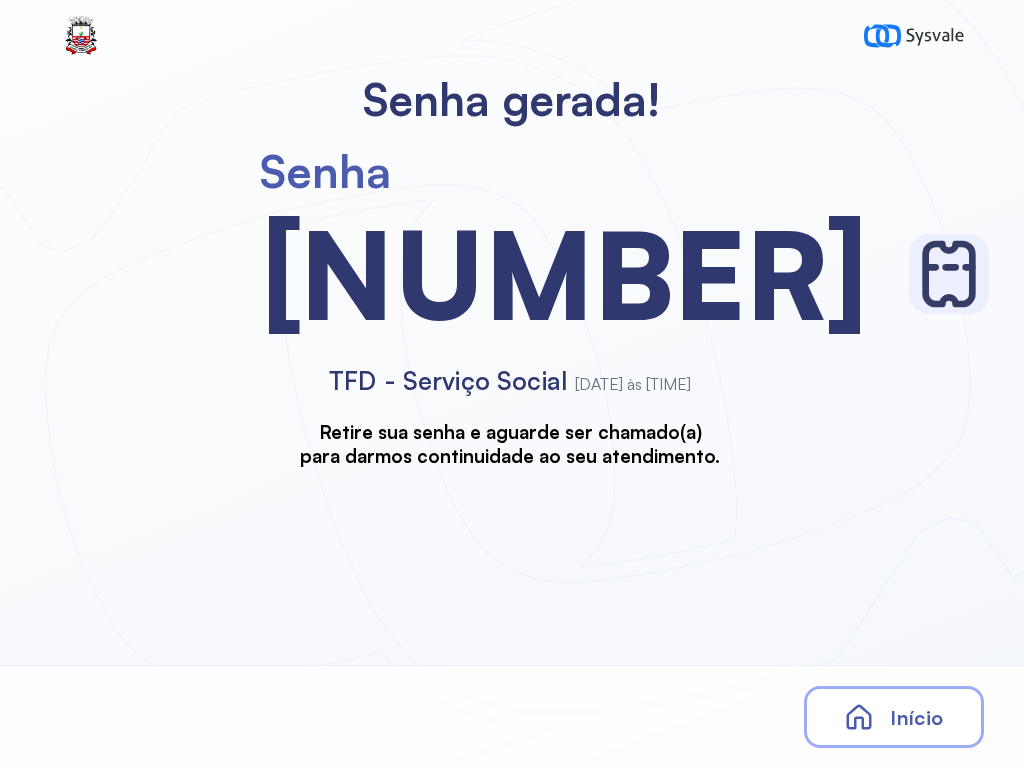 scroll, scrollTop: 0, scrollLeft: 0, axis: both 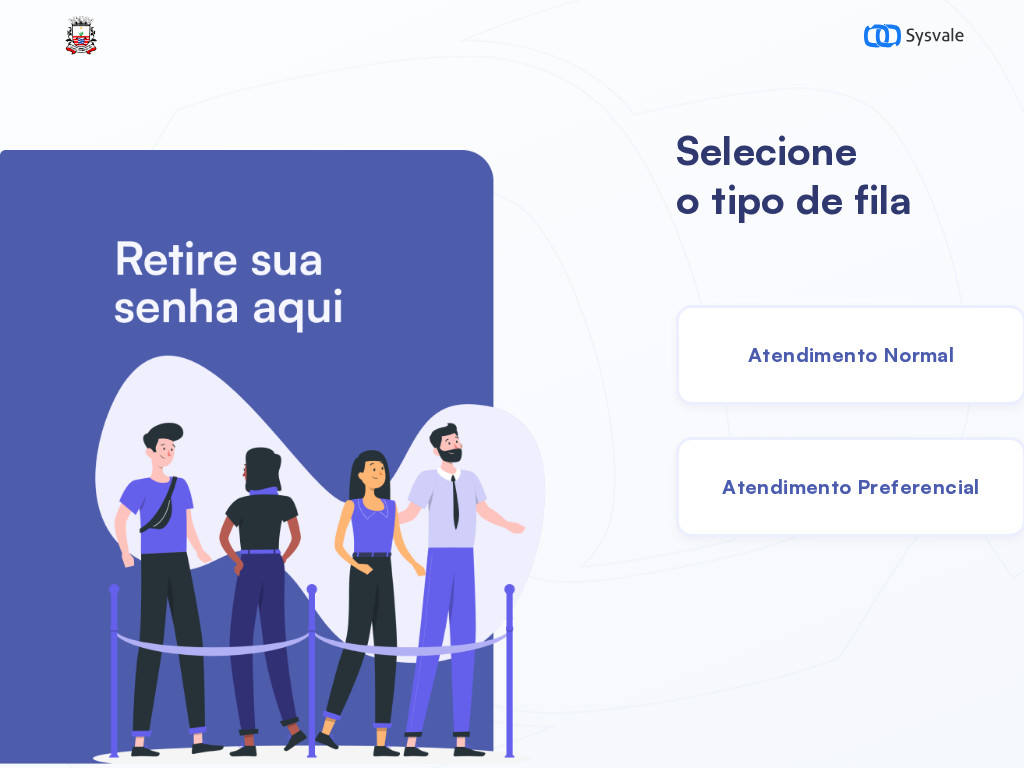 click on "Atendimento Normal" at bounding box center (851, 354) 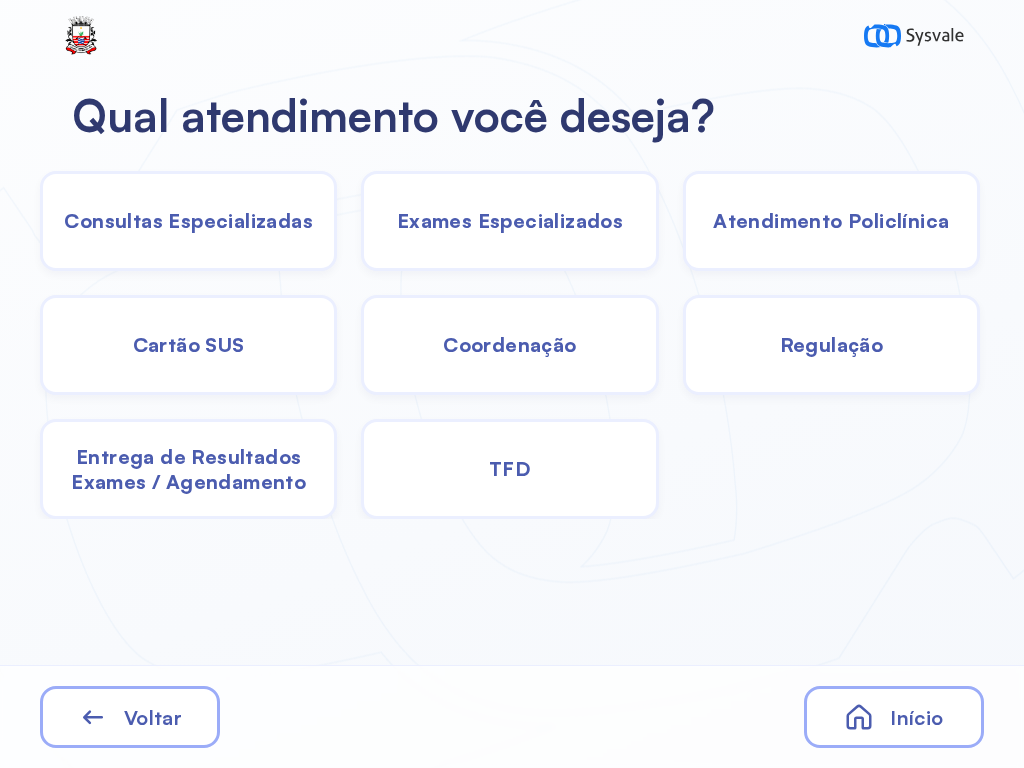 click on "Entrega de Resultados Exames / Agendamento" at bounding box center [188, 220] 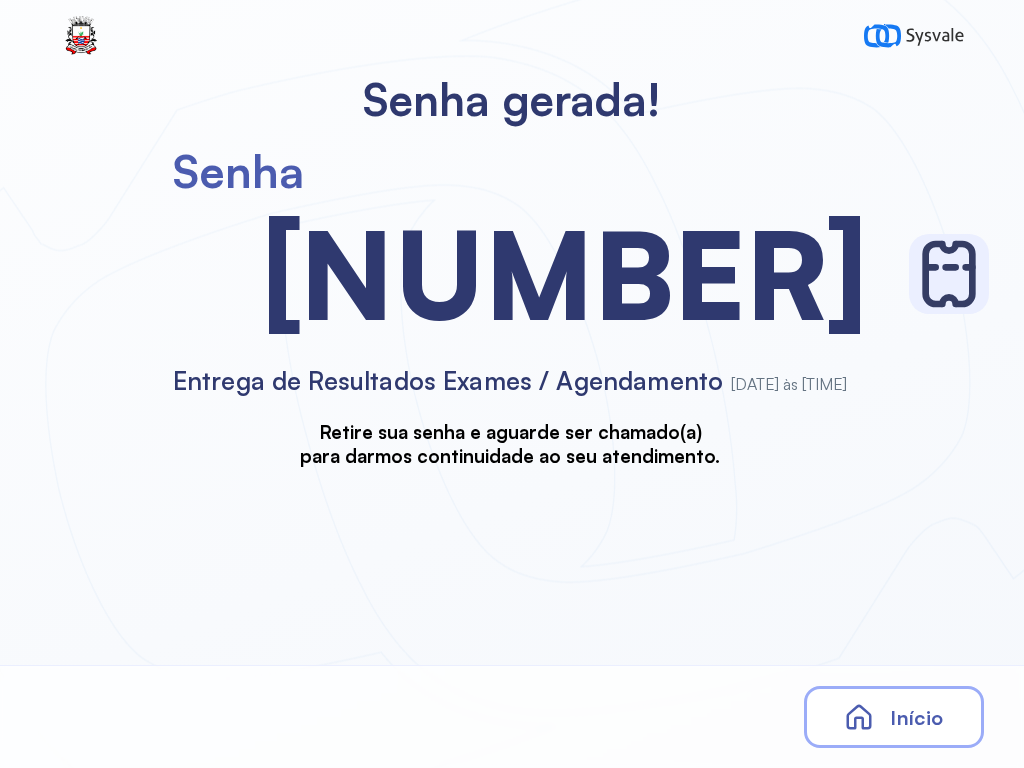 scroll, scrollTop: 0, scrollLeft: 0, axis: both 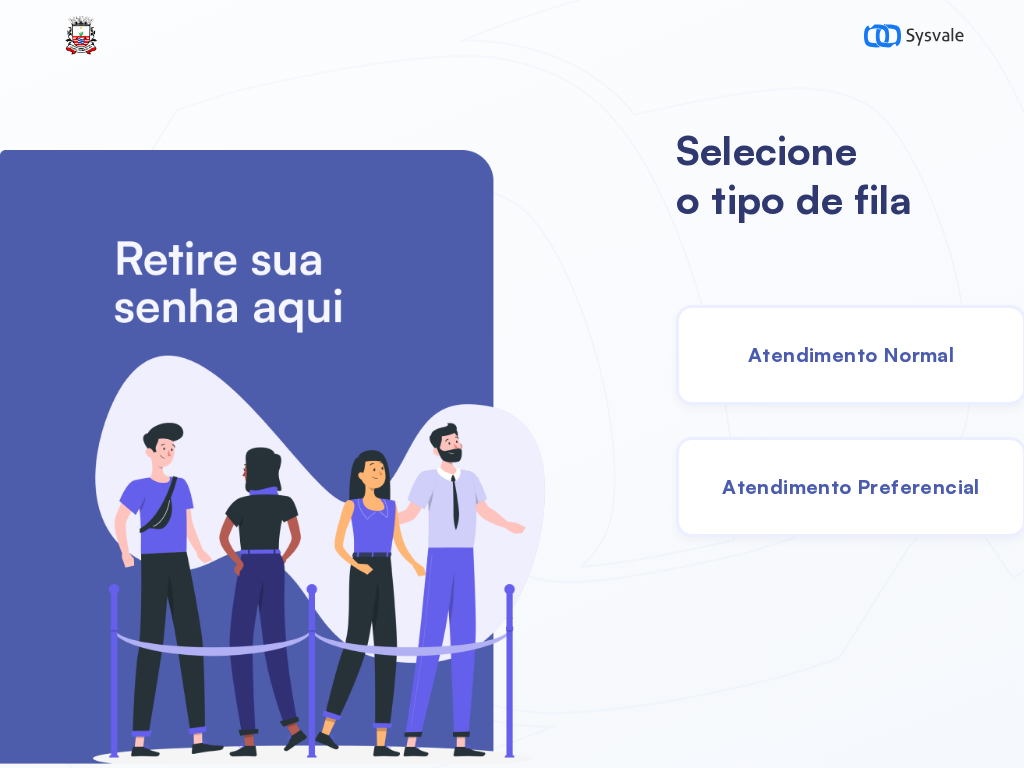 click on "Atendimento Normal" at bounding box center [851, 354] 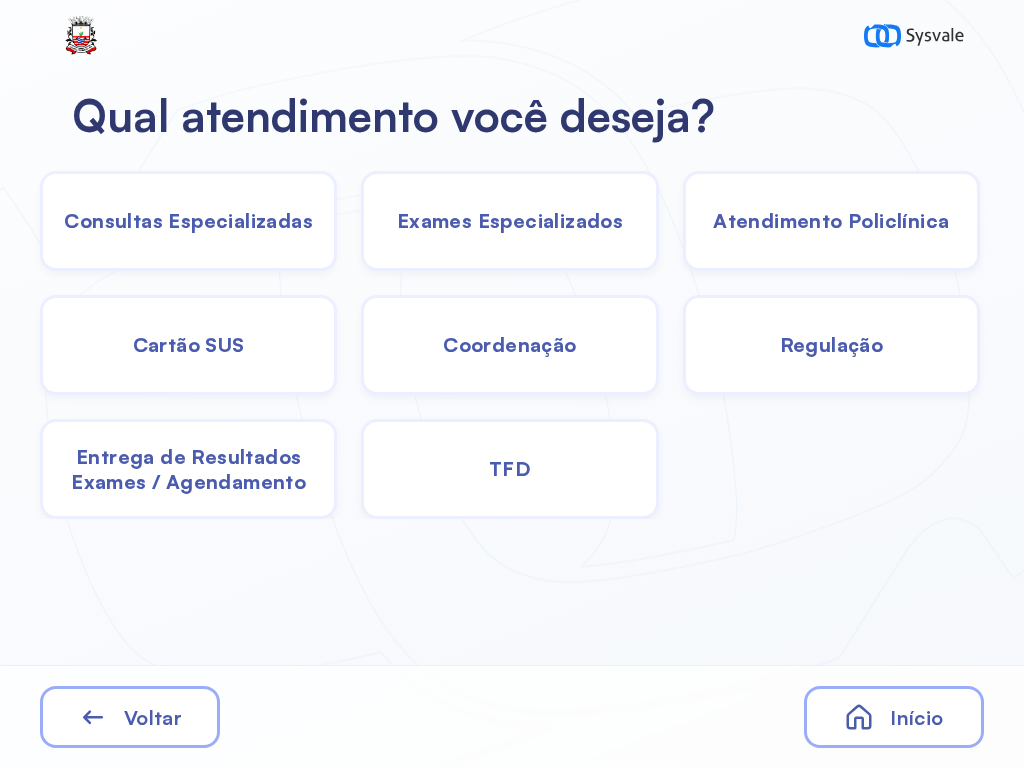 click on "Exames Especializados" at bounding box center [188, 220] 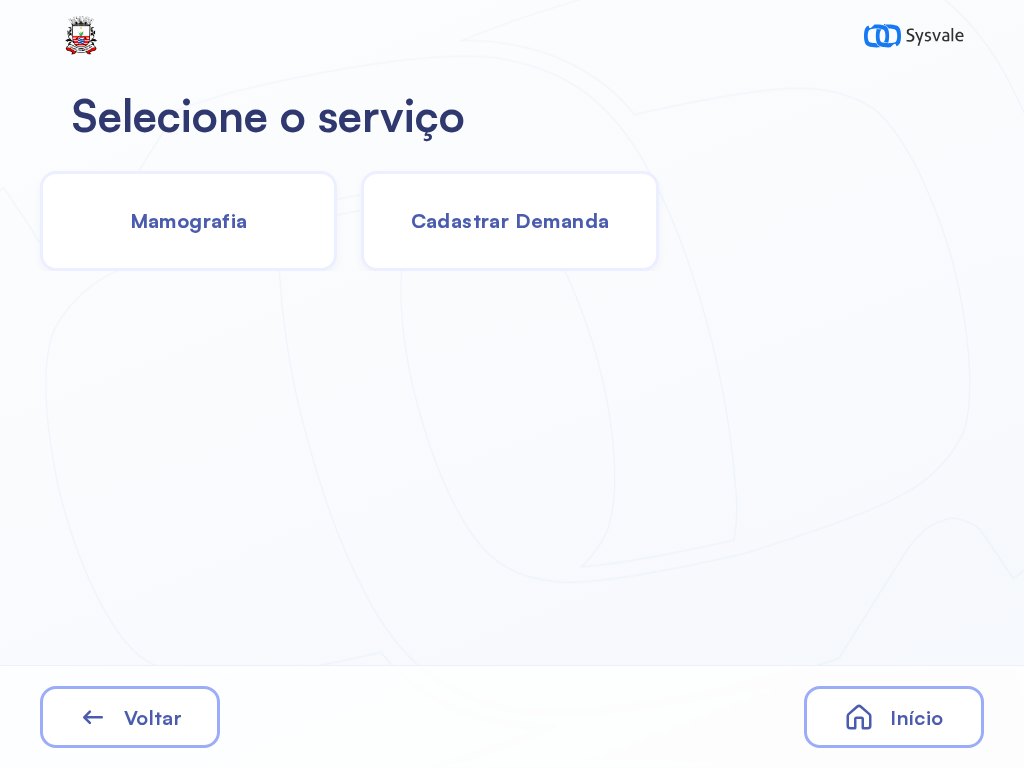 click on "Cadastrar Demanda" at bounding box center [510, 220] 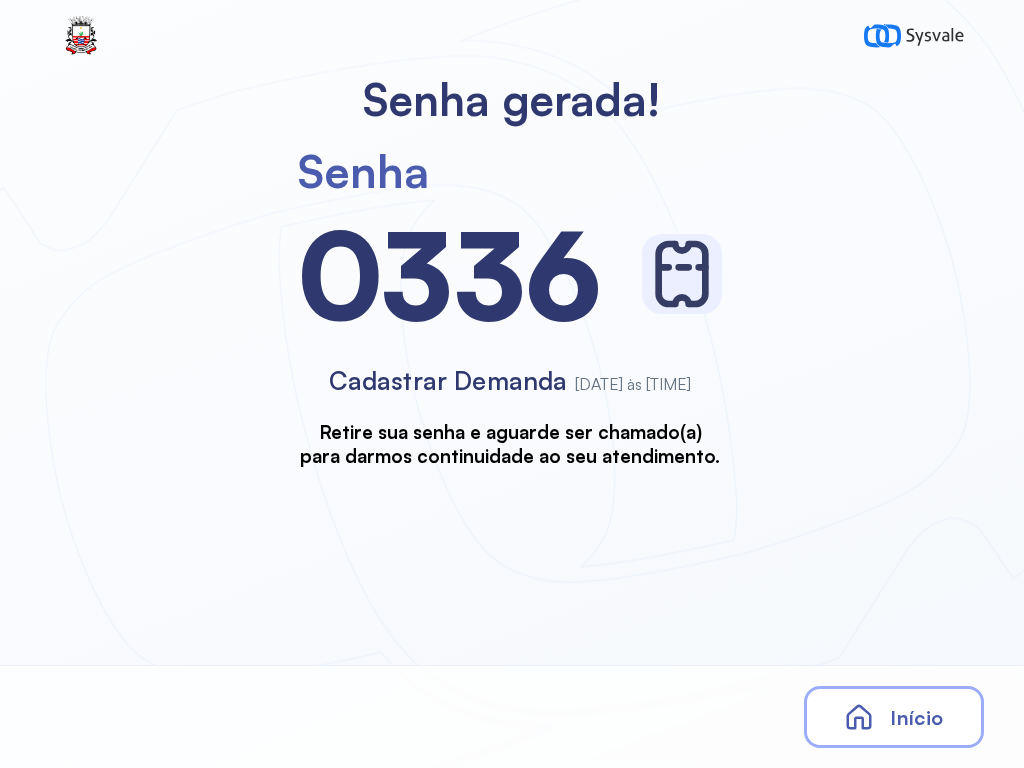 scroll, scrollTop: 0, scrollLeft: 0, axis: both 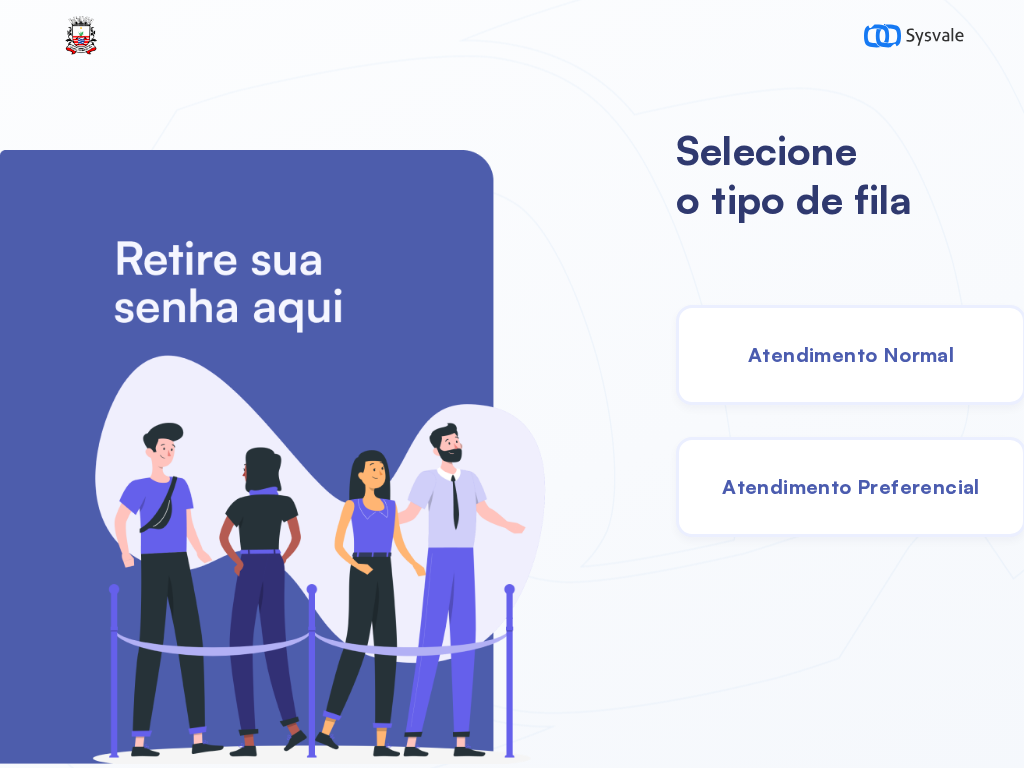 click on "Atendimento Normal" at bounding box center [851, 355] 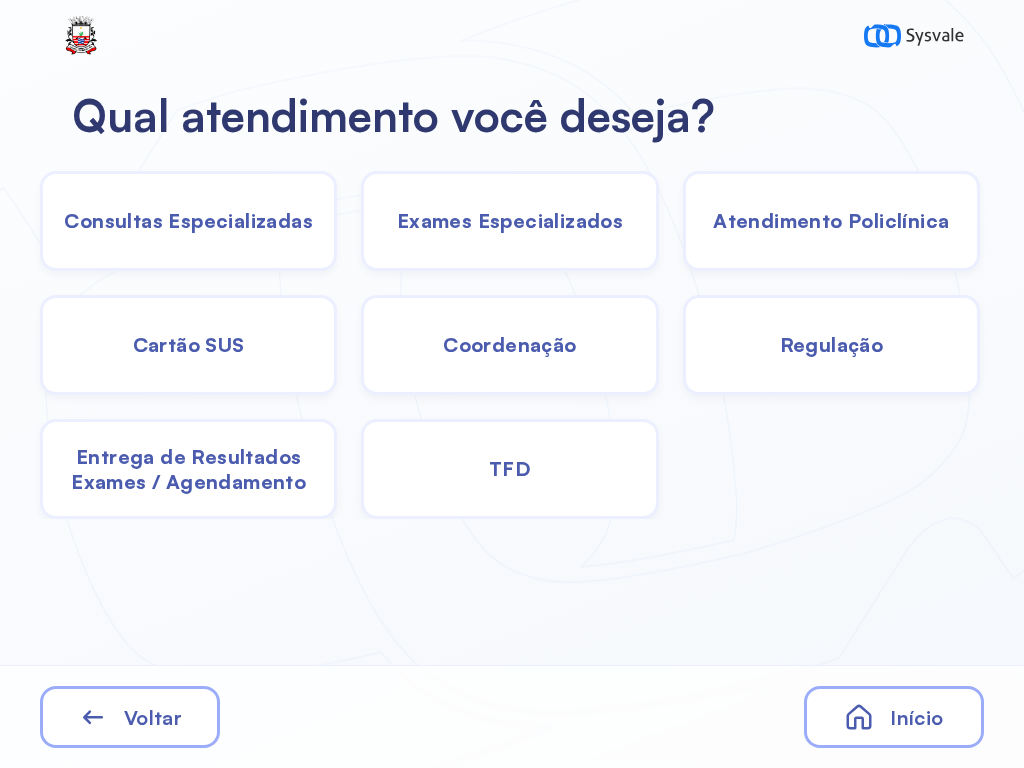 click on "Início" at bounding box center [894, 717] 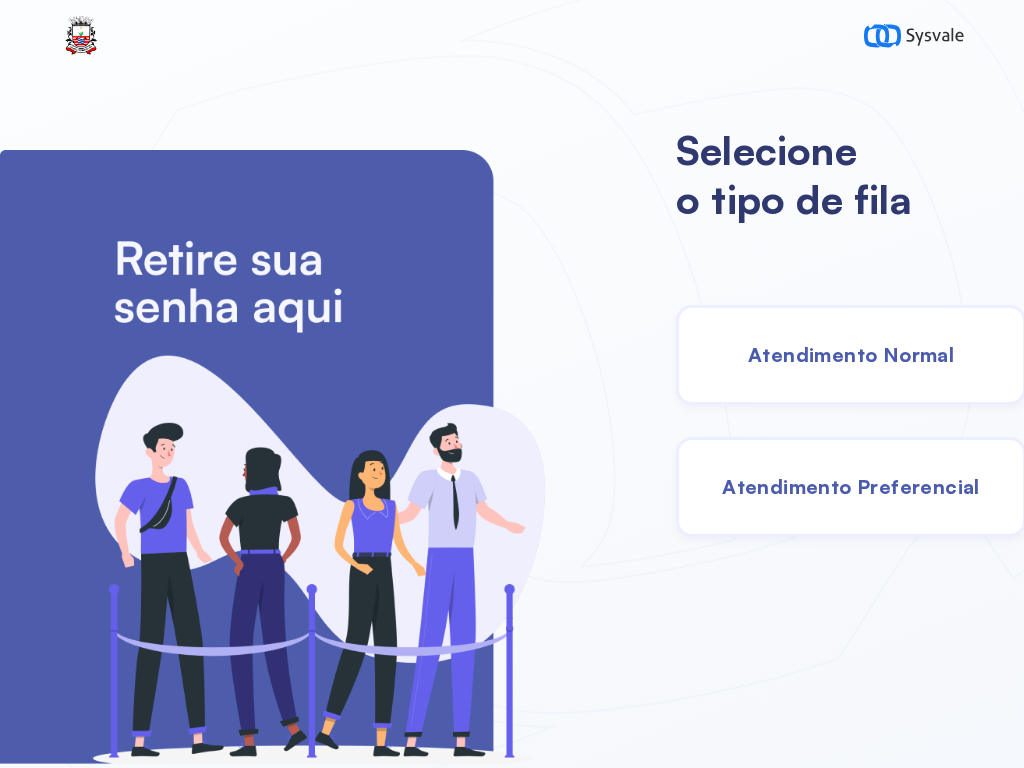 click on "Atendimento Preferencial" at bounding box center (851, 486) 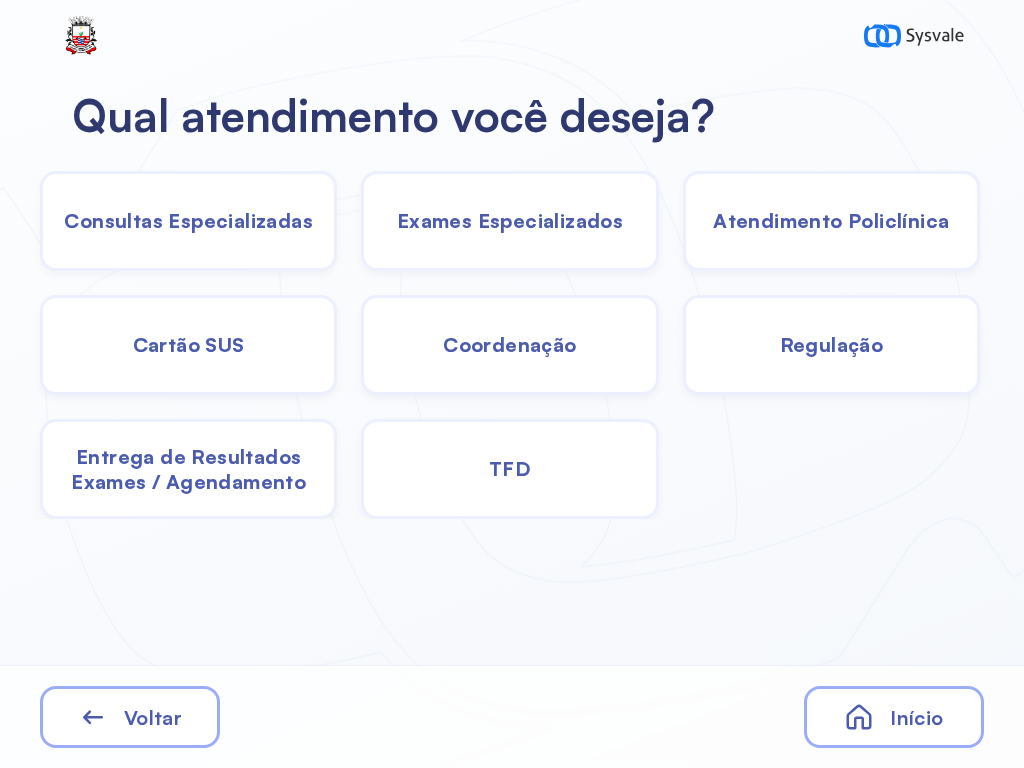 click on "Exames Especializados" at bounding box center (188, 220) 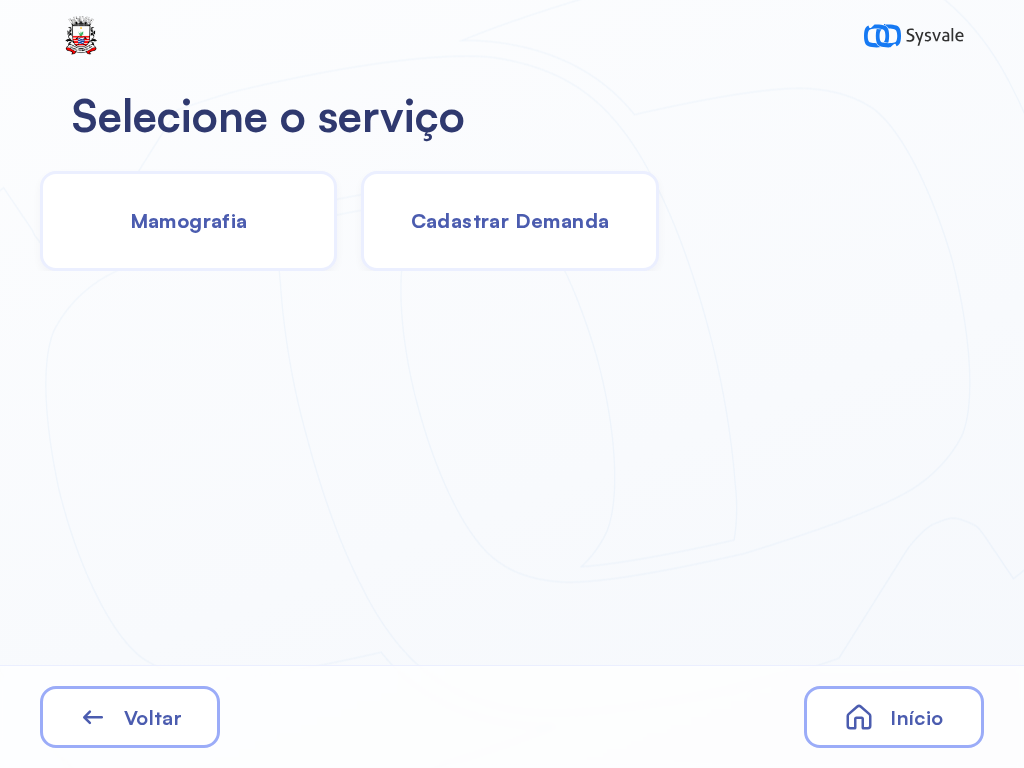 click on "Cadastrar Demanda" at bounding box center [510, 220] 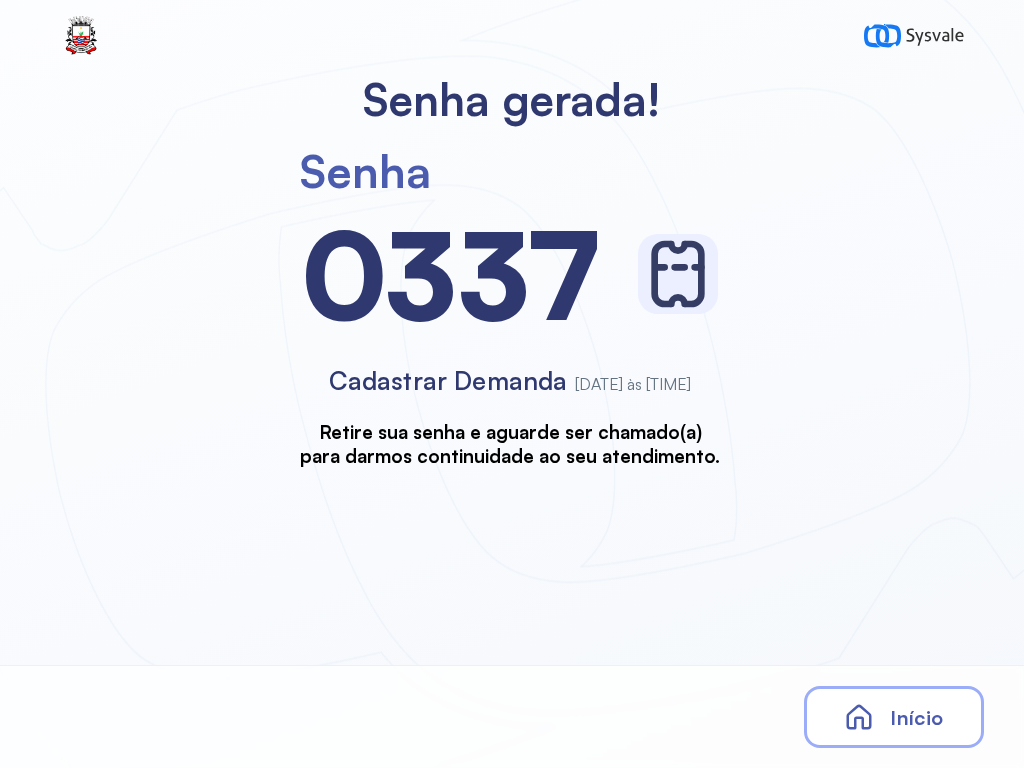 scroll, scrollTop: 0, scrollLeft: 0, axis: both 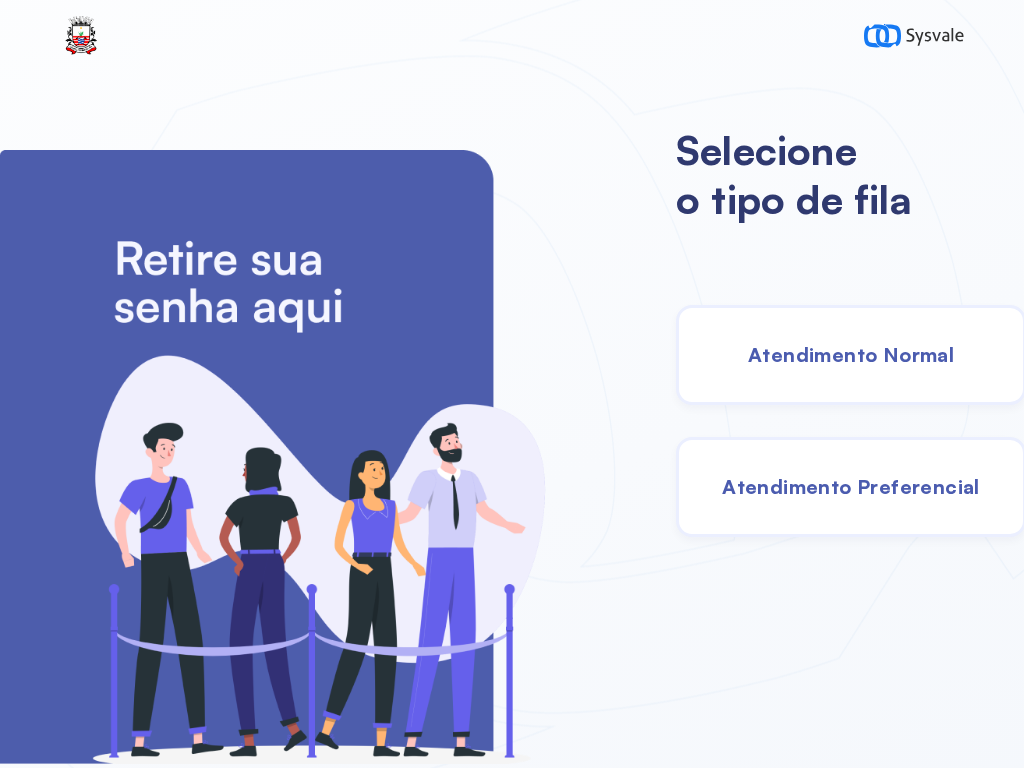 click on "Atendimento Normal" at bounding box center [851, 355] 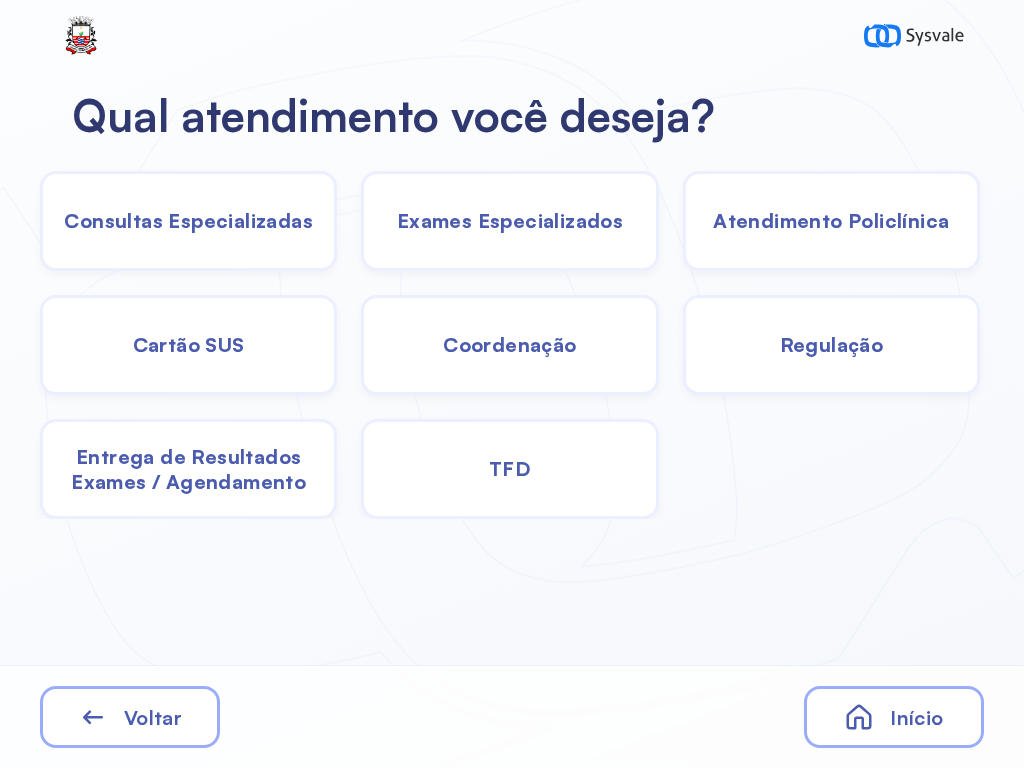 click on "Exames Especializados" at bounding box center (188, 220) 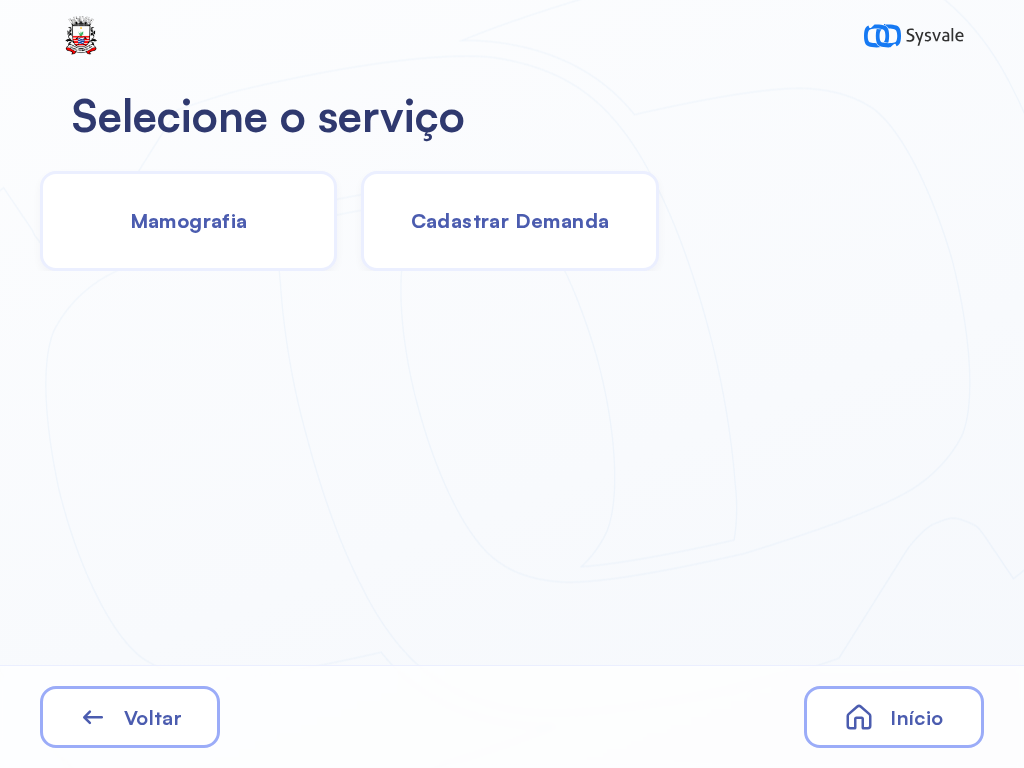 click on "Cadastrar Demanda" at bounding box center [510, 220] 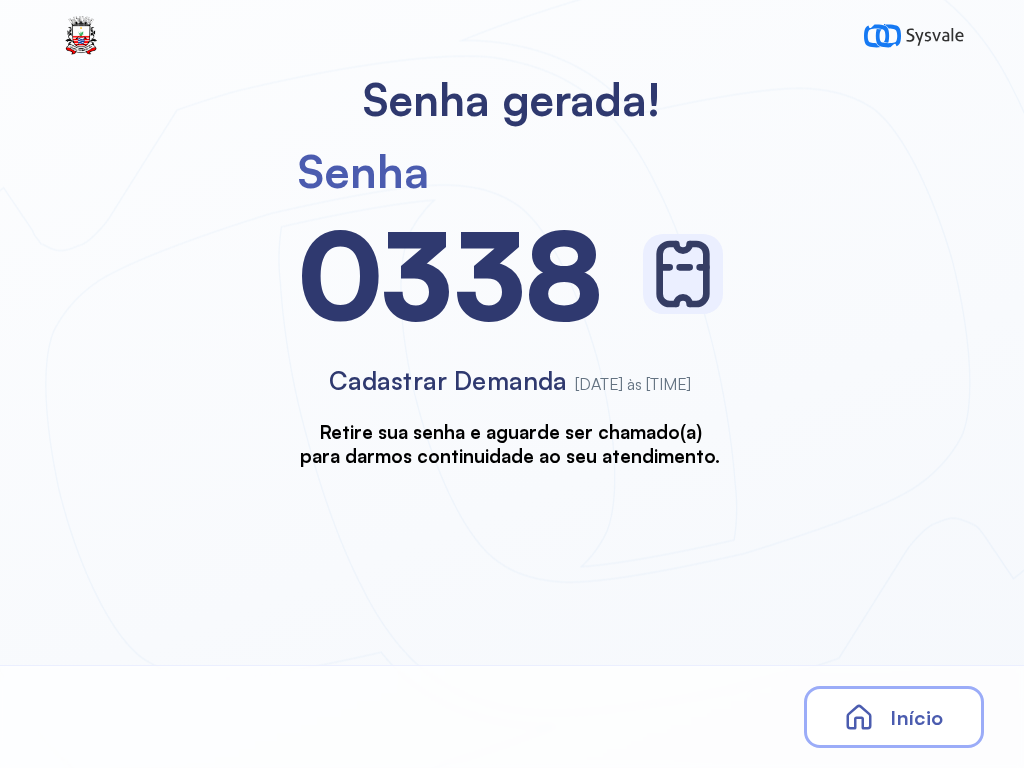 scroll, scrollTop: 0, scrollLeft: 0, axis: both 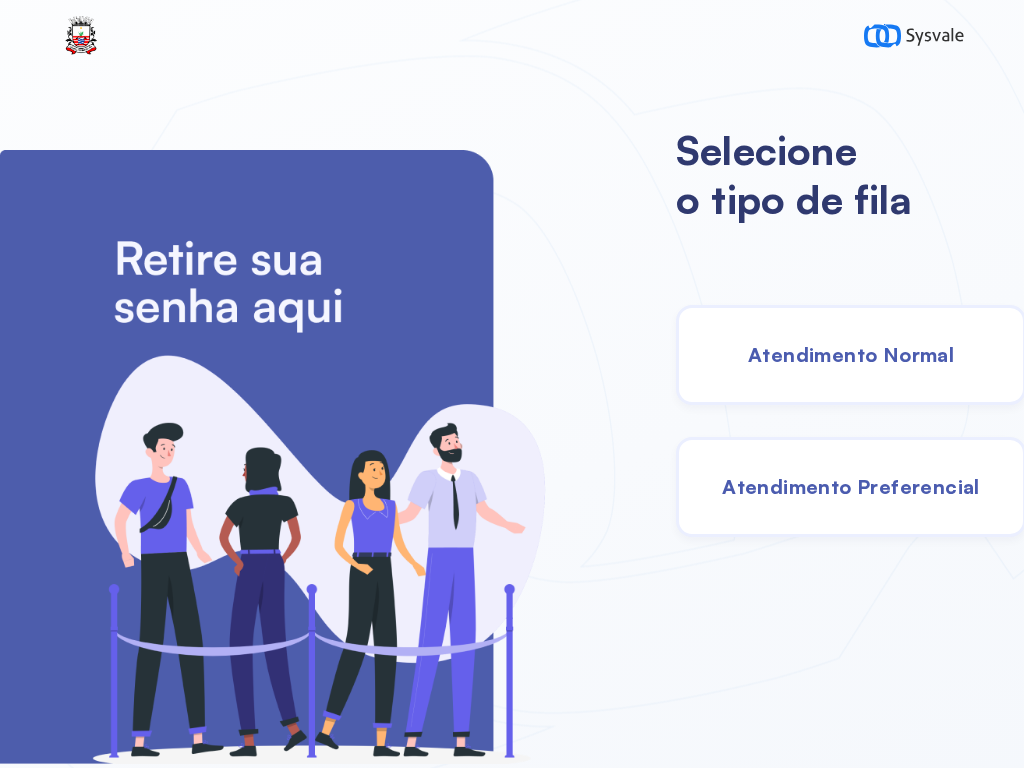 click on "Atendimento Normal" at bounding box center [851, 354] 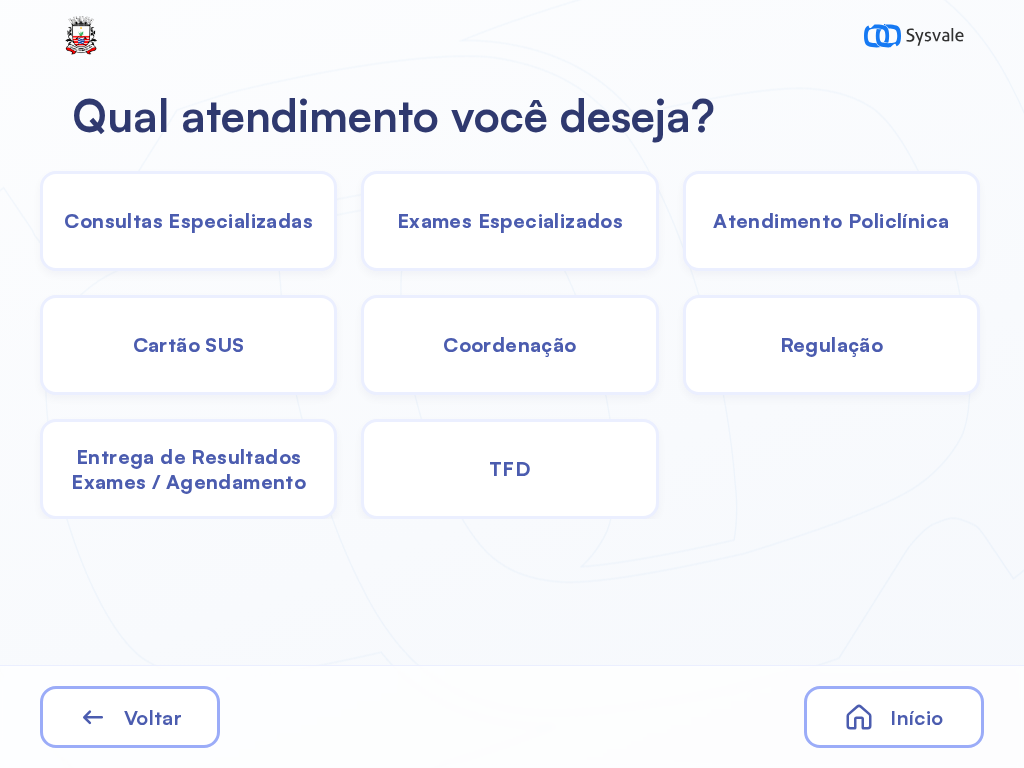 click on "TFD" at bounding box center (188, 220) 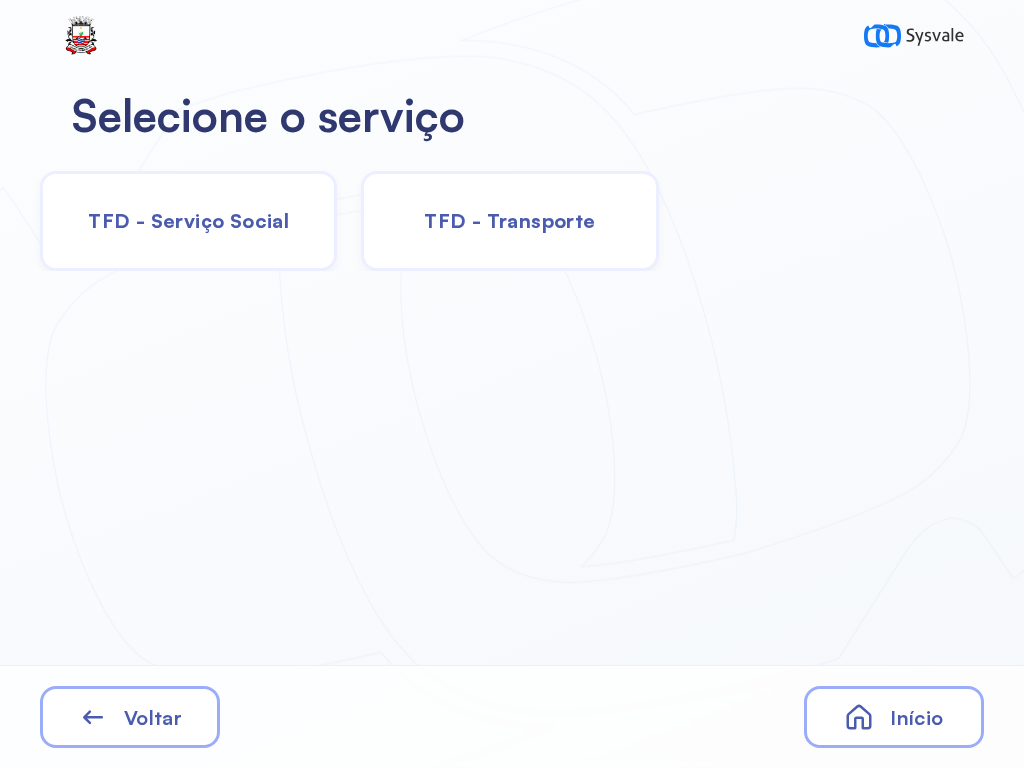 click on "TFD - Serviço Social" at bounding box center (188, 220) 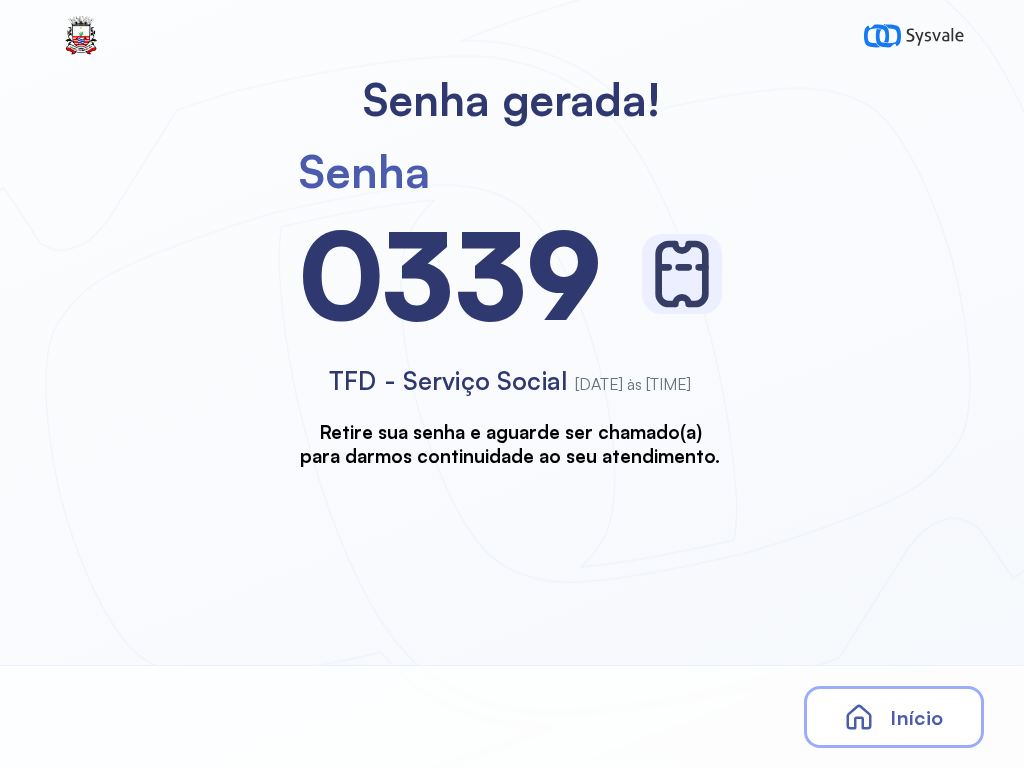 scroll, scrollTop: 0, scrollLeft: 0, axis: both 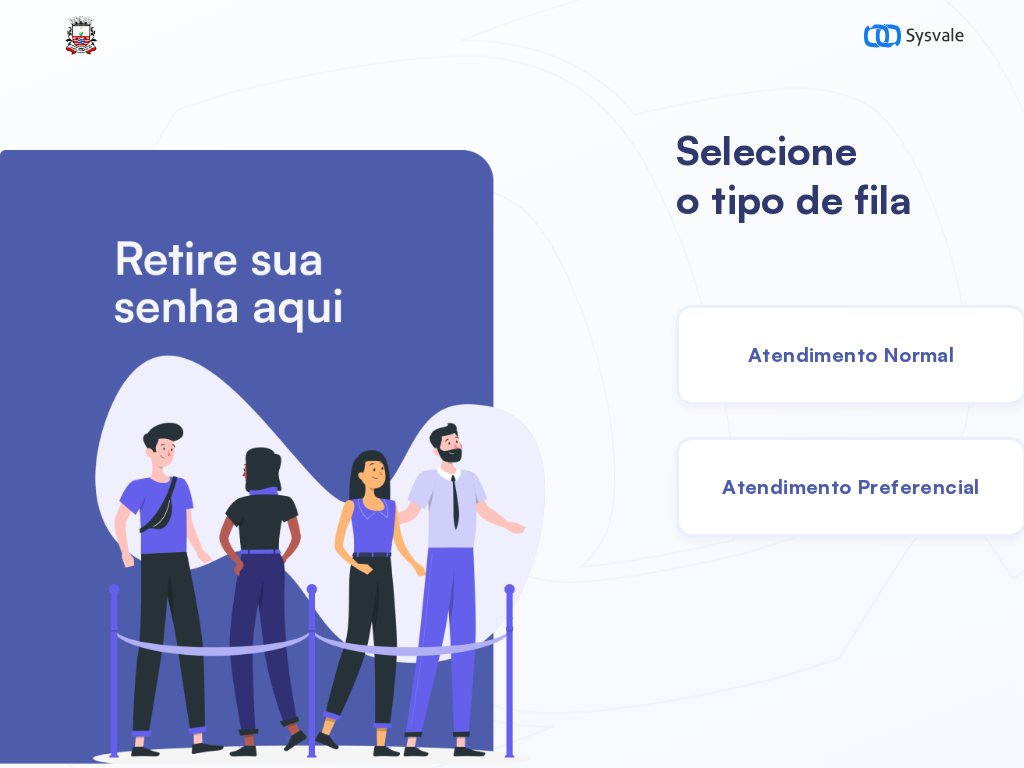 click on "Atendimento Normal" at bounding box center (851, 354) 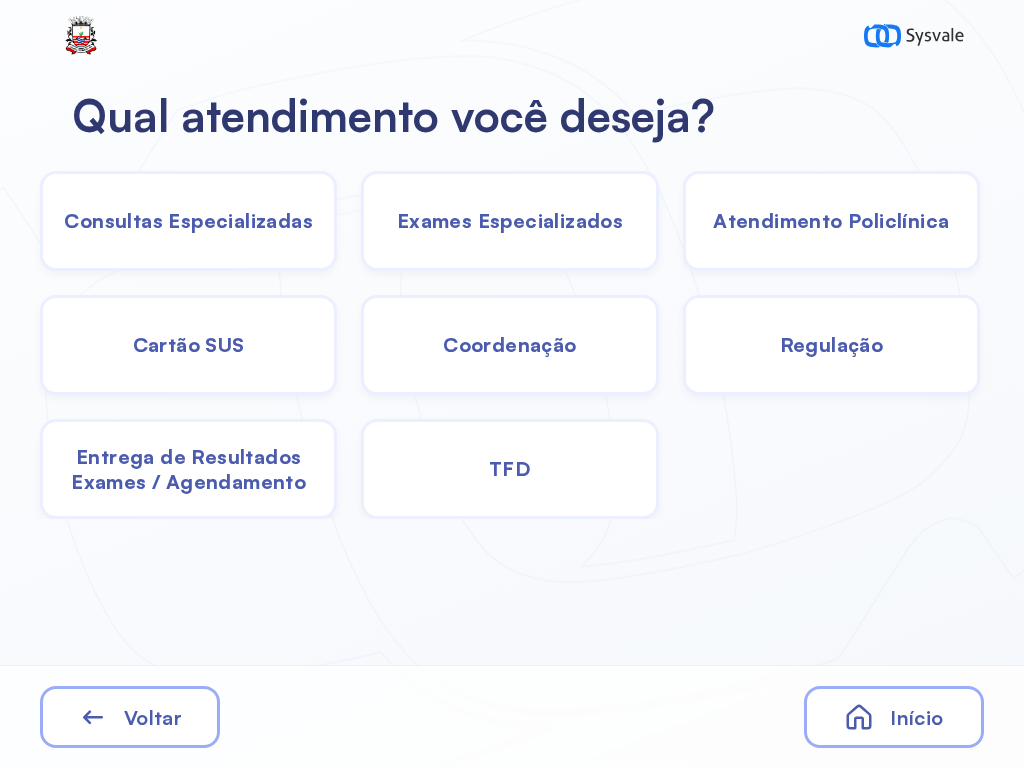 click on "Exames Especializados" at bounding box center (188, 220) 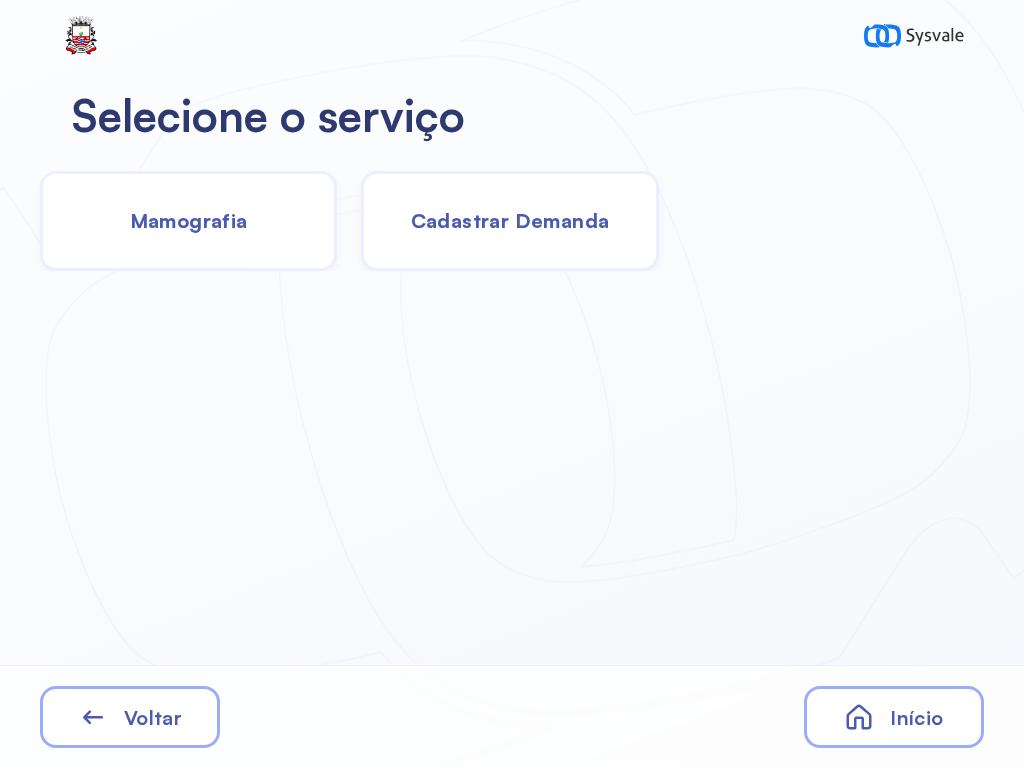 click on "Cadastrar Demanda" at bounding box center [510, 220] 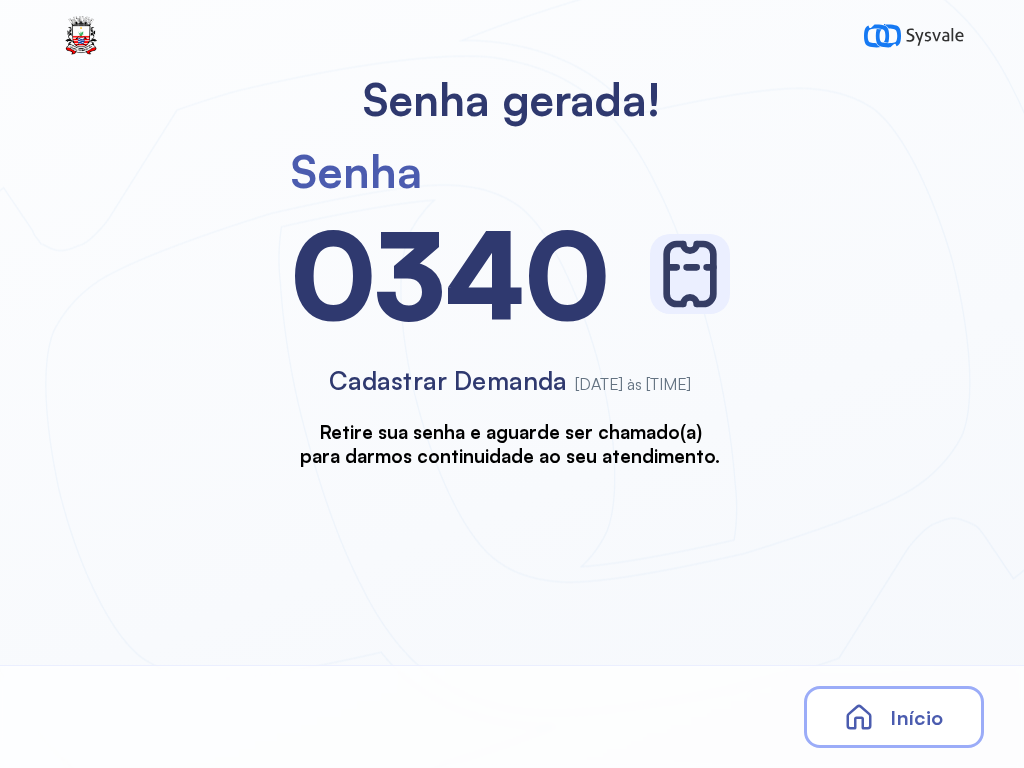 scroll, scrollTop: 0, scrollLeft: 0, axis: both 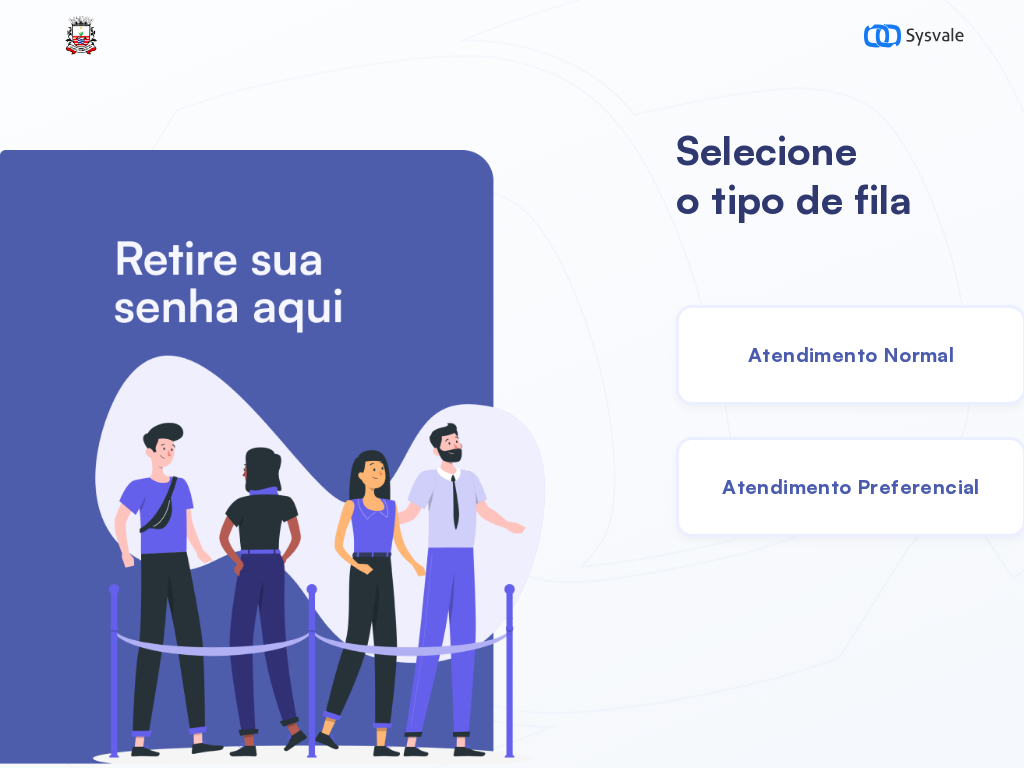 click on "Atendimento Normal" at bounding box center (851, 355) 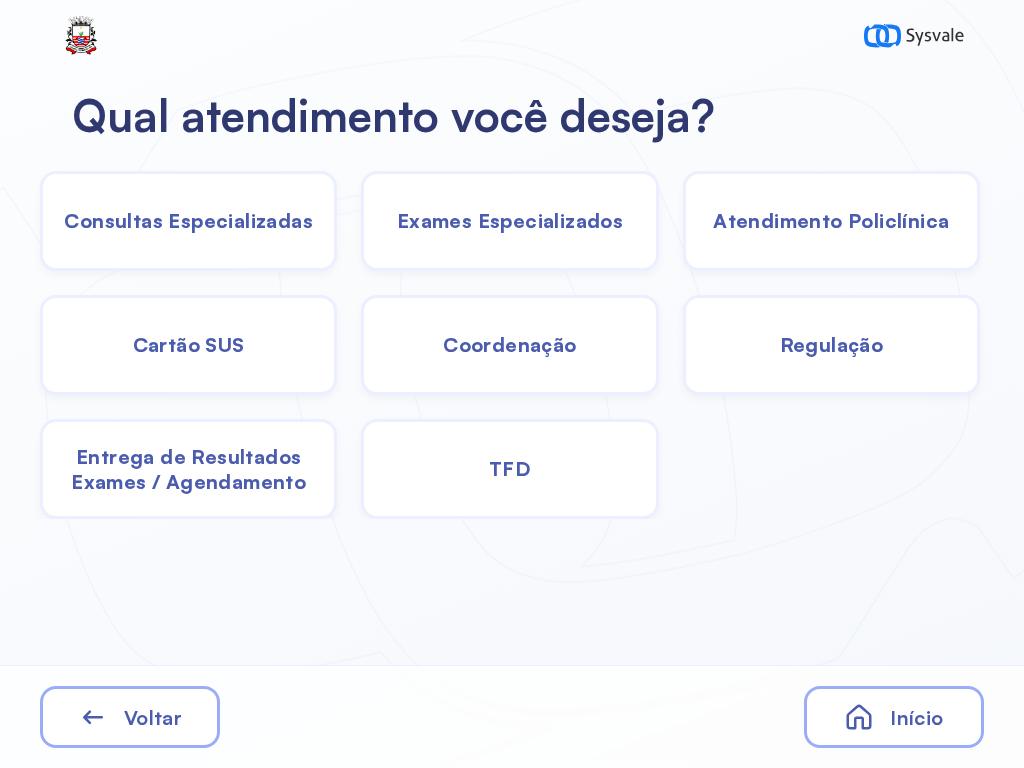 click on "Exames Especializados" at bounding box center [188, 220] 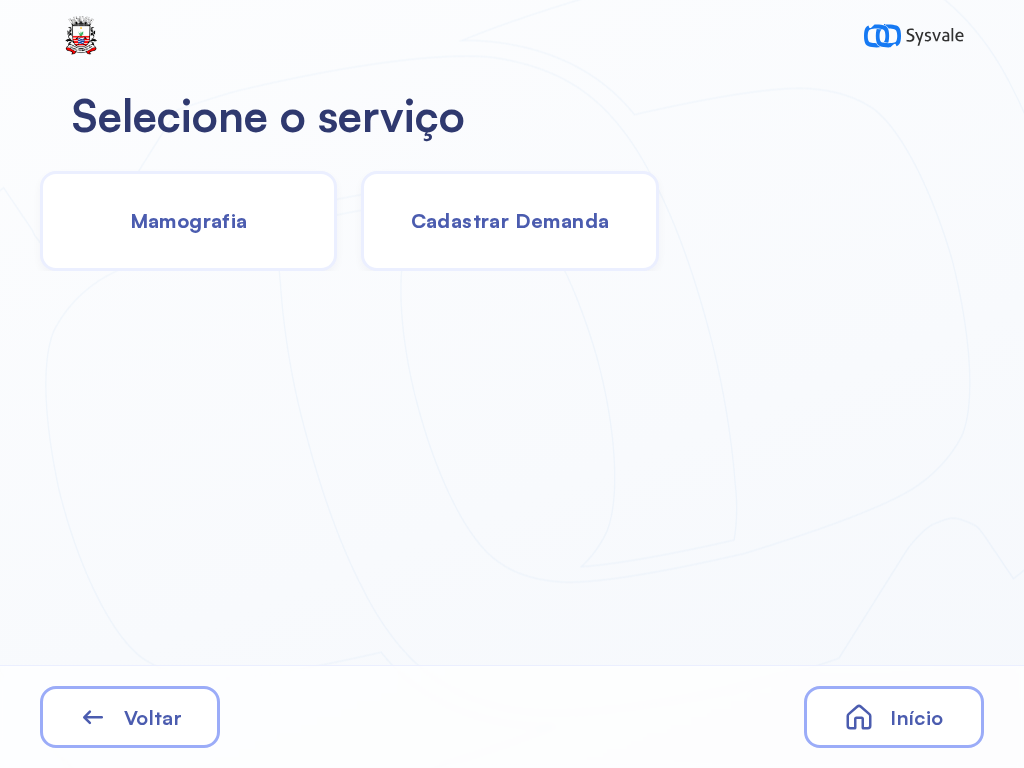click on "Cadastrar Demanda" at bounding box center [510, 220] 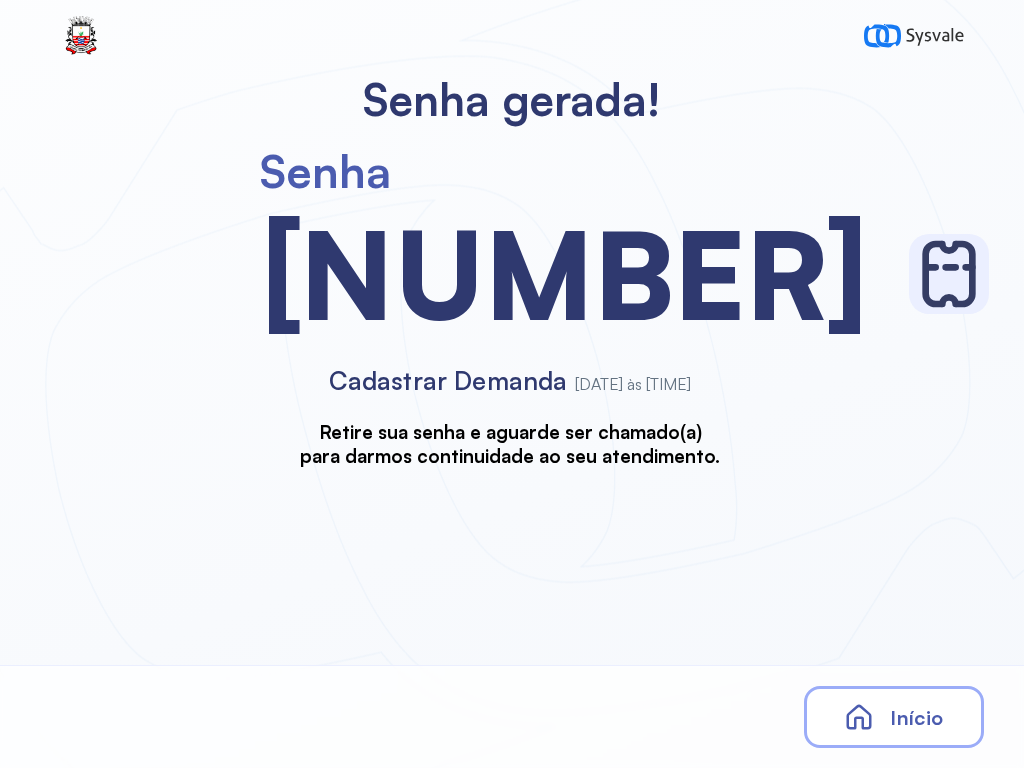 scroll, scrollTop: 0, scrollLeft: 0, axis: both 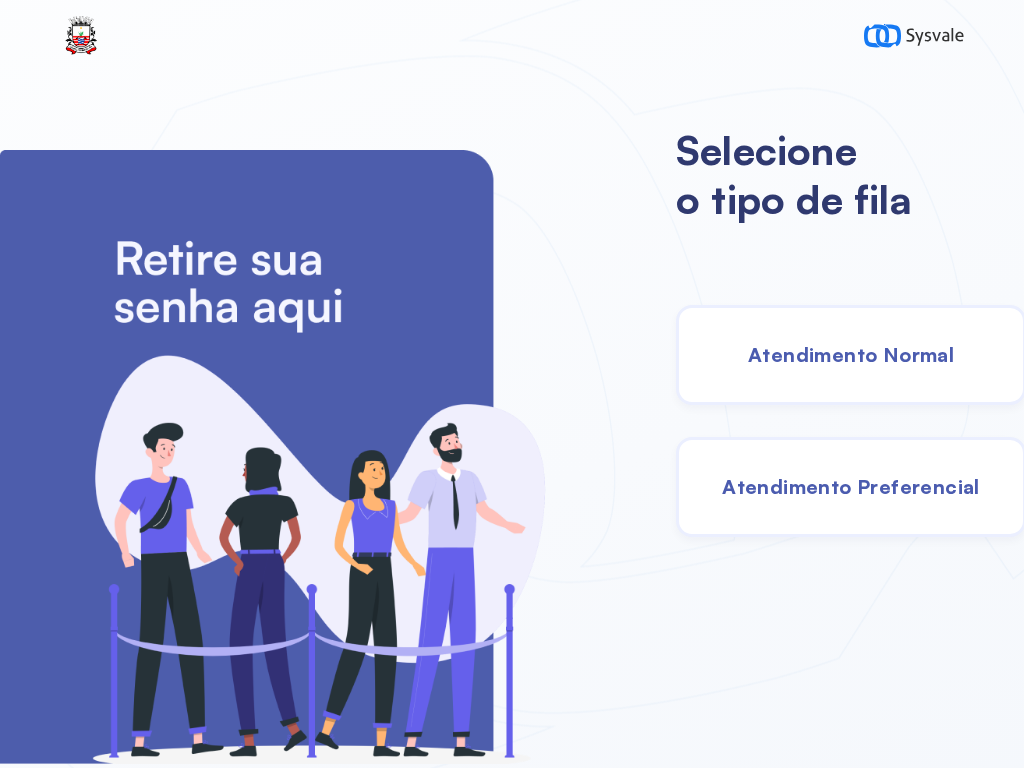 click on "Atendimento Normal" at bounding box center [851, 354] 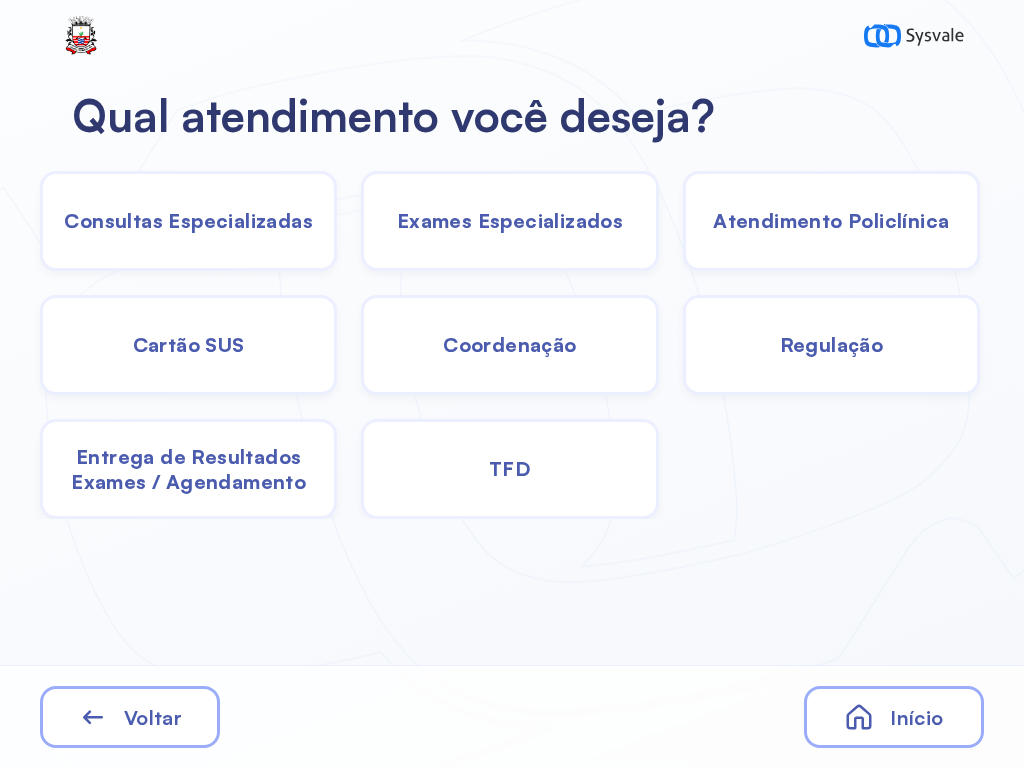 click on "Exames Especializados" at bounding box center [188, 220] 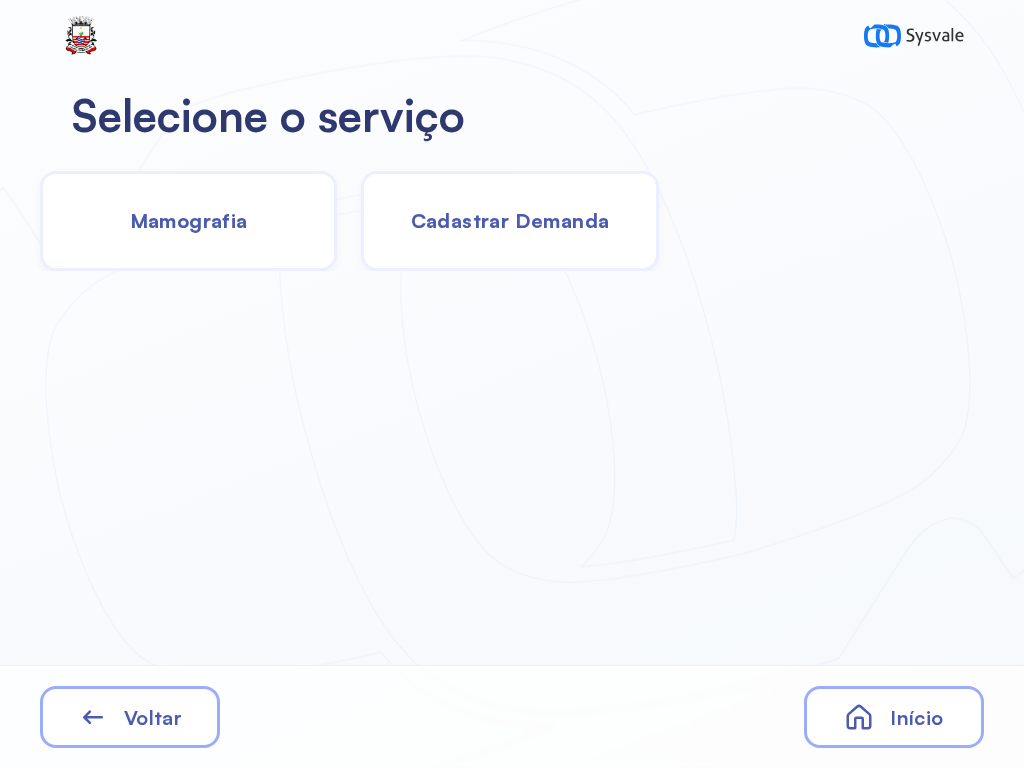 click on "Cadastrar Demanda" at bounding box center [510, 220] 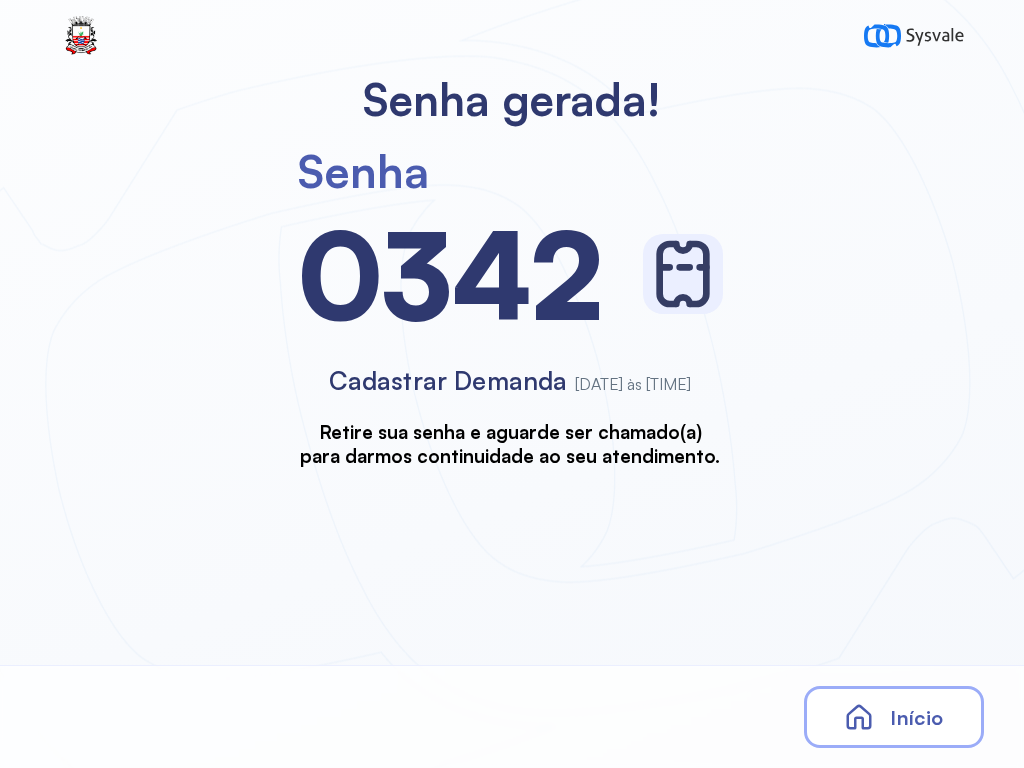 scroll, scrollTop: 0, scrollLeft: 0, axis: both 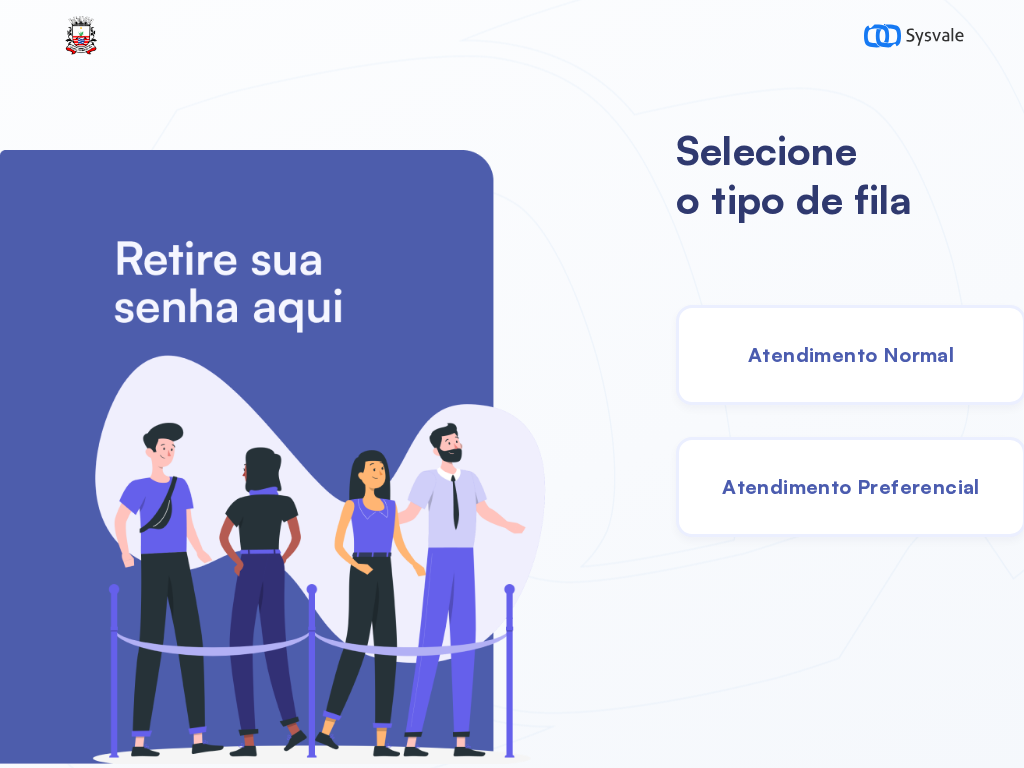 click on "Atendimento Normal" at bounding box center (851, 355) 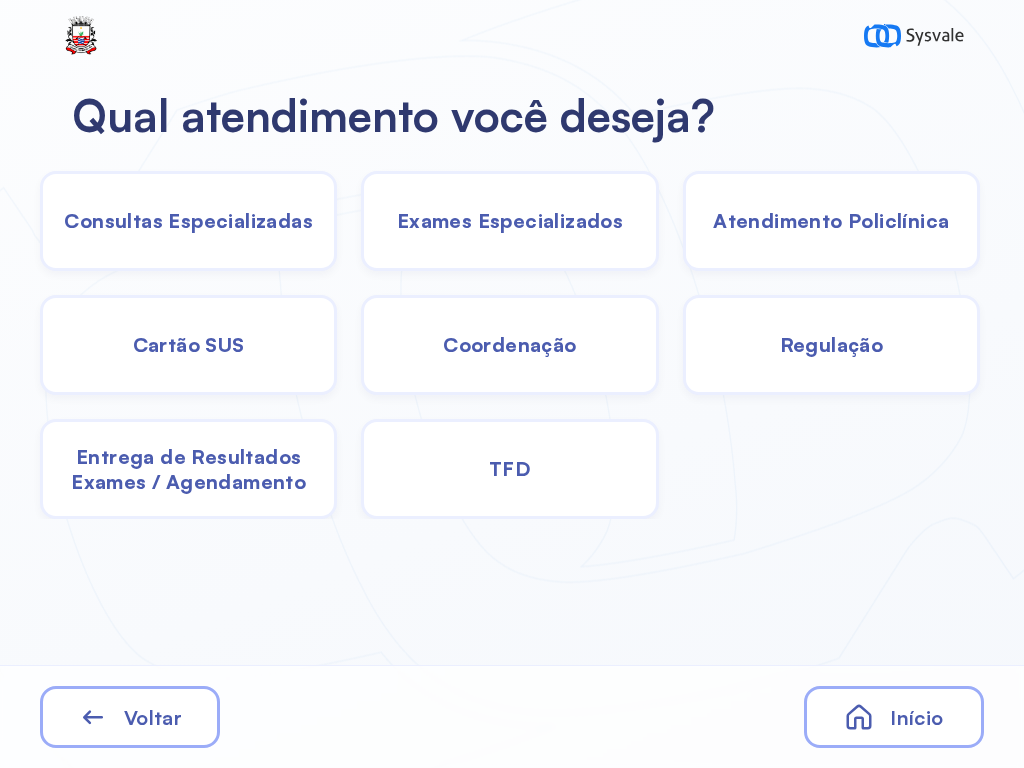 click on "Consultas Especializadas" at bounding box center [188, 220] 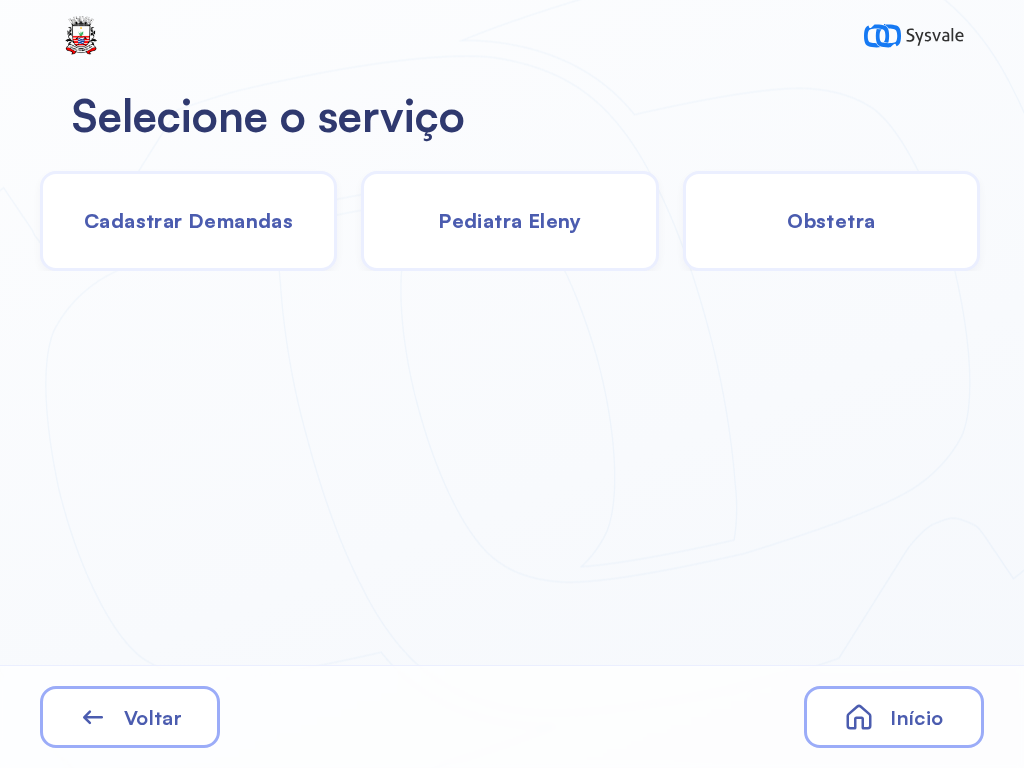 click on "Cadastrar Demandas" at bounding box center [188, 220] 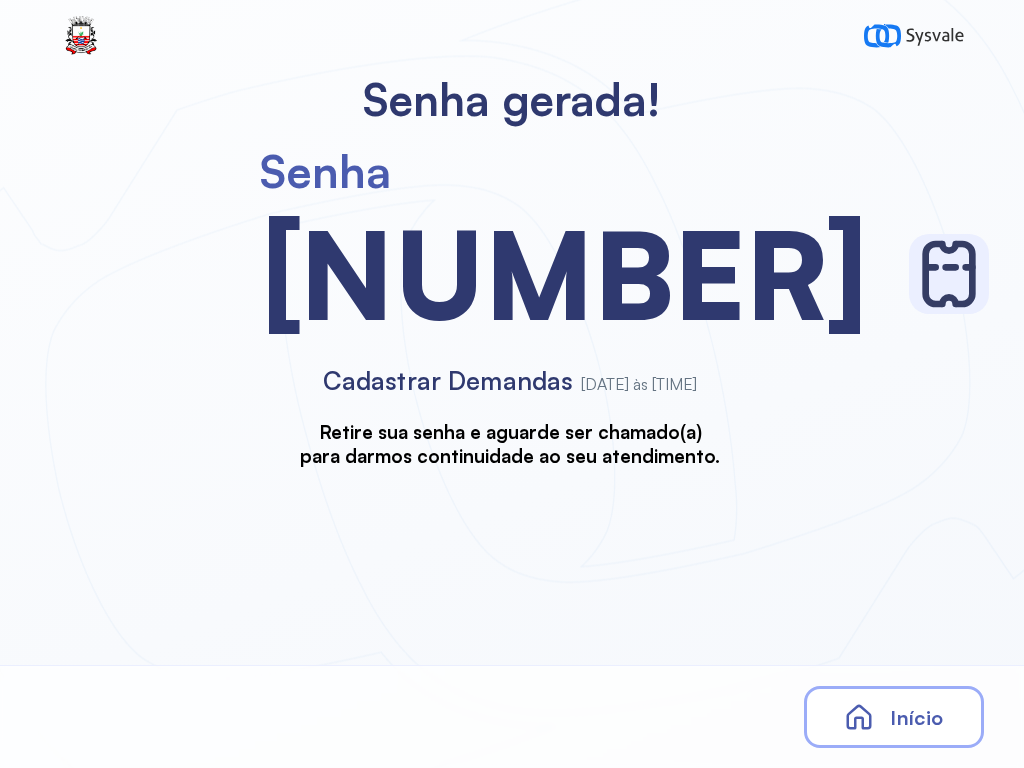 scroll, scrollTop: 0, scrollLeft: 0, axis: both 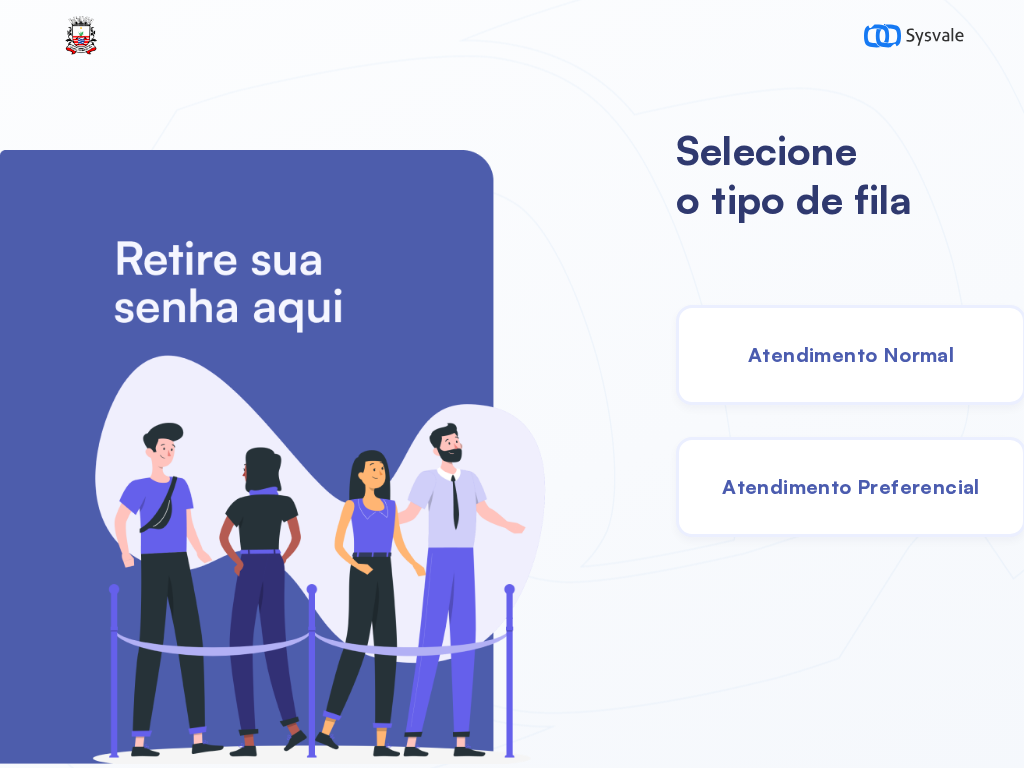click on "Atendimento Preferencial" at bounding box center (851, 487) 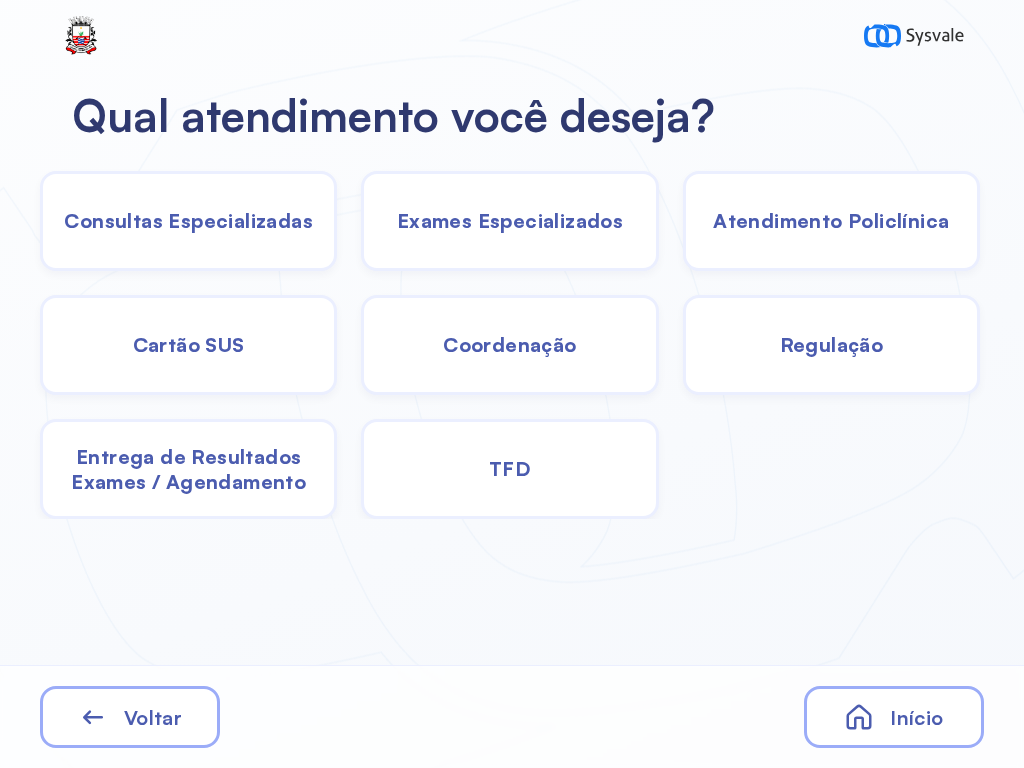 click on "TFD" 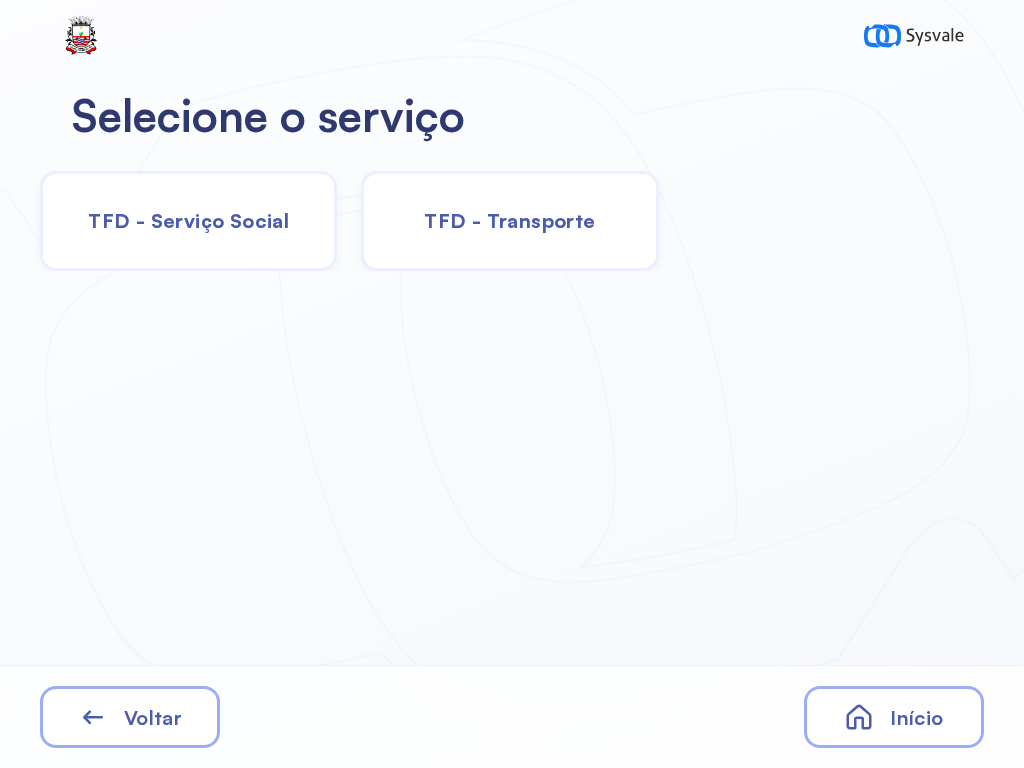 click on "TFD - Serviço Social" 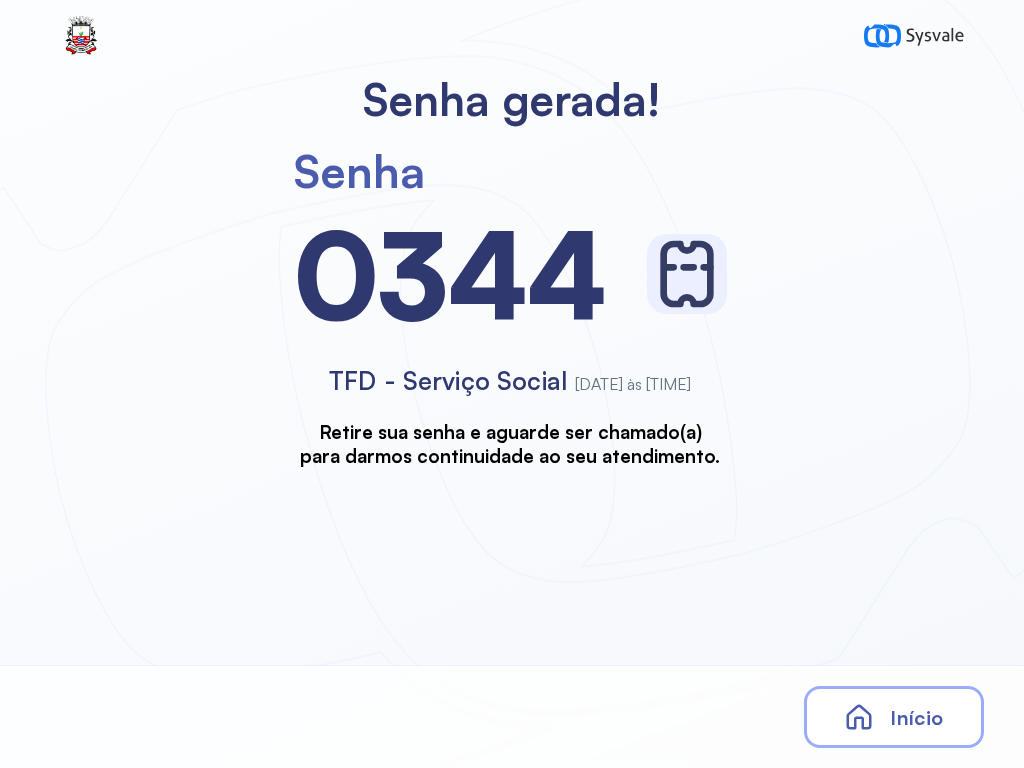 scroll, scrollTop: 0, scrollLeft: 0, axis: both 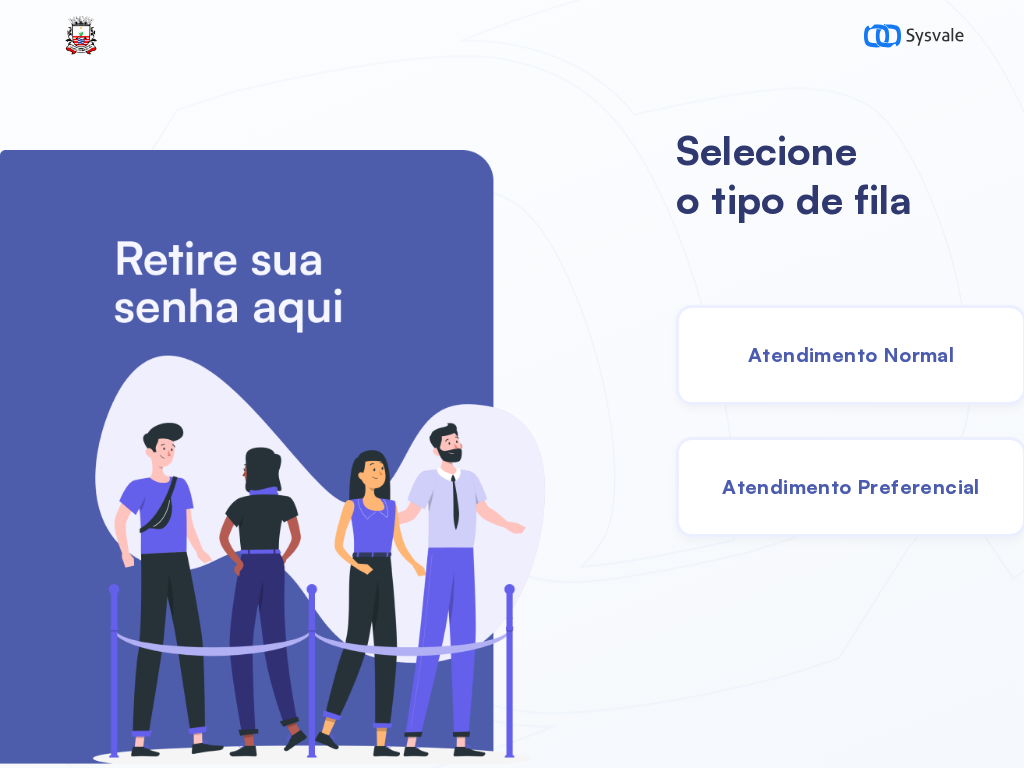 click on "Atendimento Normal" at bounding box center (851, 355) 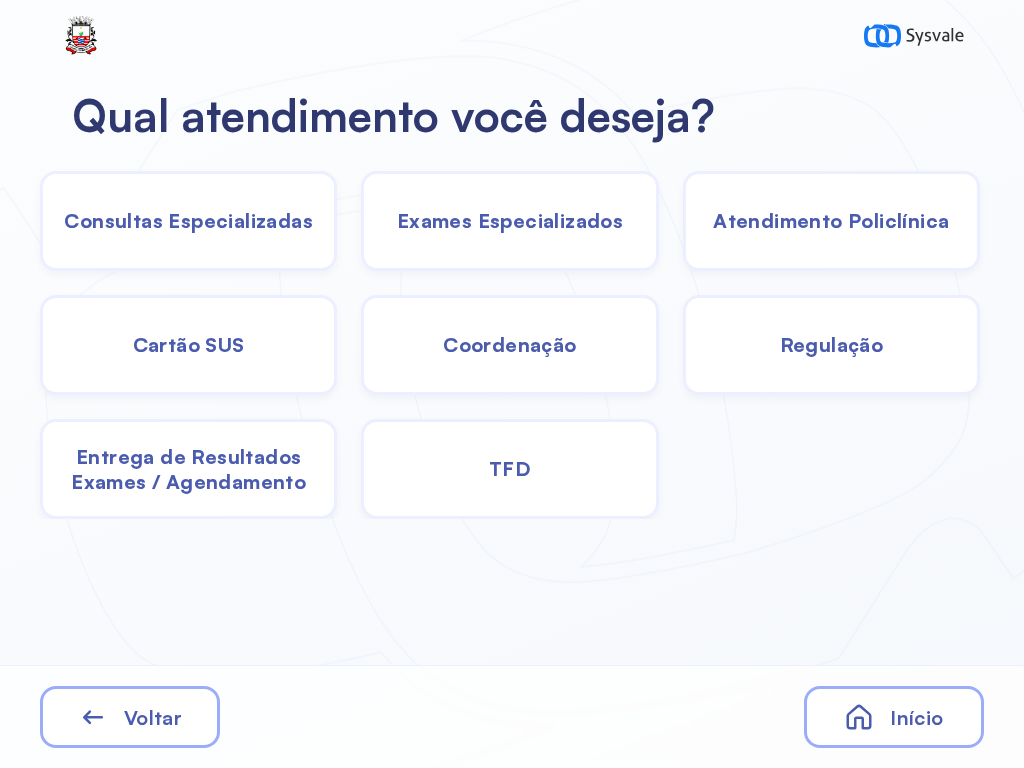 click on "TFD" 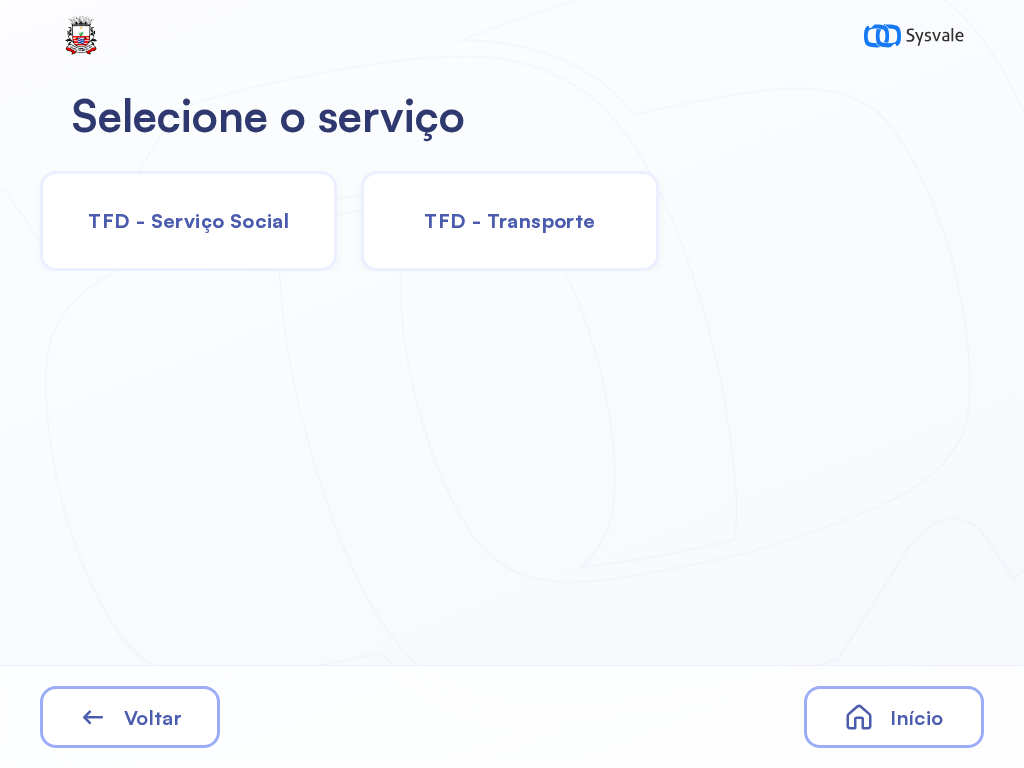 click on "TFD - Serviço Social" at bounding box center [188, 220] 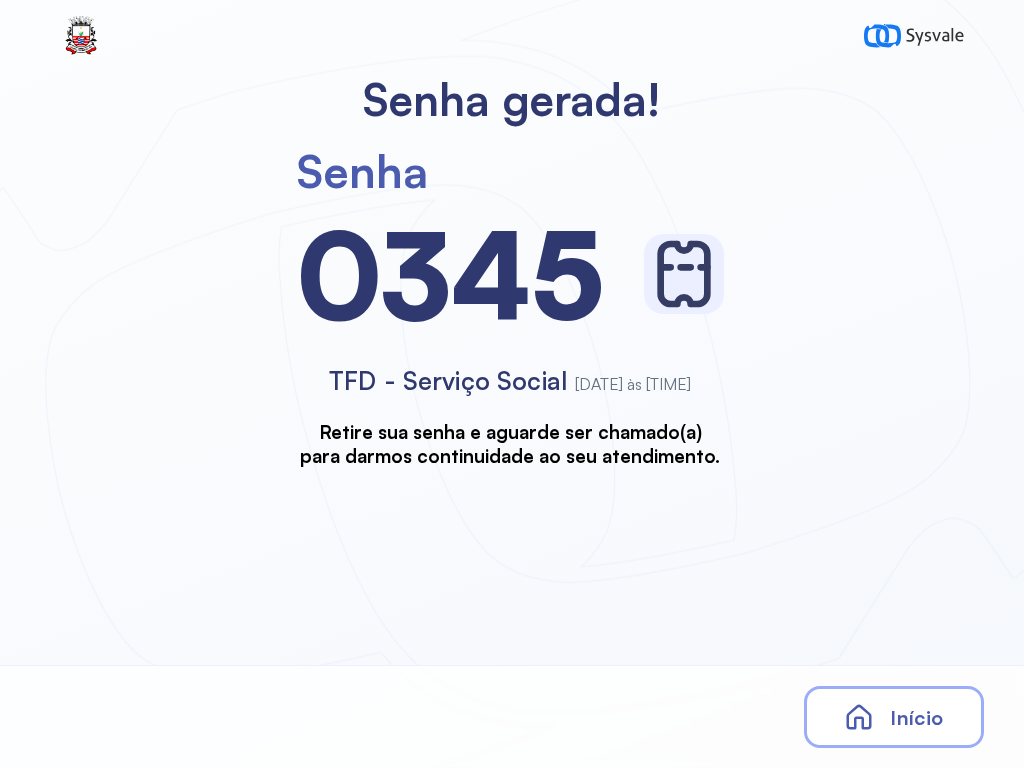 scroll, scrollTop: 0, scrollLeft: 0, axis: both 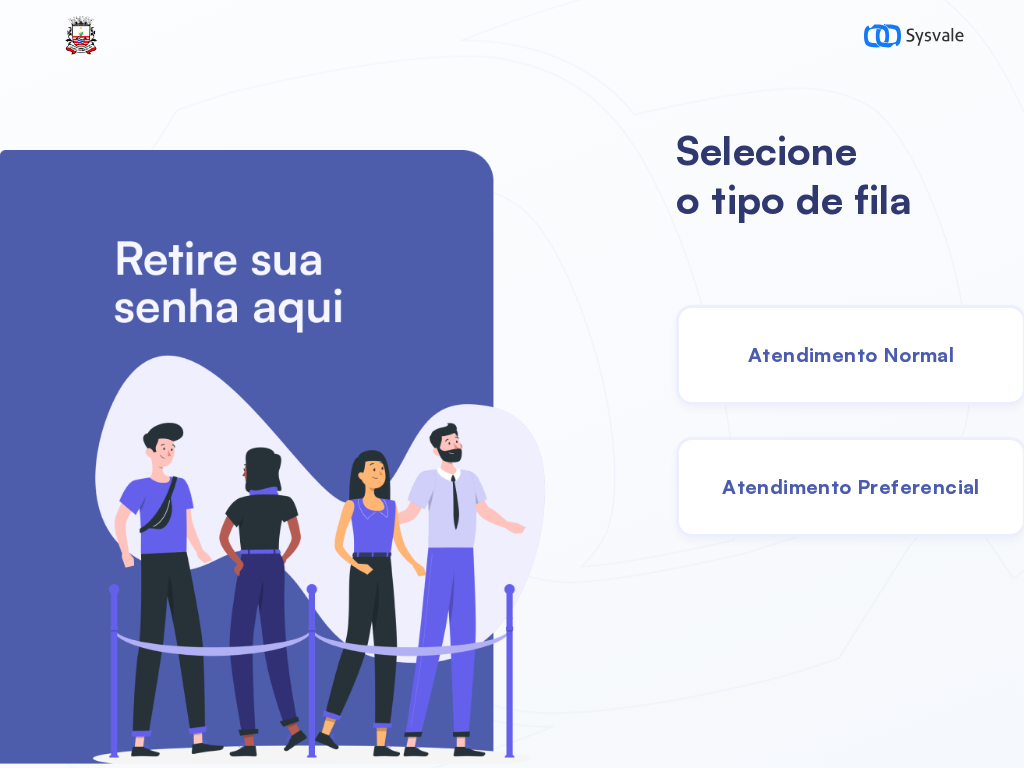 click on "Atendimento Normal" at bounding box center (851, 354) 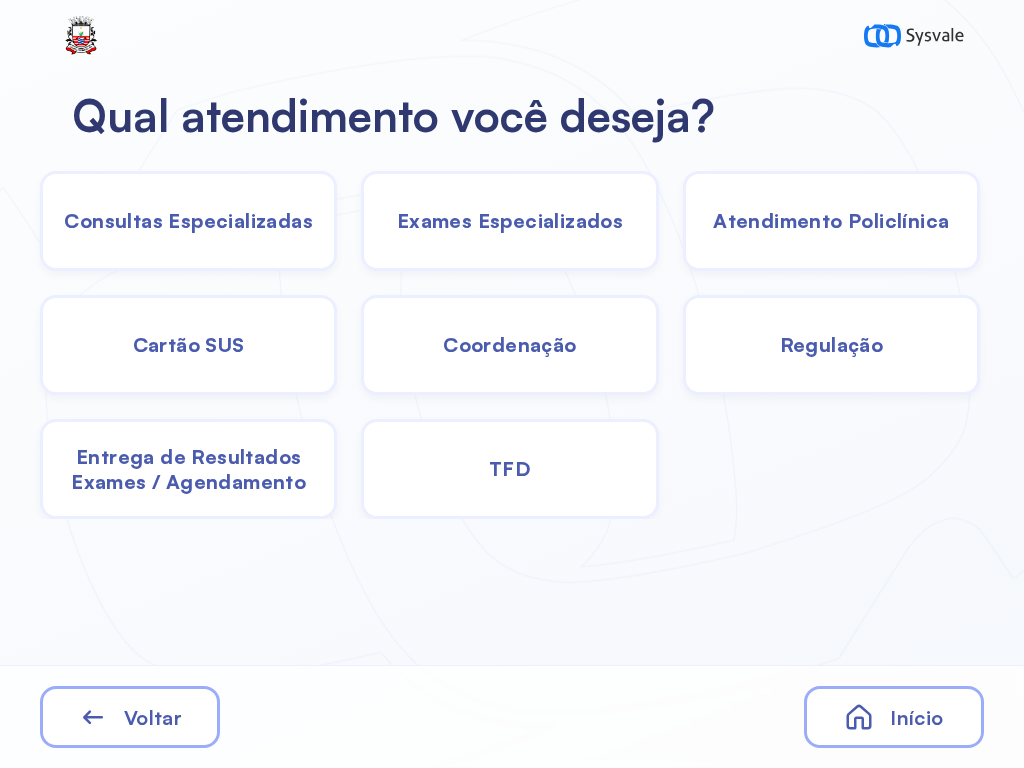 click on "TFD" at bounding box center (188, 220) 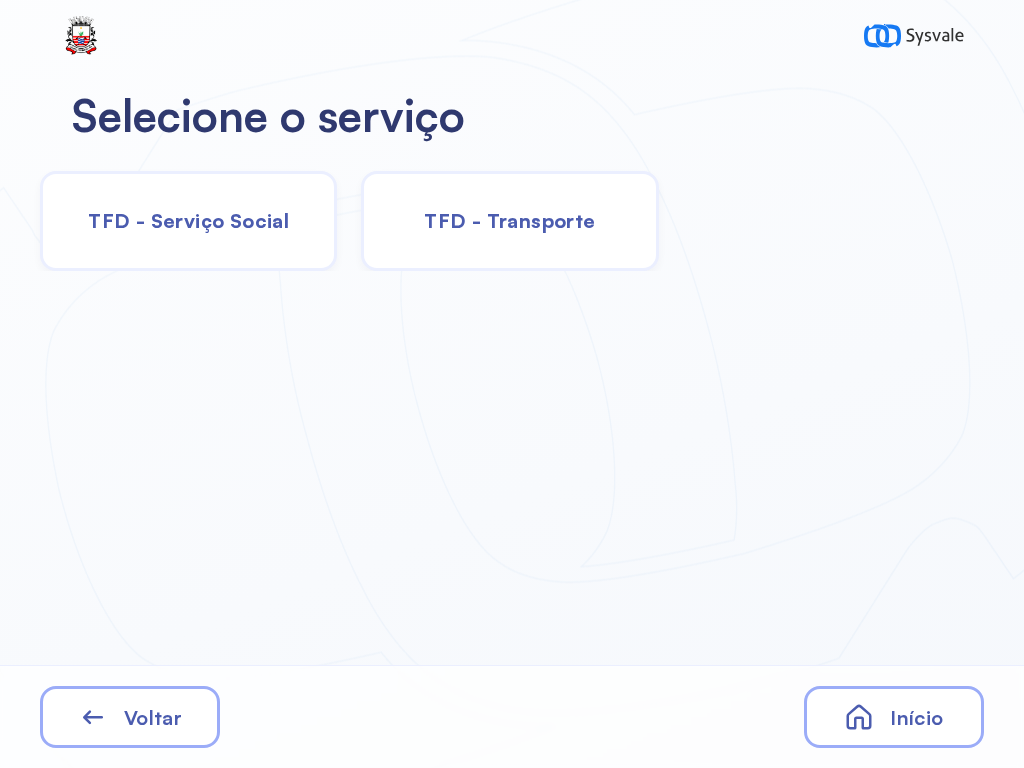 click on "TFD - Transporte" 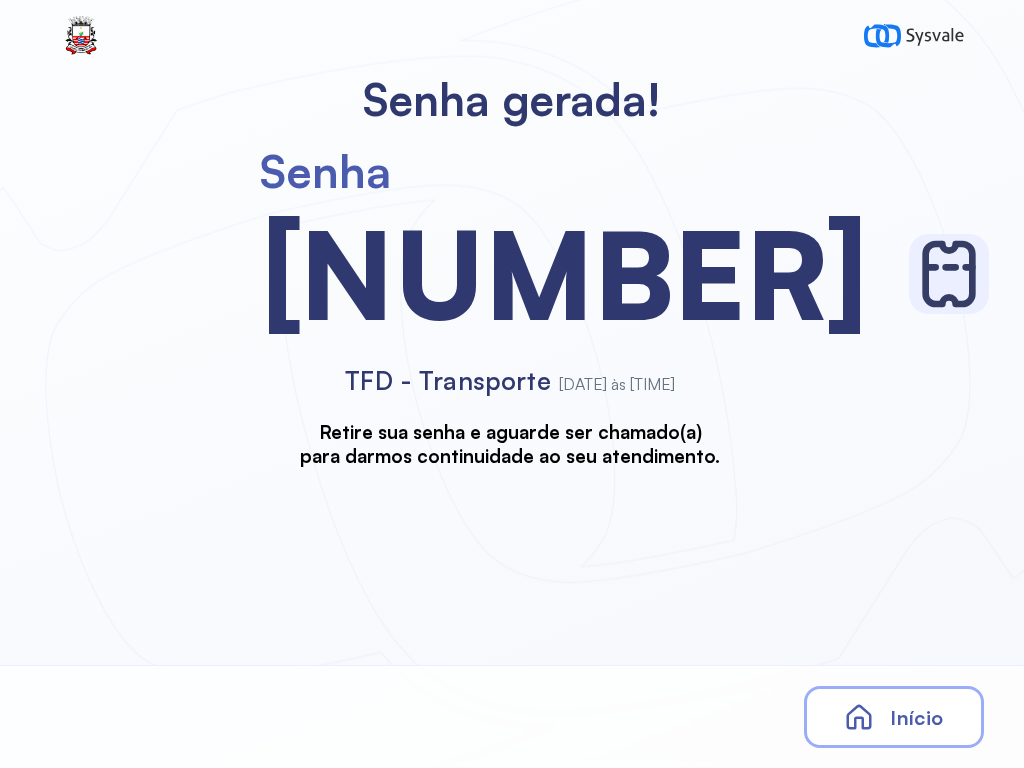 scroll, scrollTop: 0, scrollLeft: 0, axis: both 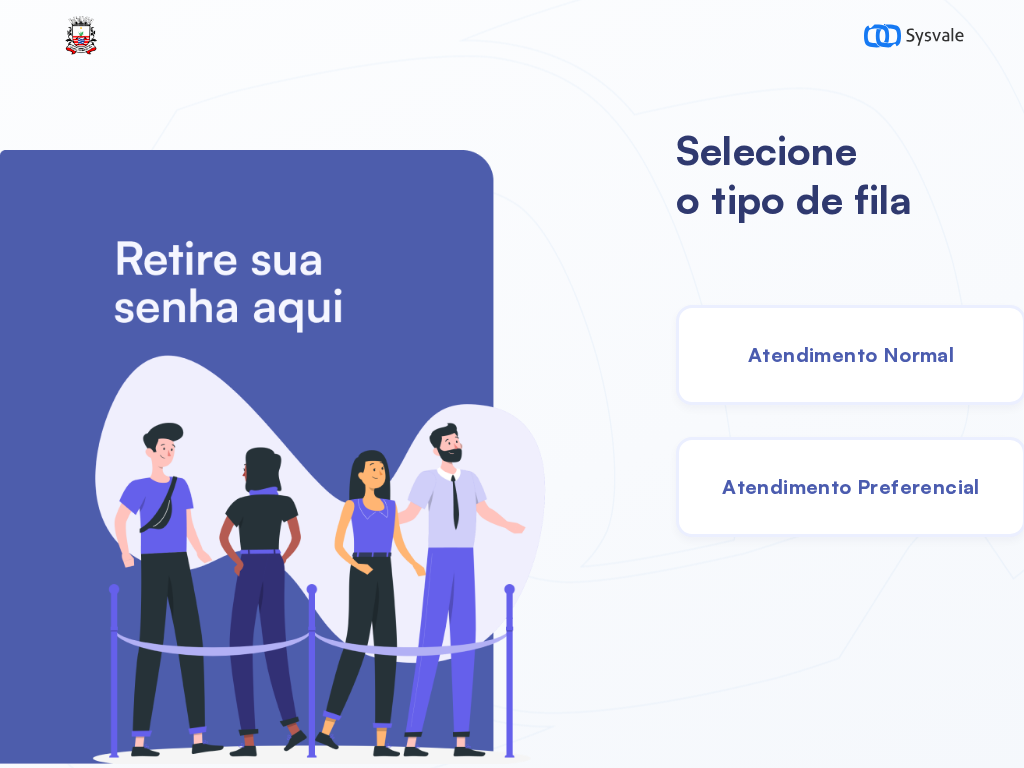 click on "Atendimento Normal" at bounding box center [851, 355] 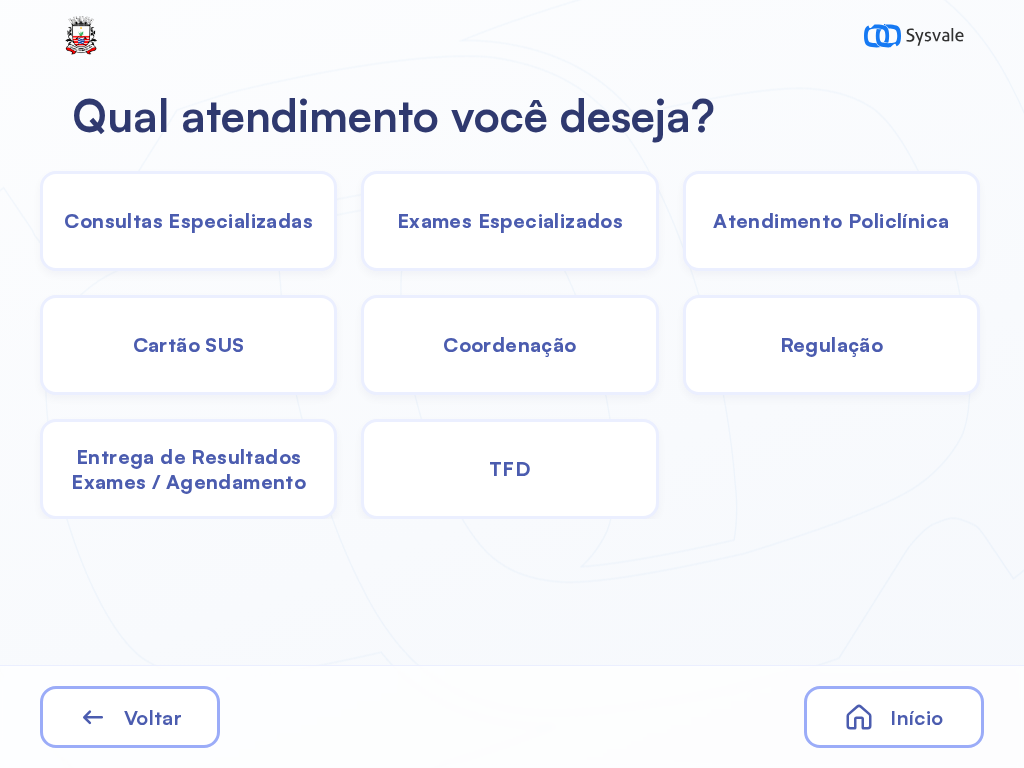 click on "Consultas Especializadas" at bounding box center [188, 220] 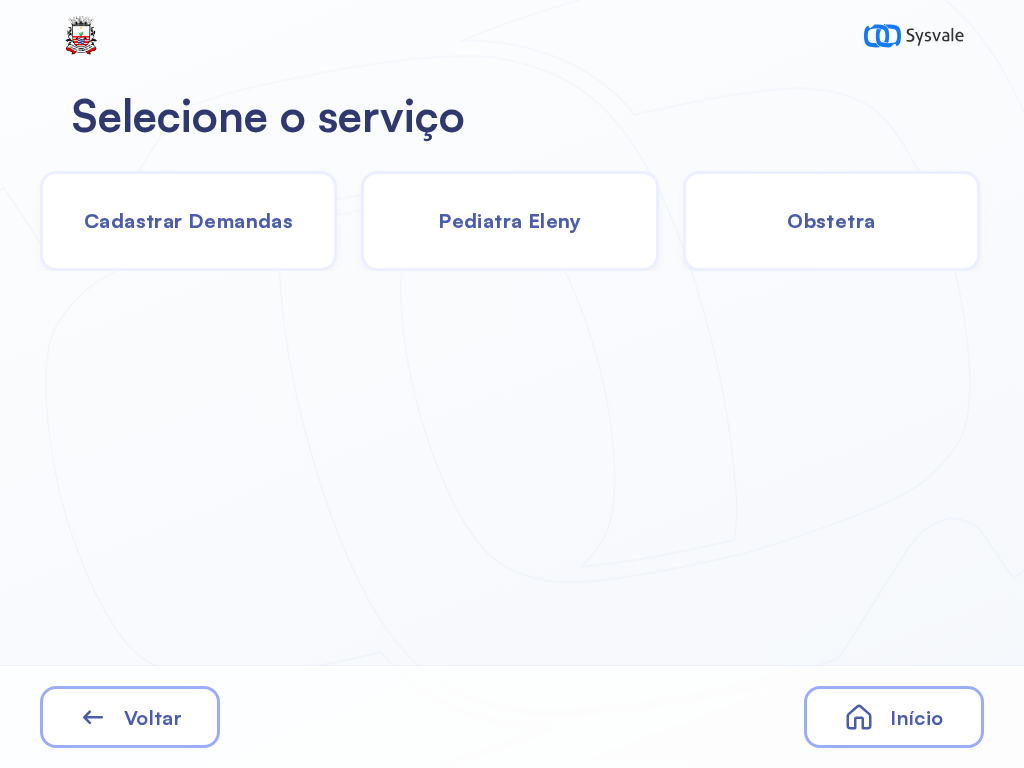 click on "Cadastrar Demandas" at bounding box center [188, 220] 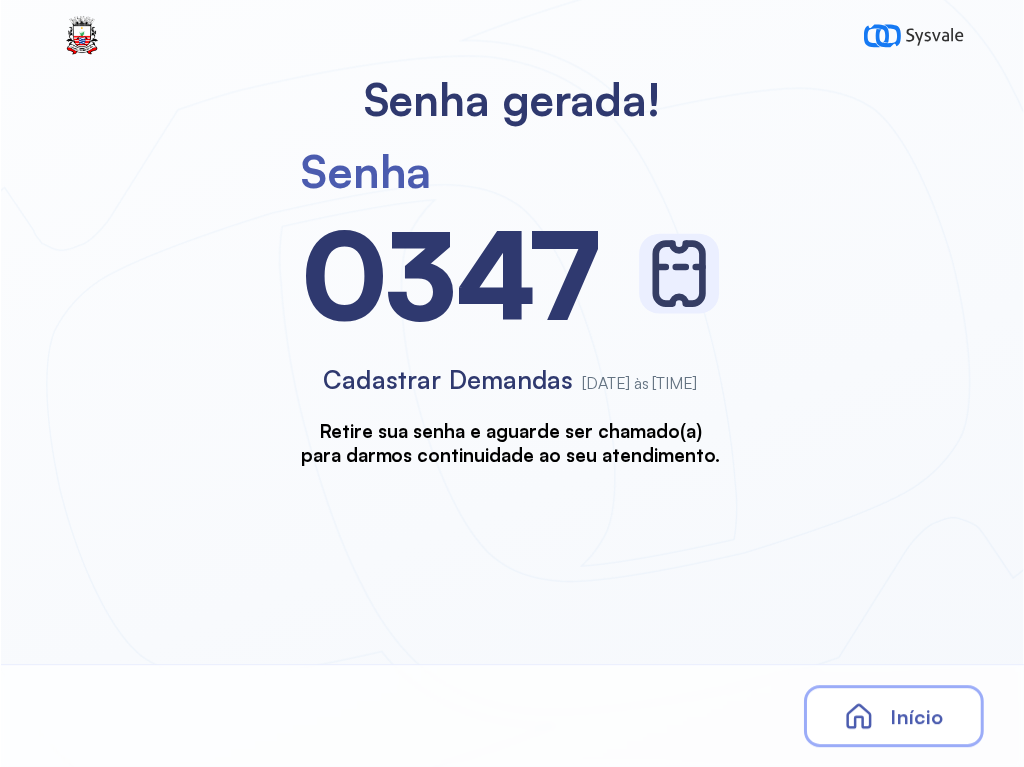scroll, scrollTop: 0, scrollLeft: 0, axis: both 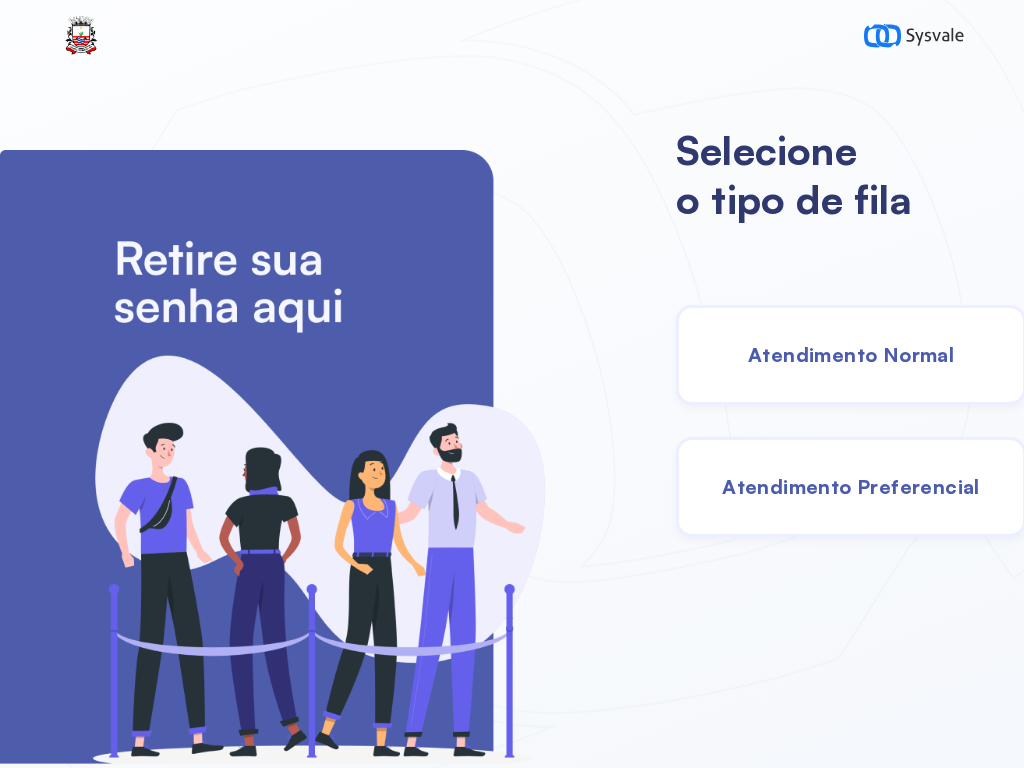 click on "Atendimento Normal" at bounding box center (851, 354) 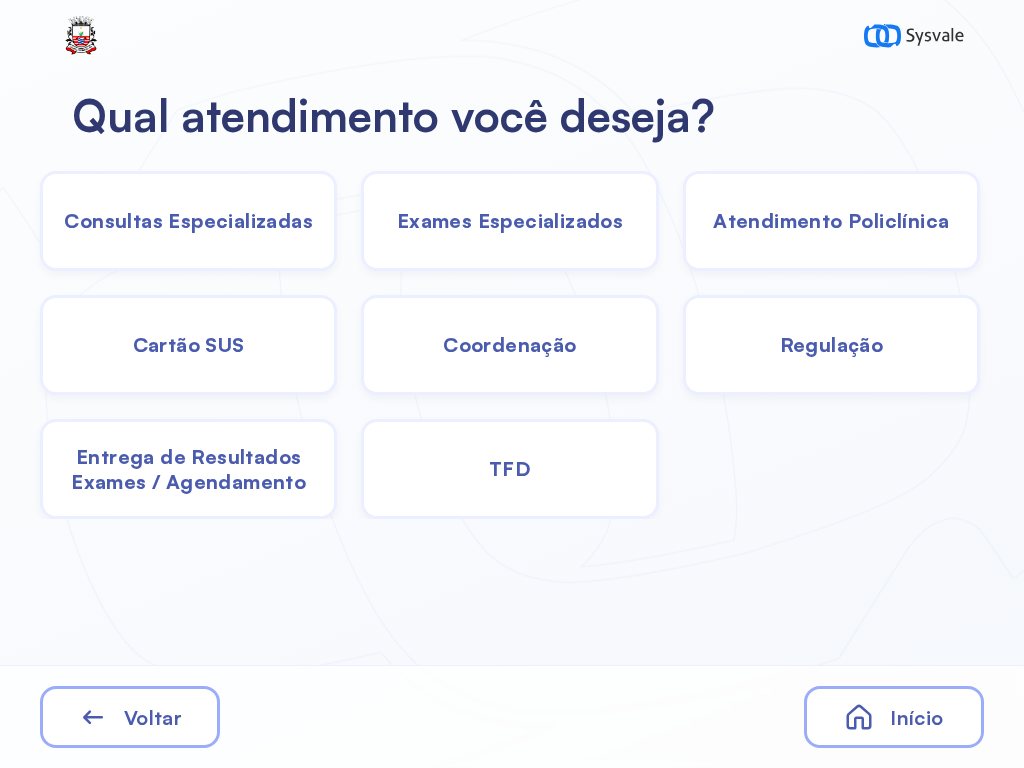click on "TFD" 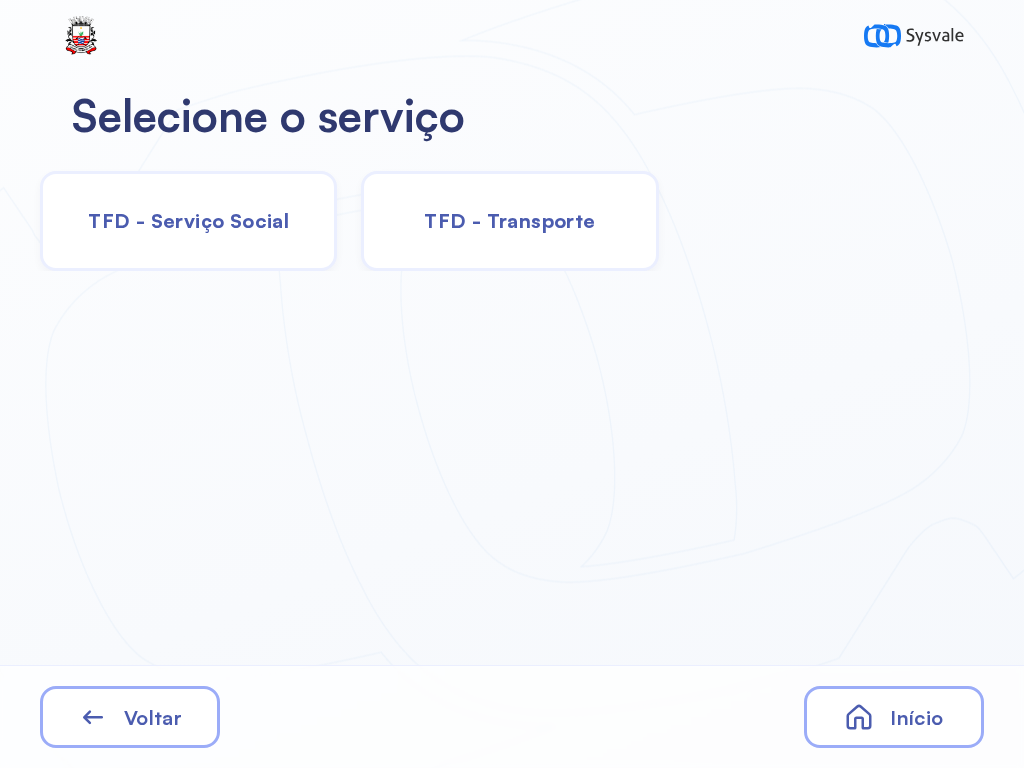 click on "TFD - Serviço Social" at bounding box center [188, 220] 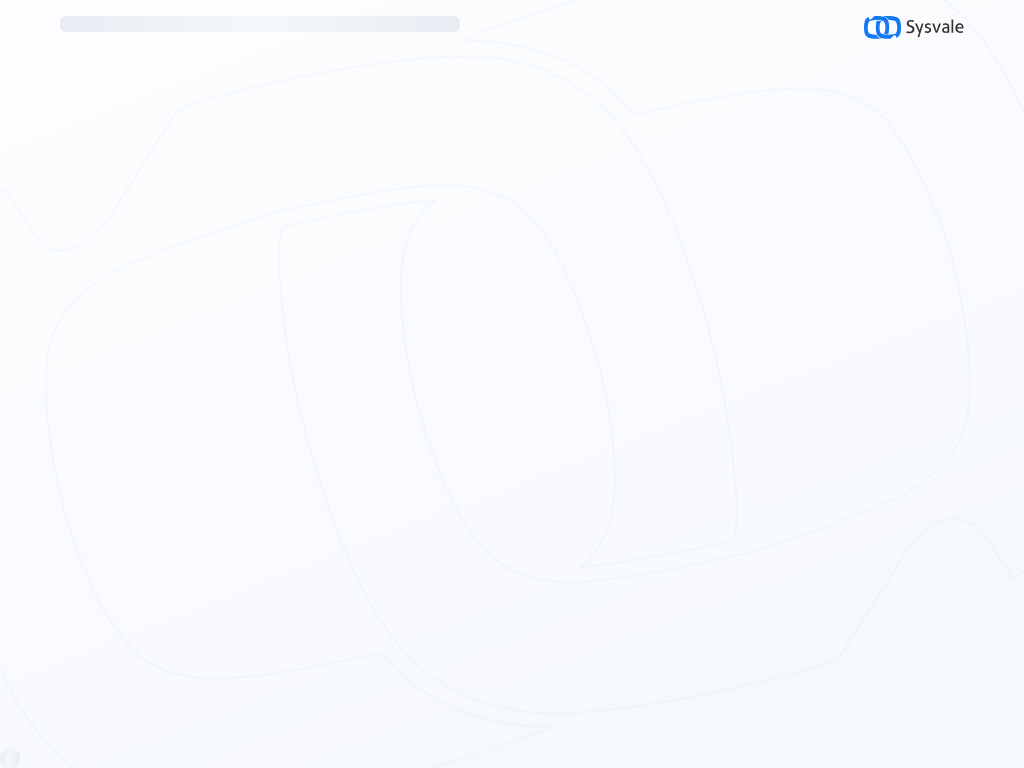click at bounding box center (512, 384) 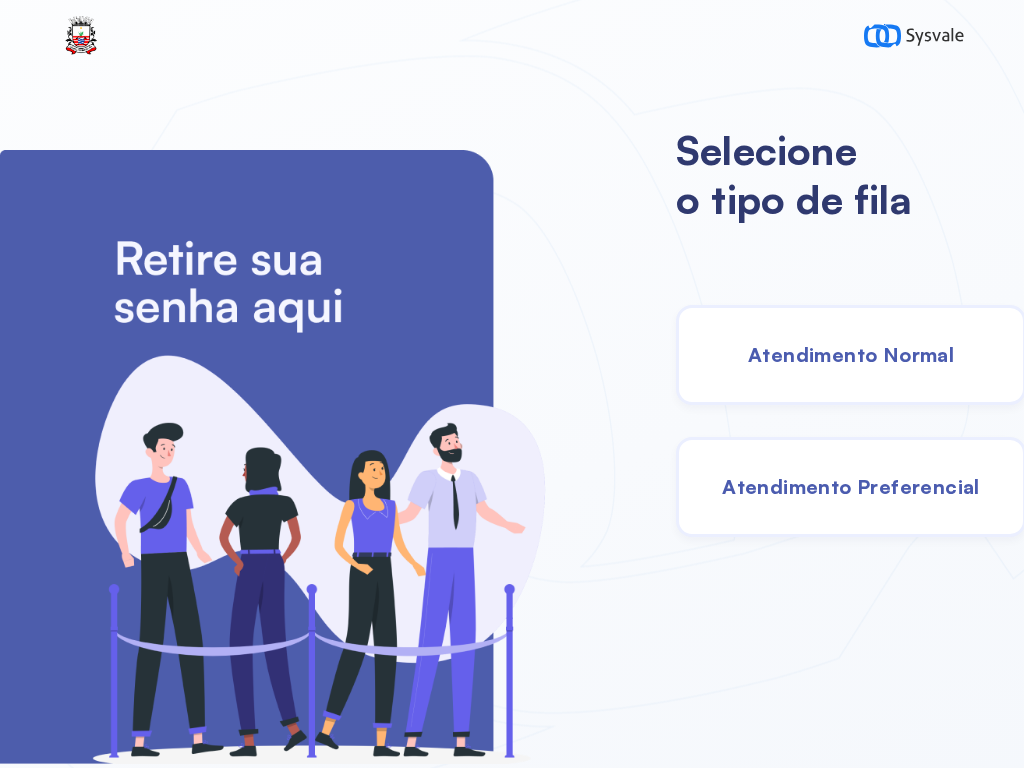 click on "Atendimento Normal" at bounding box center (851, 354) 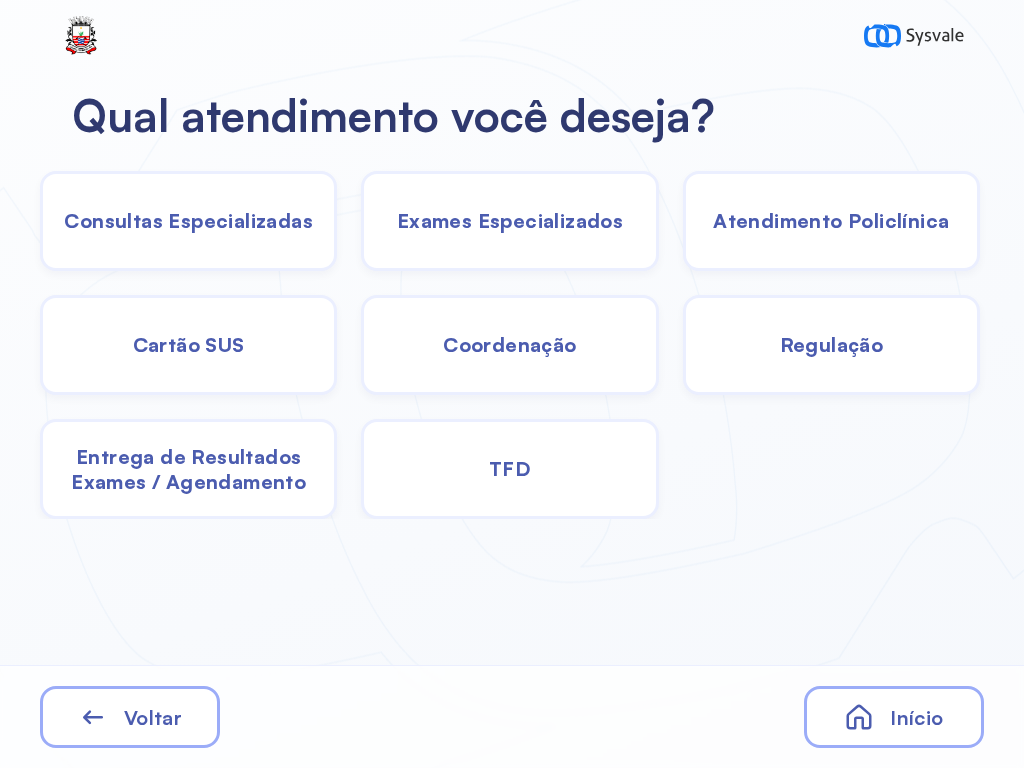 click on "Exames Especializados" at bounding box center (188, 220) 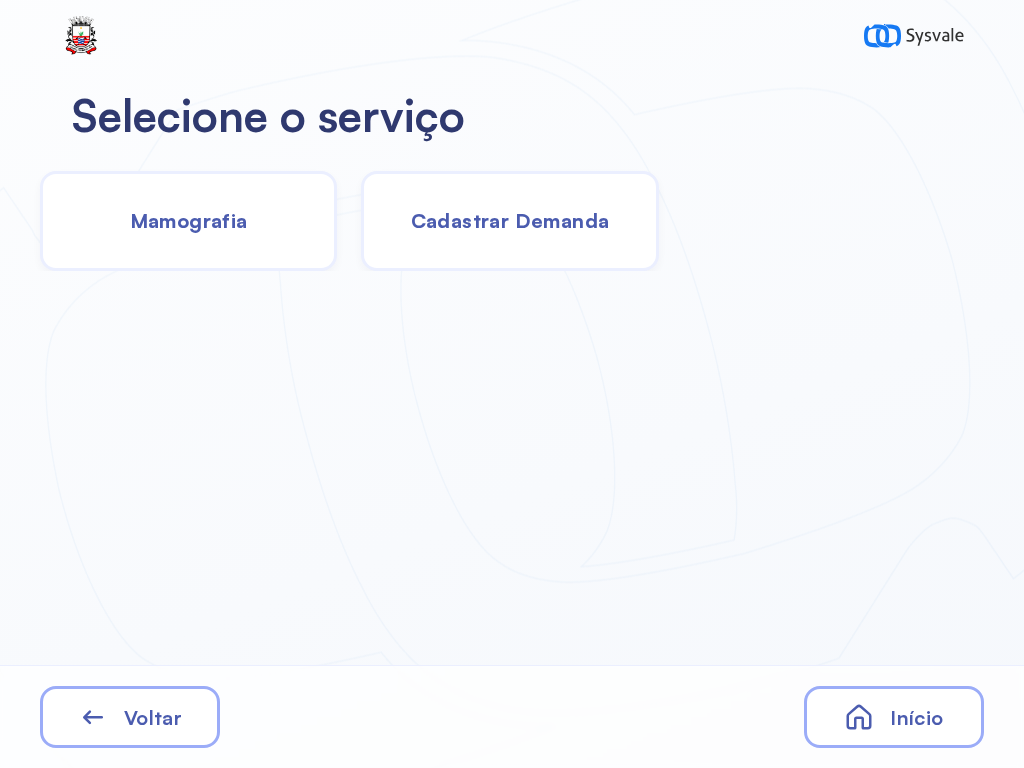 click on "Cadastrar Demanda" at bounding box center (510, 220) 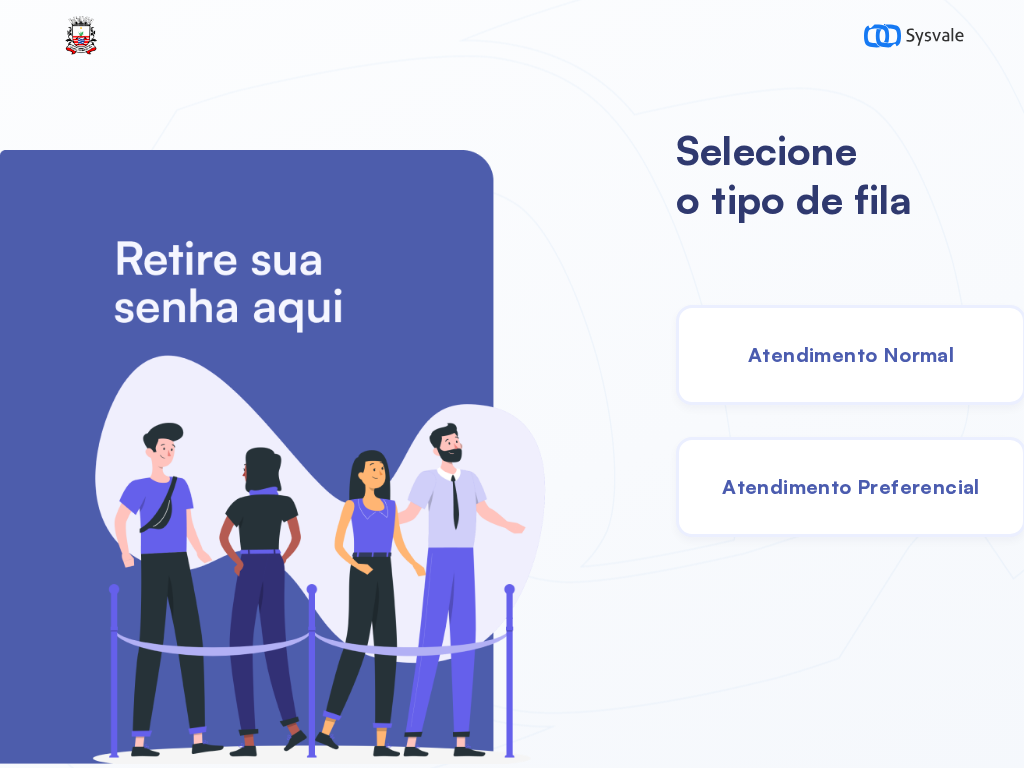 click on "Atendimento Normal" at bounding box center (851, 355) 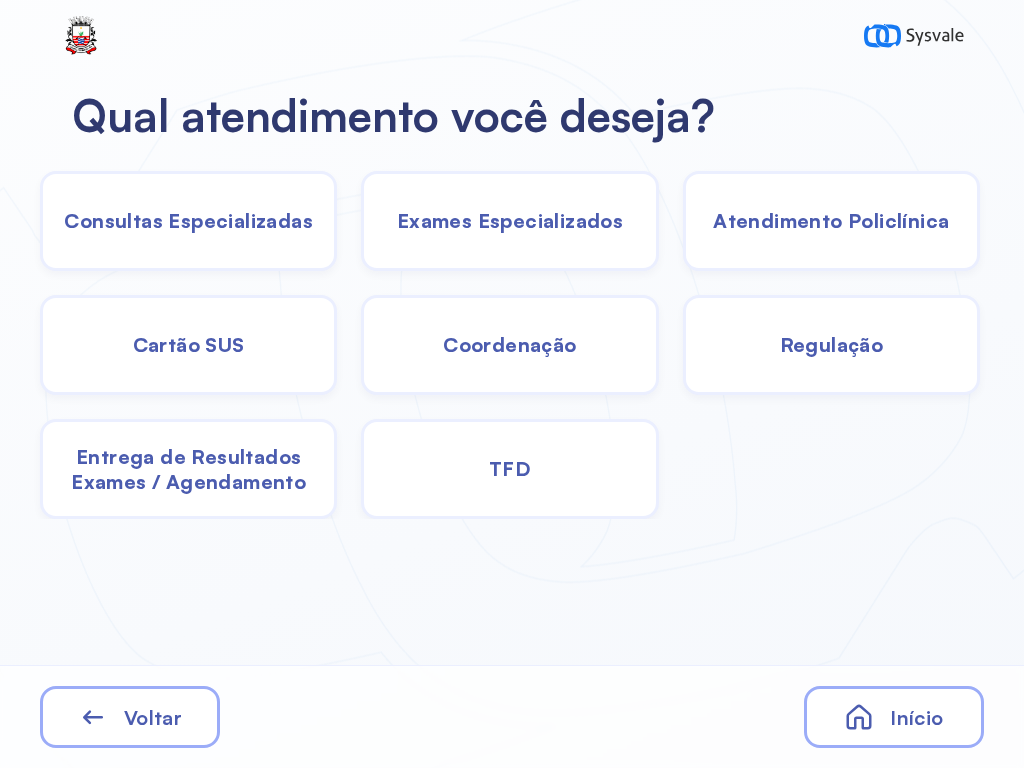click on "Coordenação" at bounding box center [188, 220] 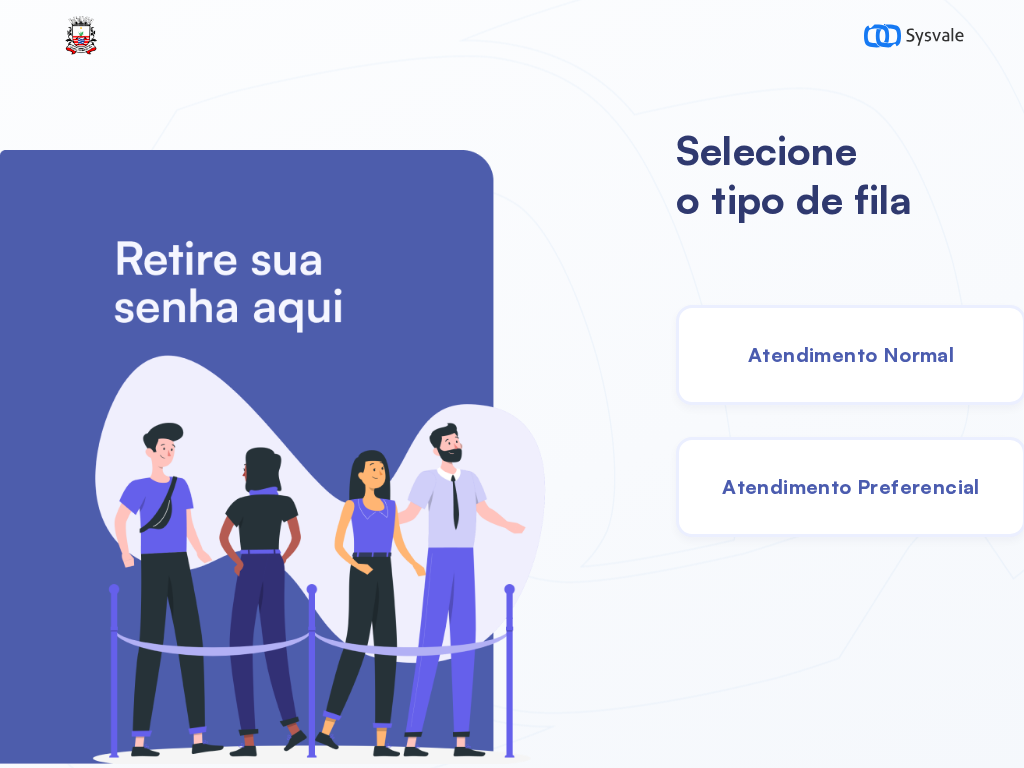 click on "Atendimento Normal" at bounding box center (851, 354) 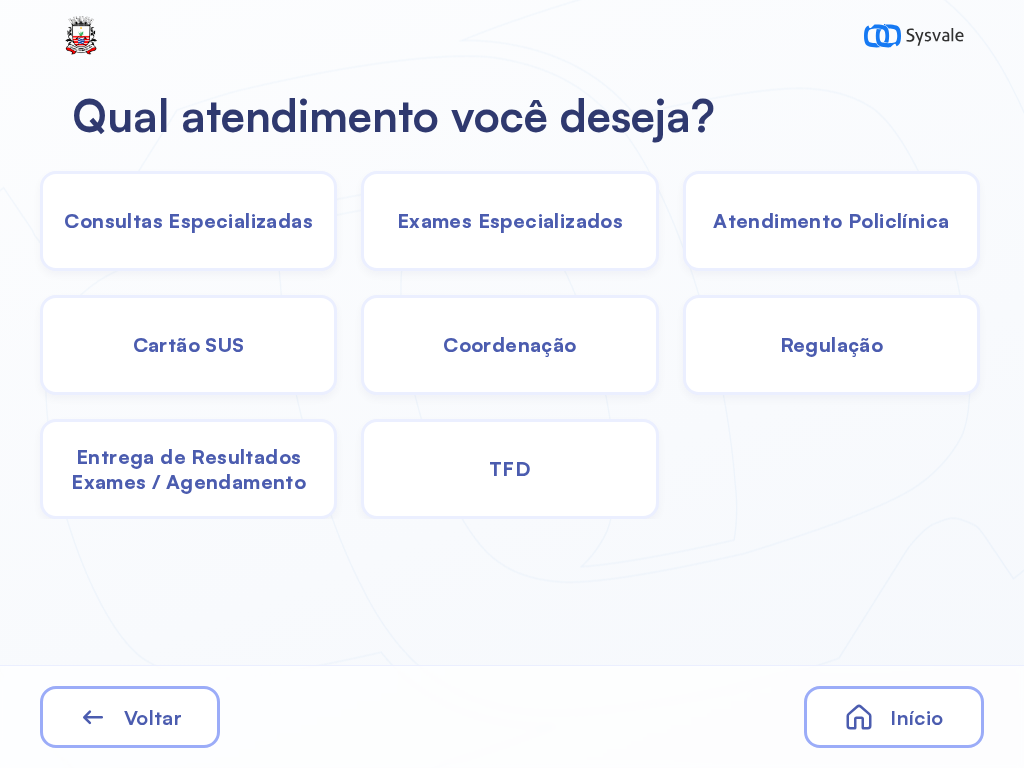 click on "Consultas Especializadas" at bounding box center (188, 220) 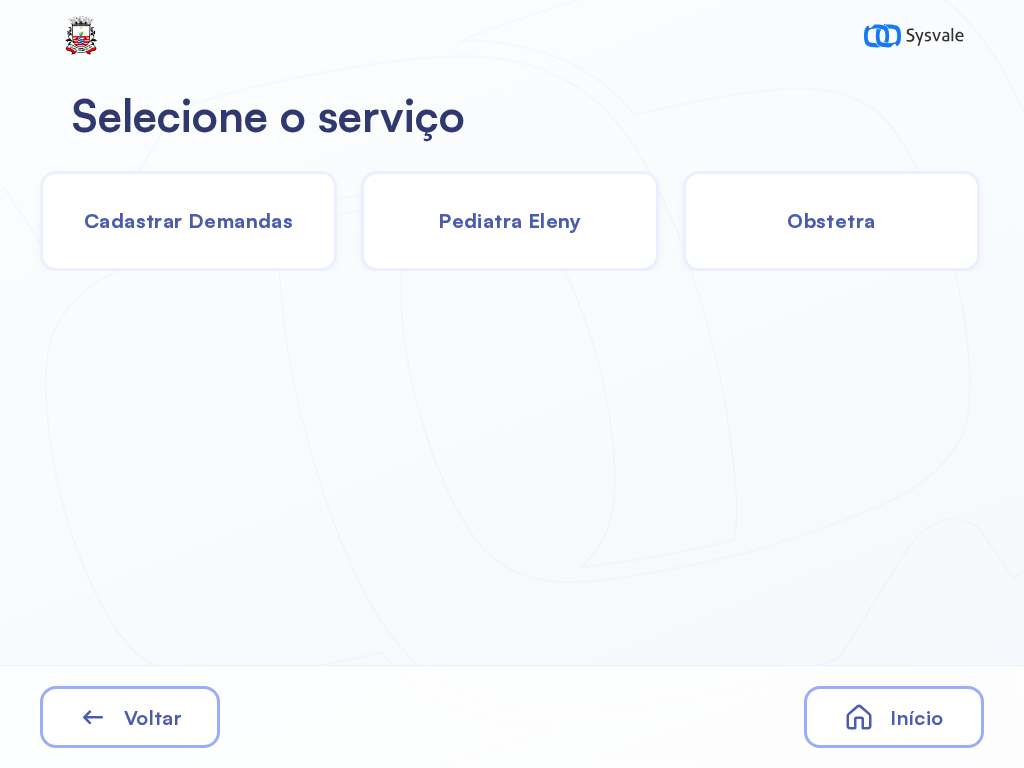 click on "Cadastrar Demandas" at bounding box center [188, 220] 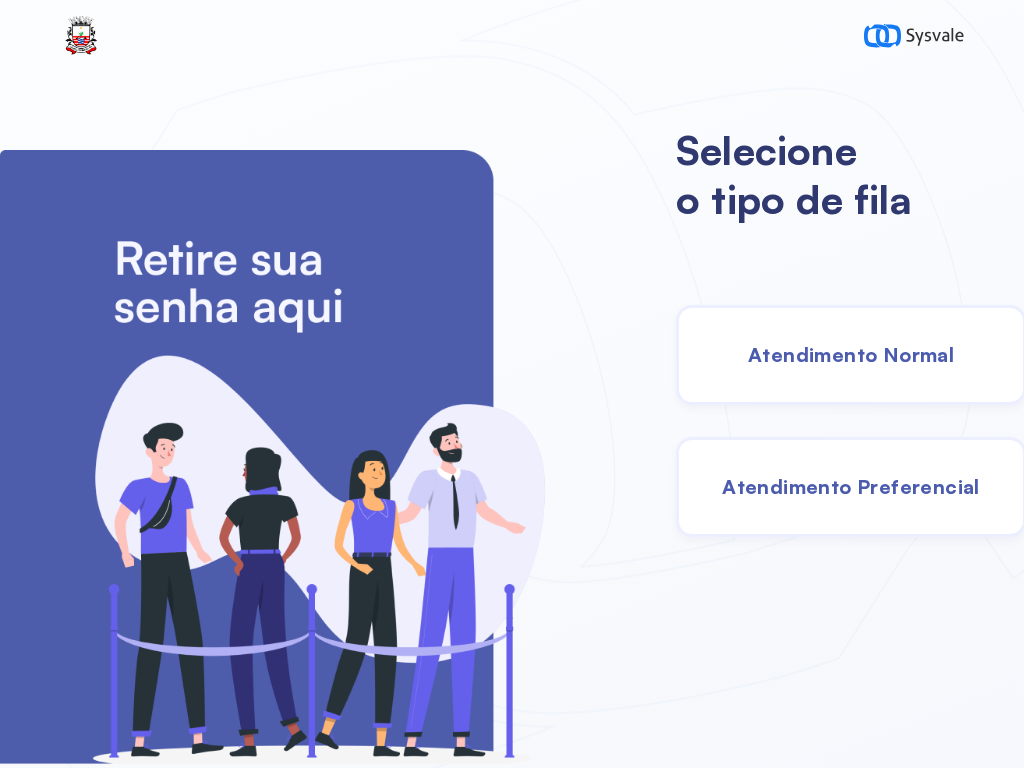 click on "Atendimento Normal" at bounding box center [851, 354] 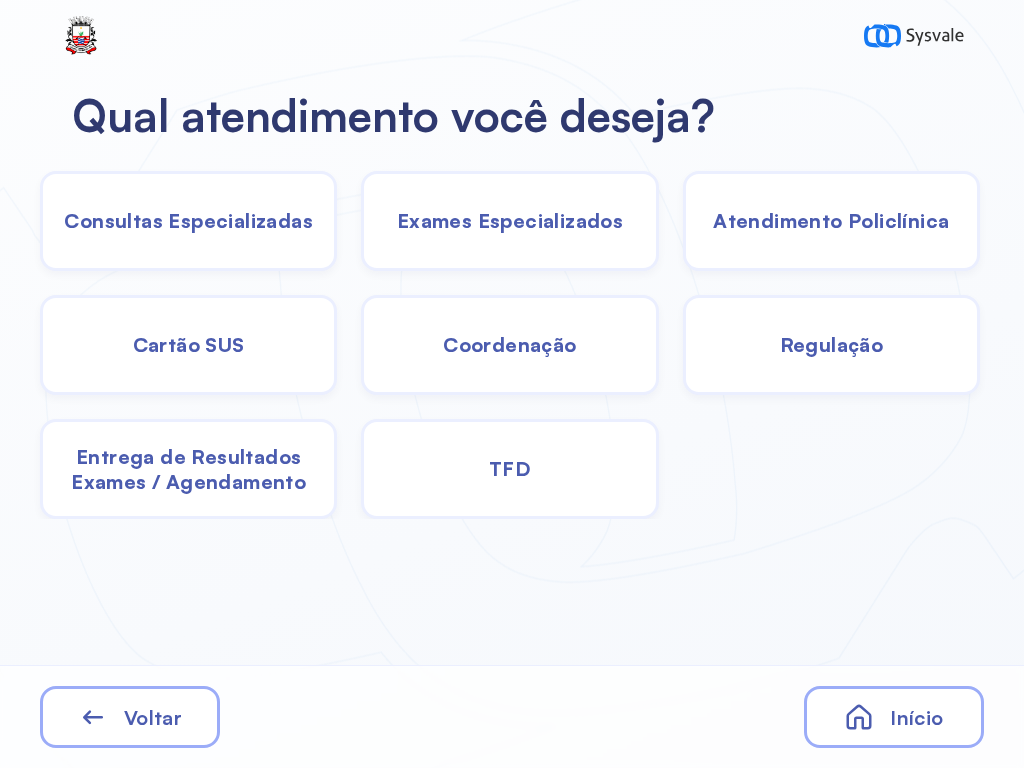 click on "Exames Especializados" at bounding box center [188, 220] 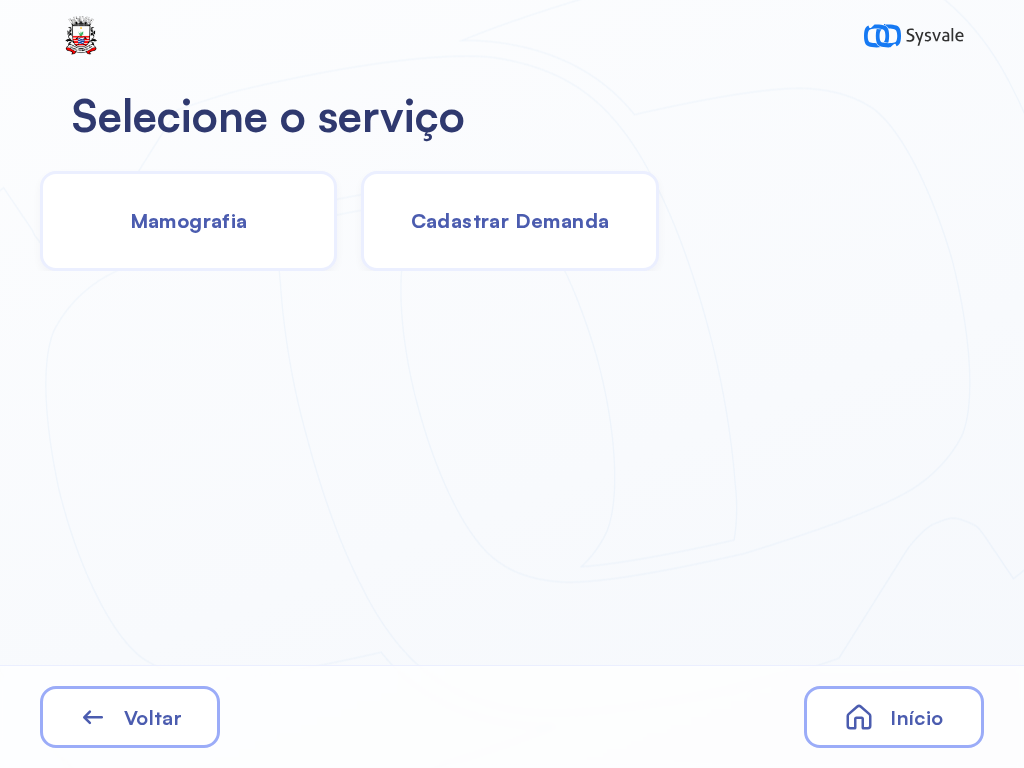 click on "Cadastrar Demanda" at bounding box center [510, 220] 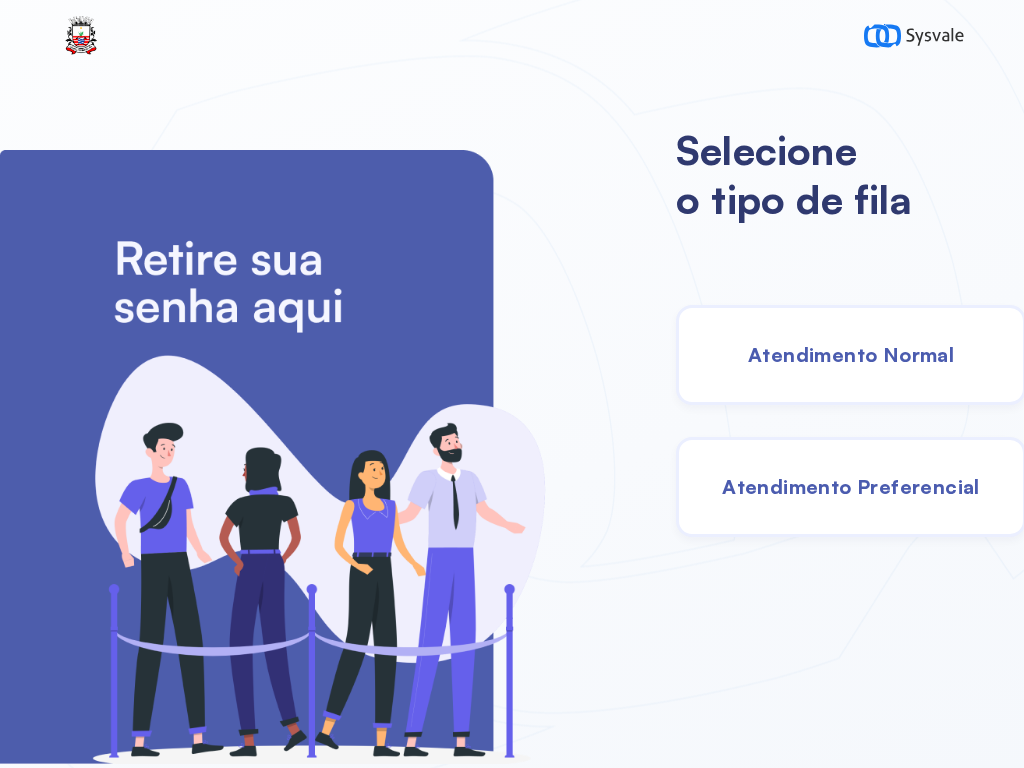 click on "Atendimento Normal" at bounding box center (851, 354) 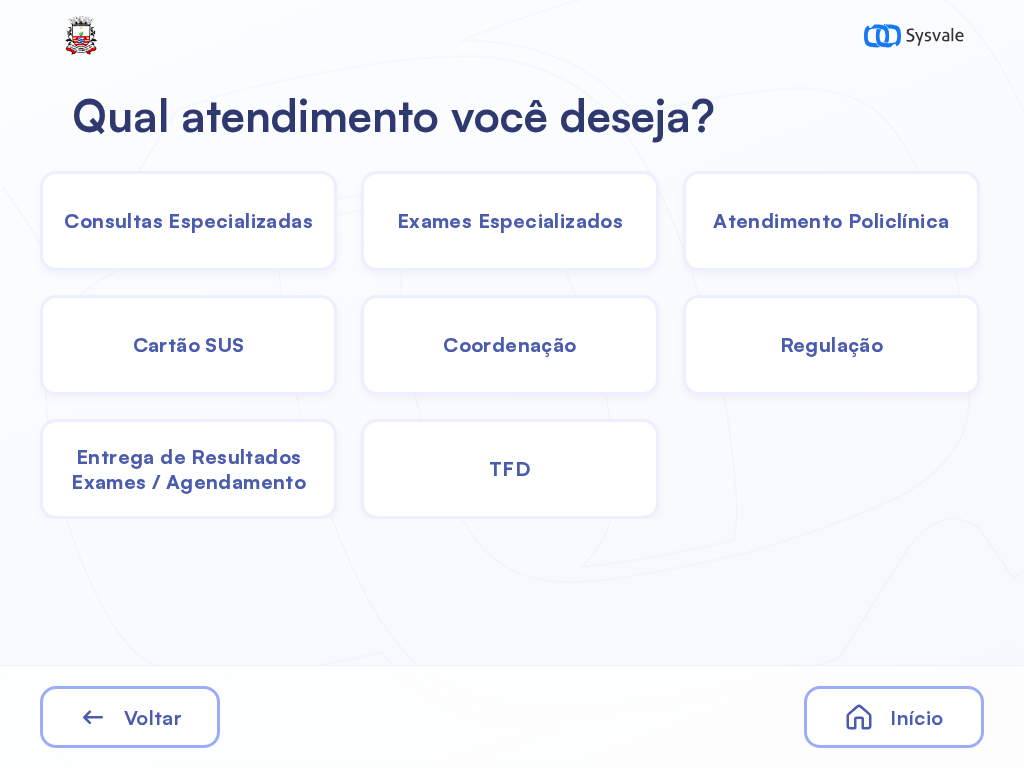 click on "Cartão SUS" at bounding box center (188, 220) 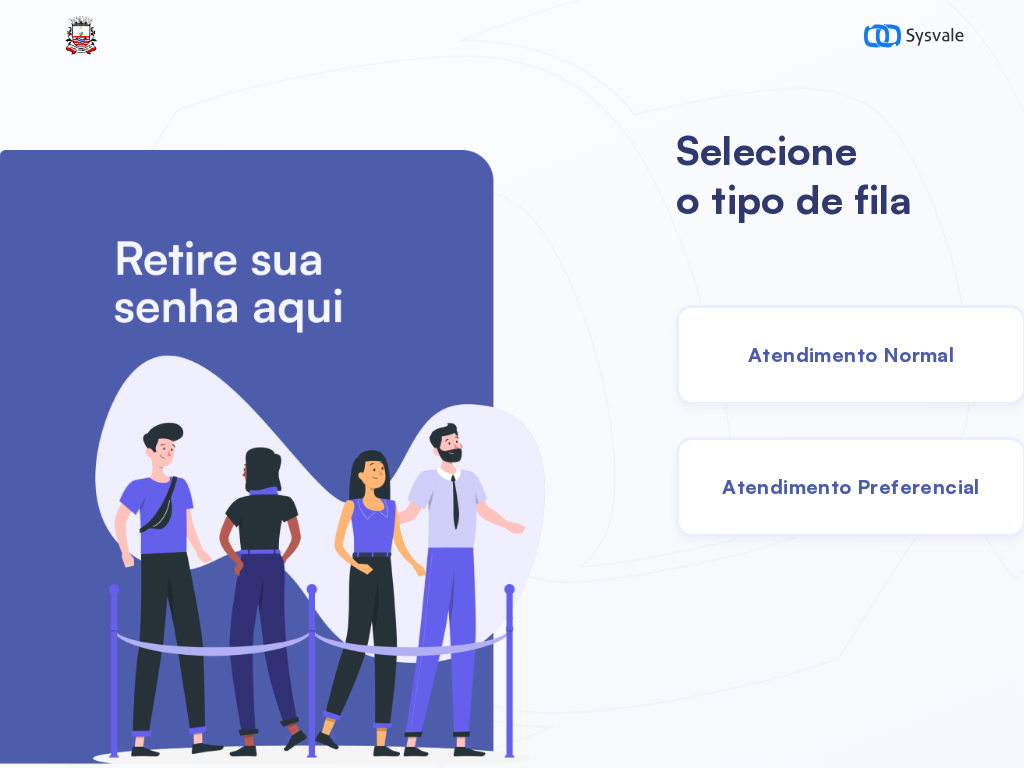 click on "Atendimento Normal" at bounding box center (851, 355) 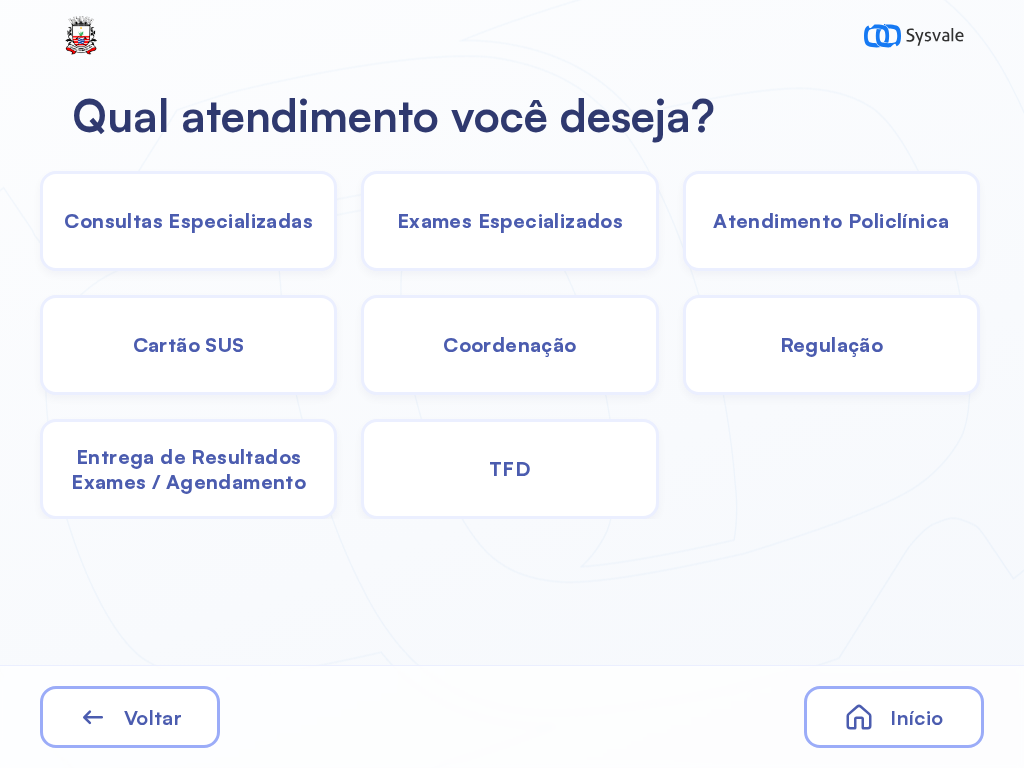 click on "Consultas Especializadas" at bounding box center (188, 220) 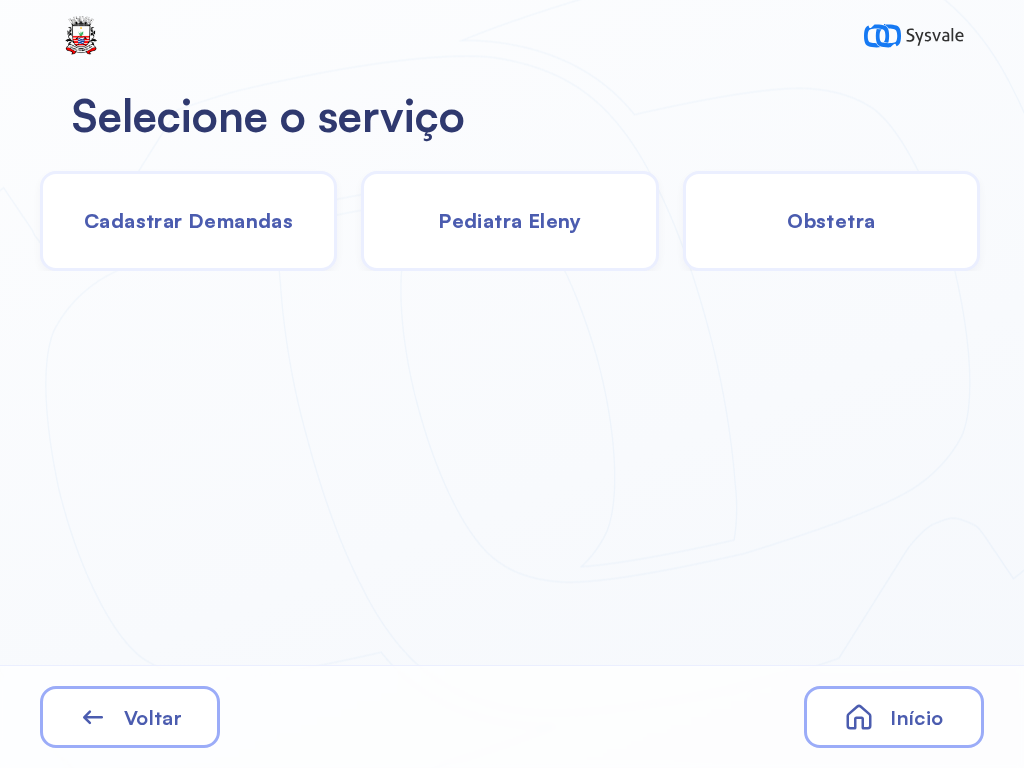 click on "Cadastrar Demandas" at bounding box center [188, 220] 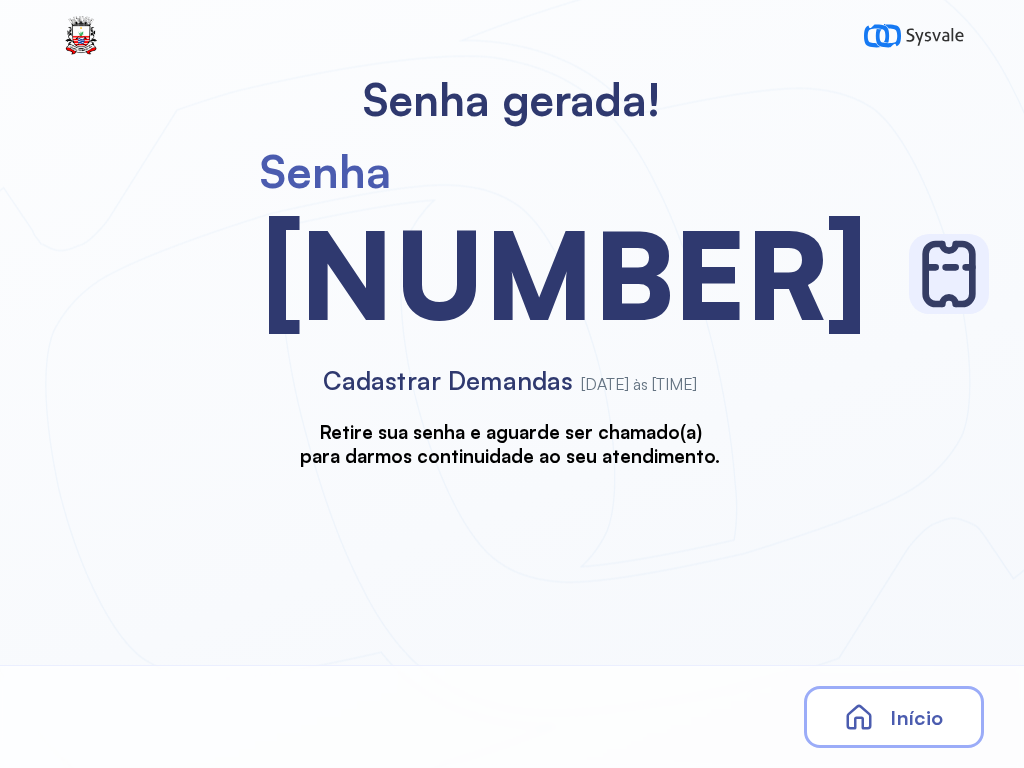 click on "Início" at bounding box center (916, 717) 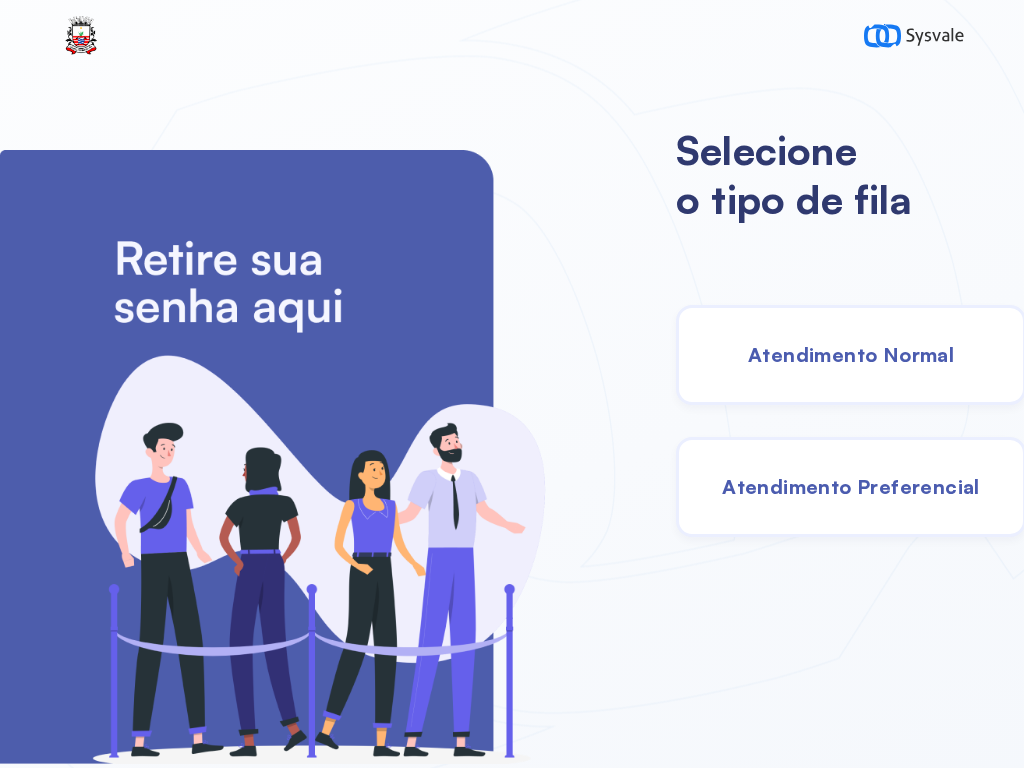 click on "Atendimento Normal" at bounding box center [851, 355] 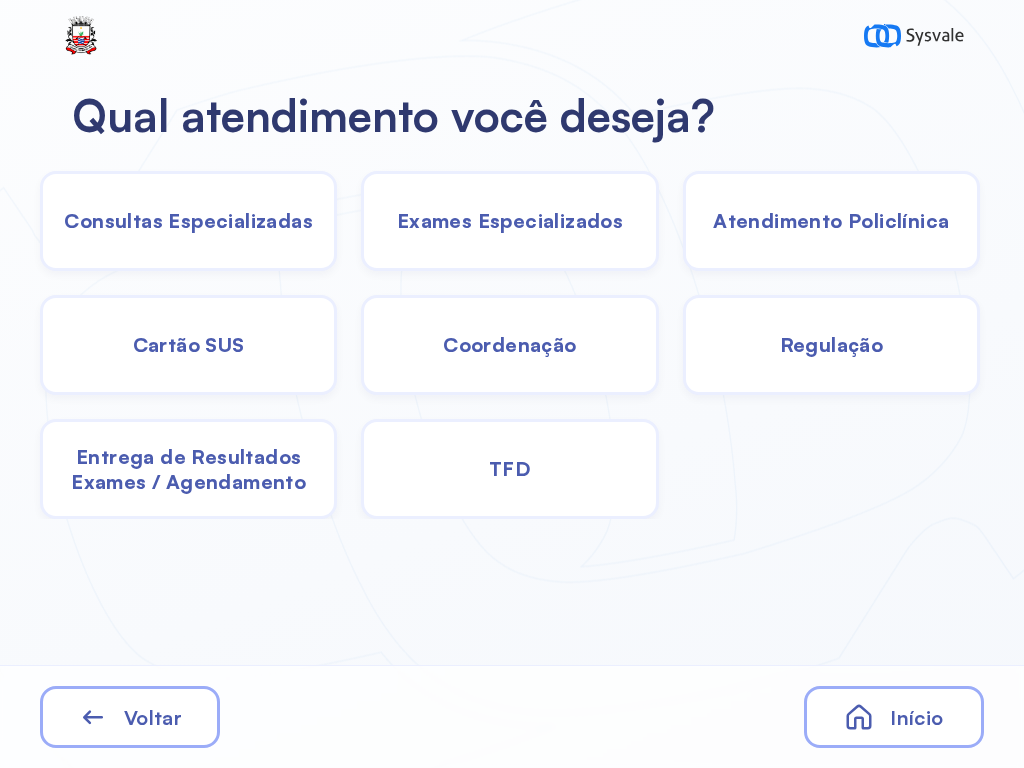 click on "TFD" 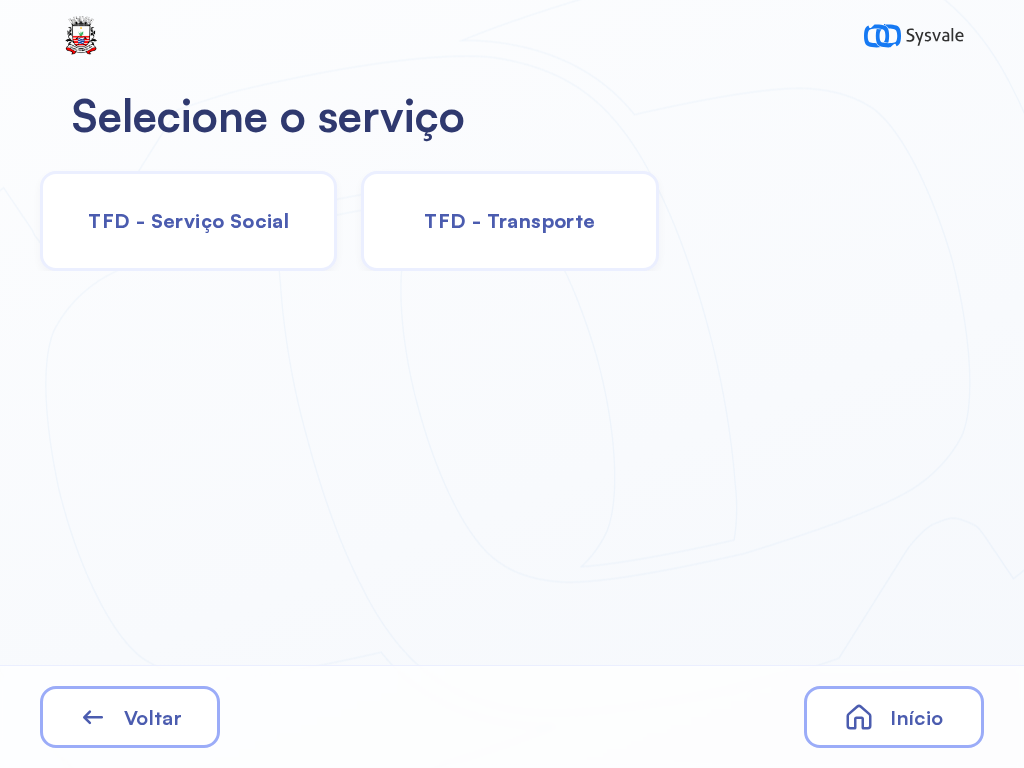click on "TFD - Serviço Social" 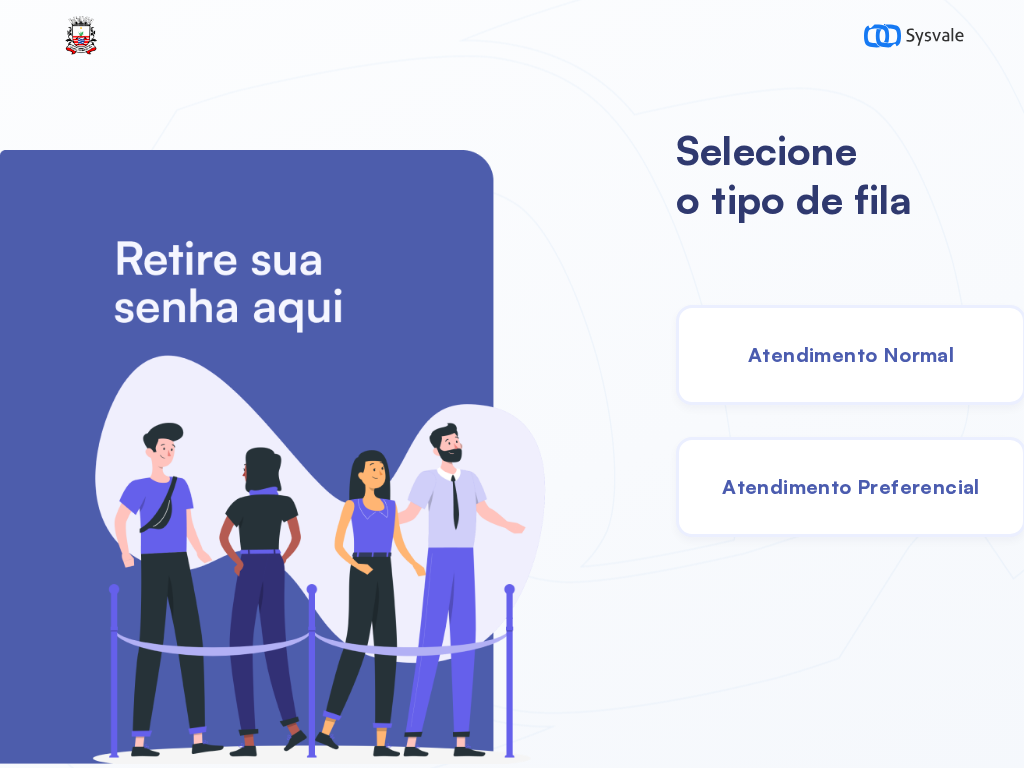 click on "Atendimento Normal" at bounding box center [851, 355] 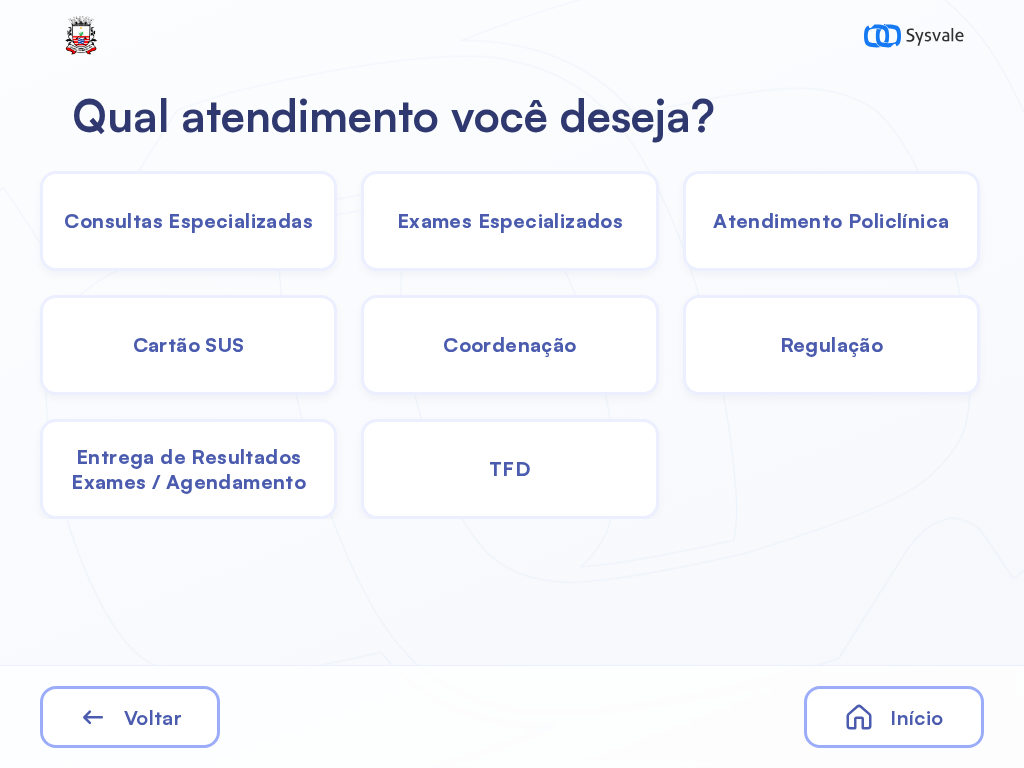 click on "TFD" 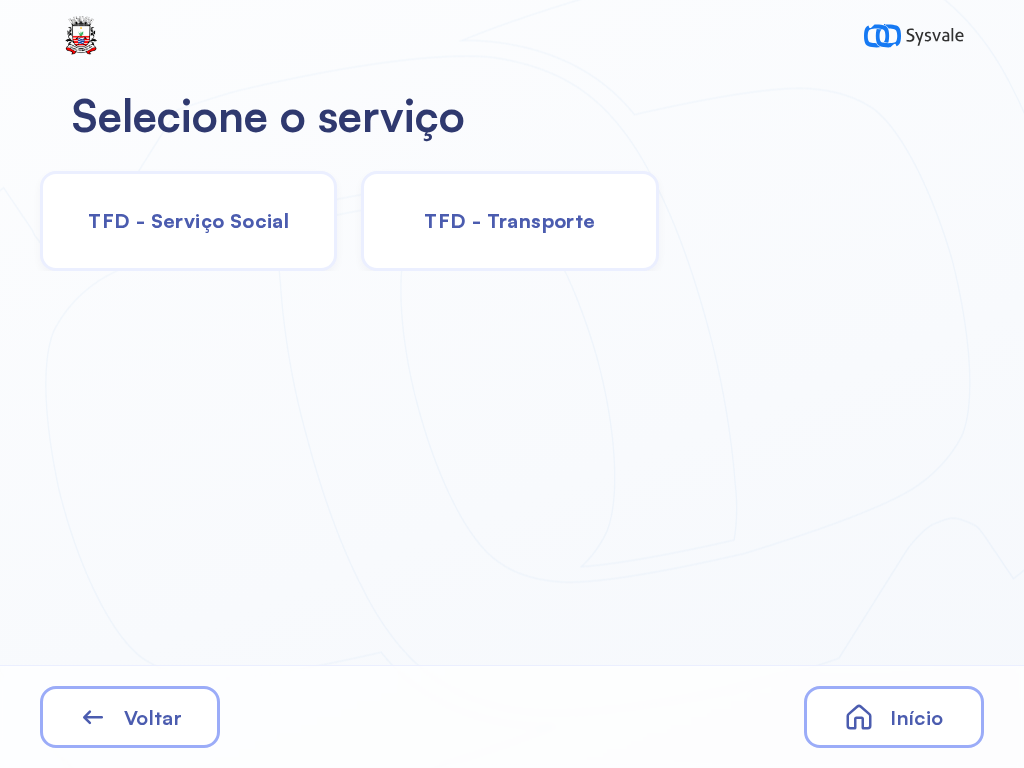 click on "TFD - Serviço Social" 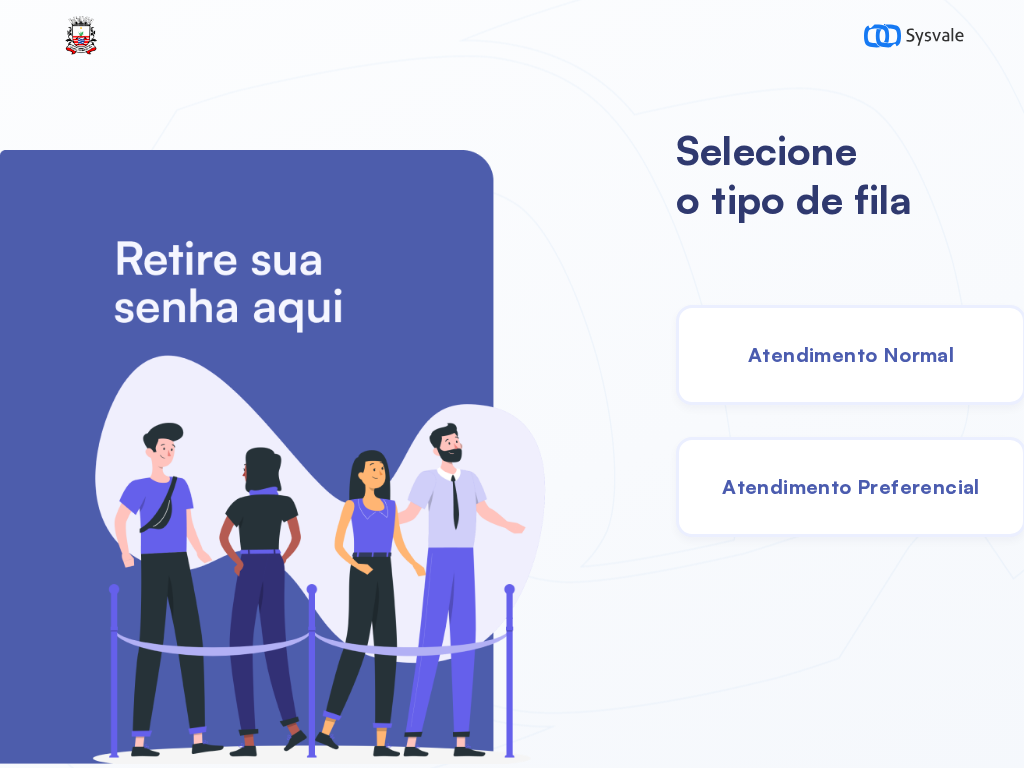 click on "Atendimento Normal" at bounding box center [851, 354] 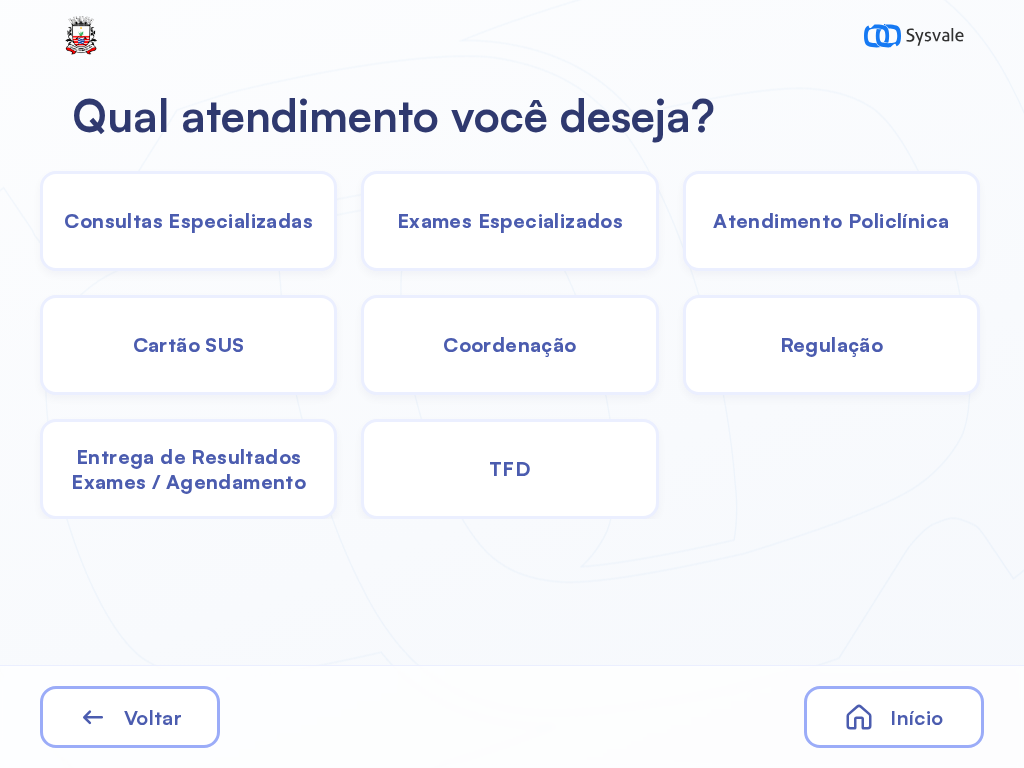 click on "Exames Especializados" at bounding box center [188, 220] 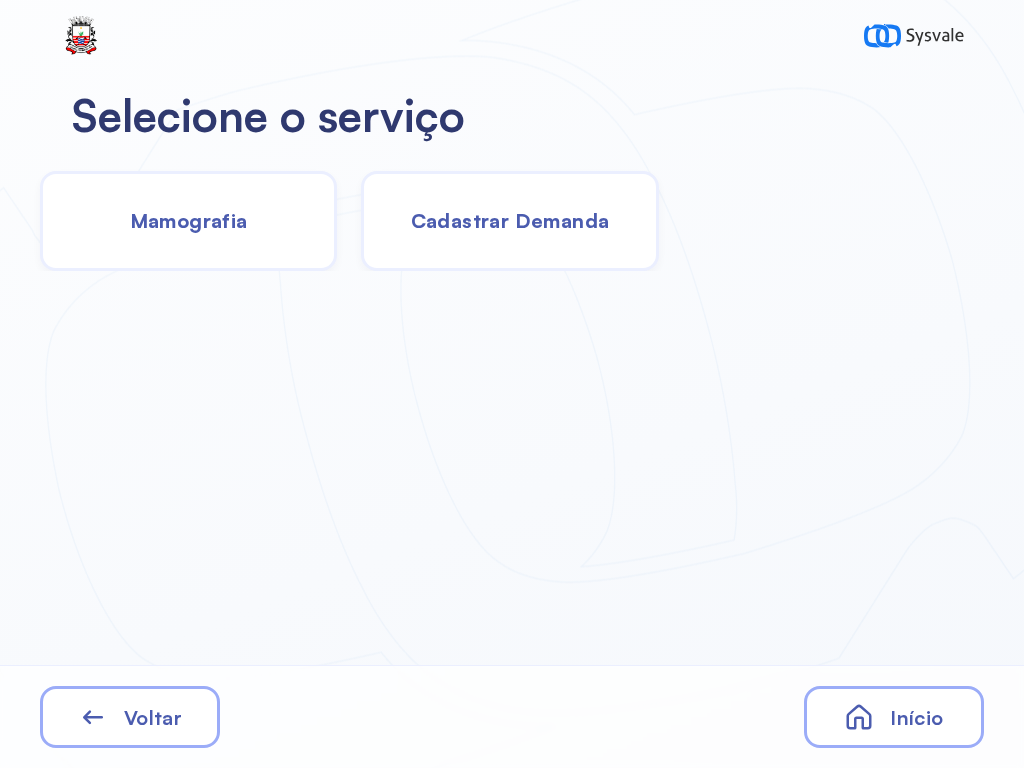 click on "Cadastrar Demanda" at bounding box center (510, 220) 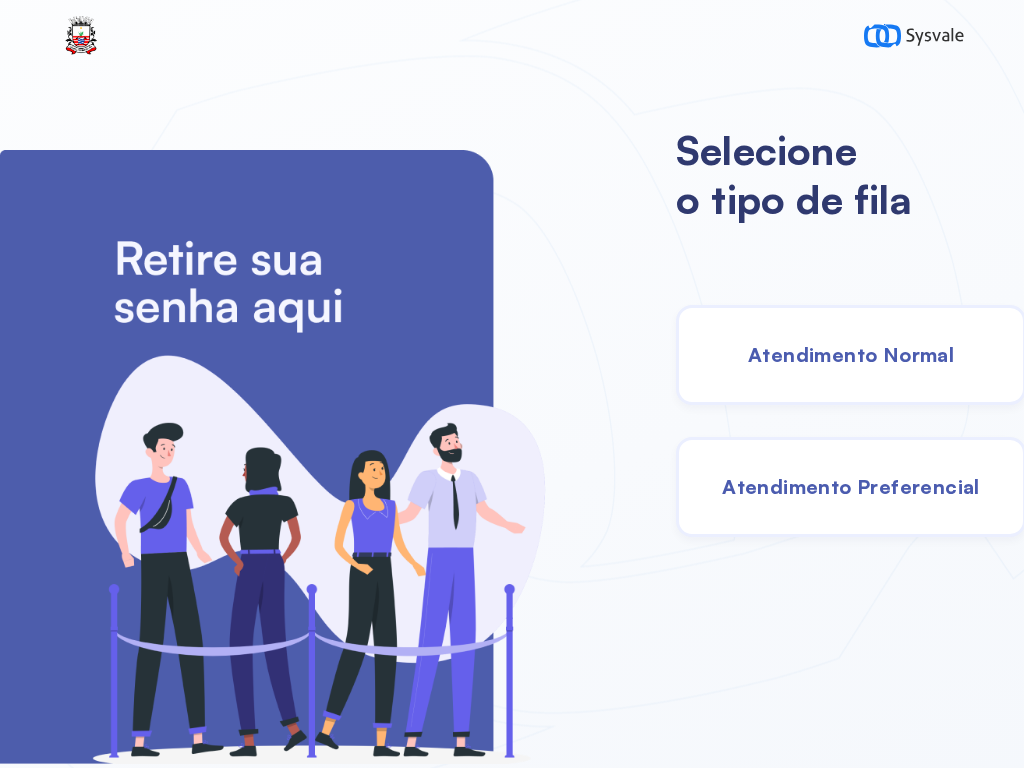 click on "Atendimento Normal" at bounding box center [851, 354] 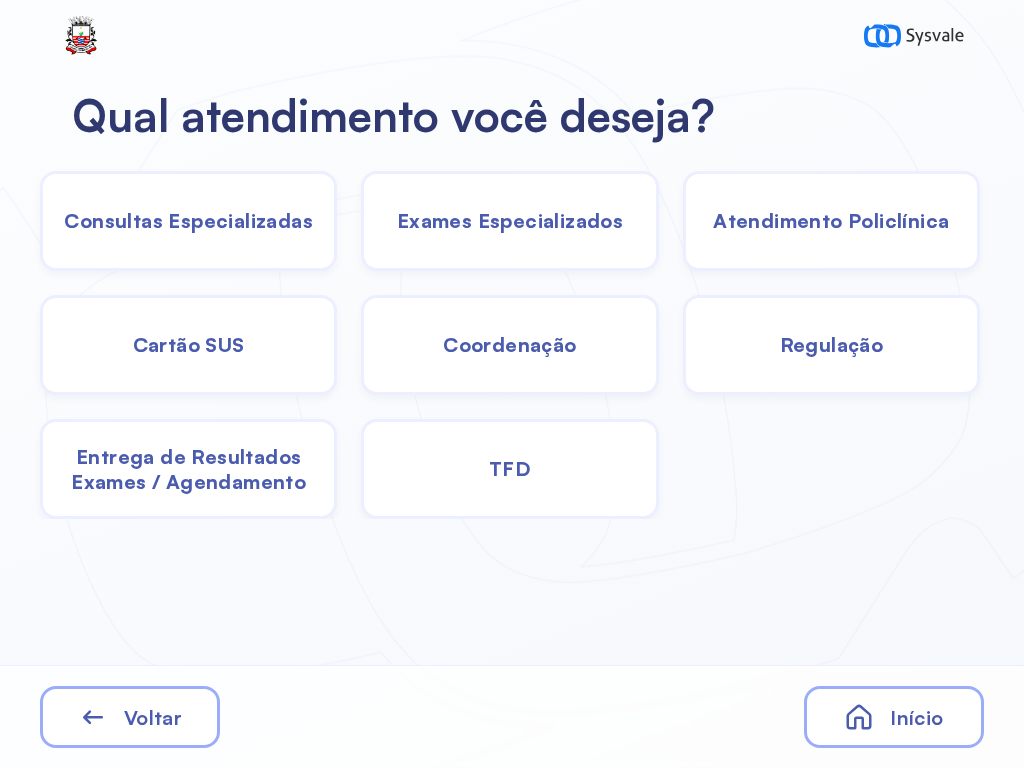 click on "Entrega de Resultados Exames / Agendamento" at bounding box center [188, 220] 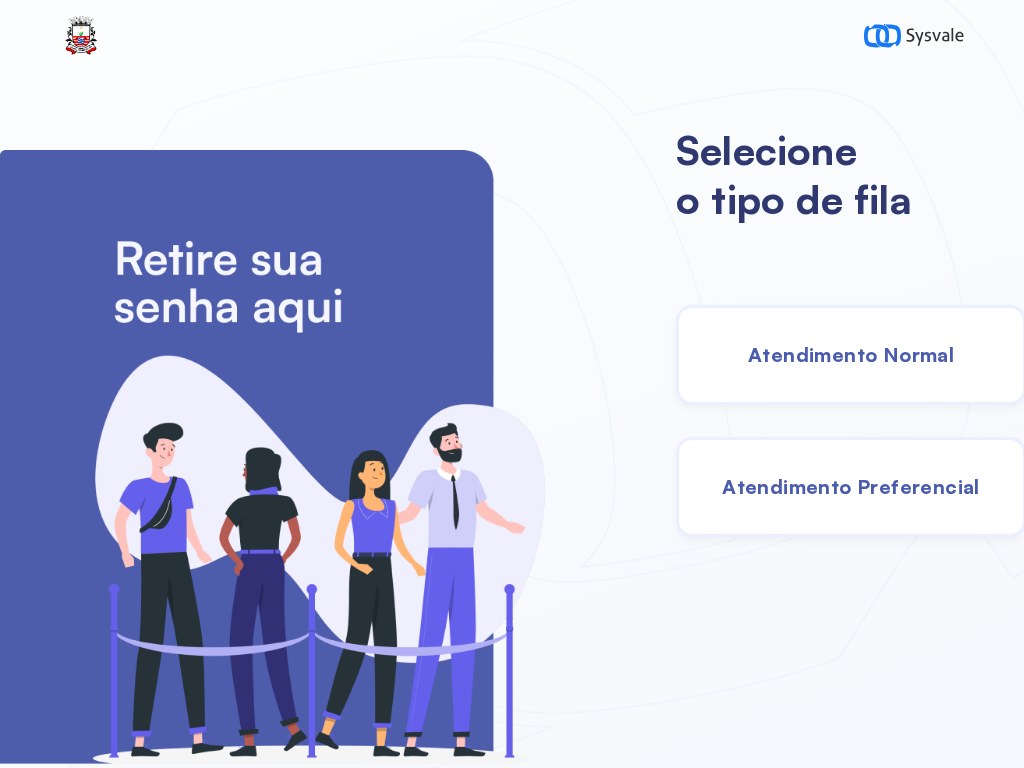 click on "Atendimento Normal" at bounding box center [851, 354] 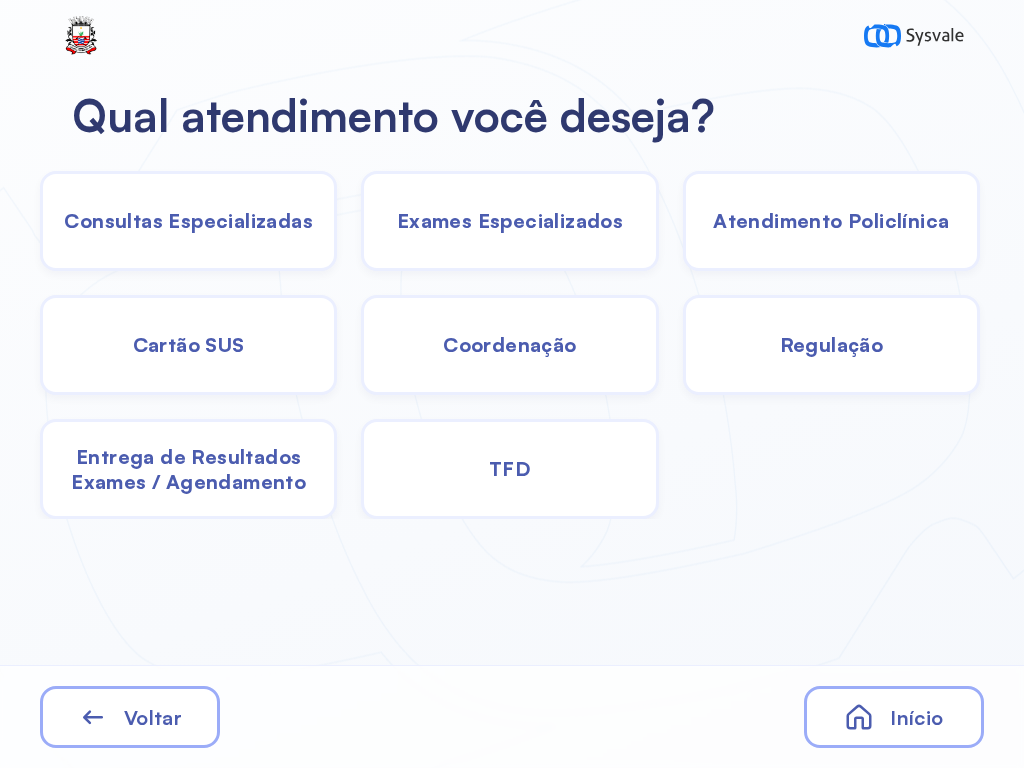 click on "Exames Especializados" at bounding box center (188, 220) 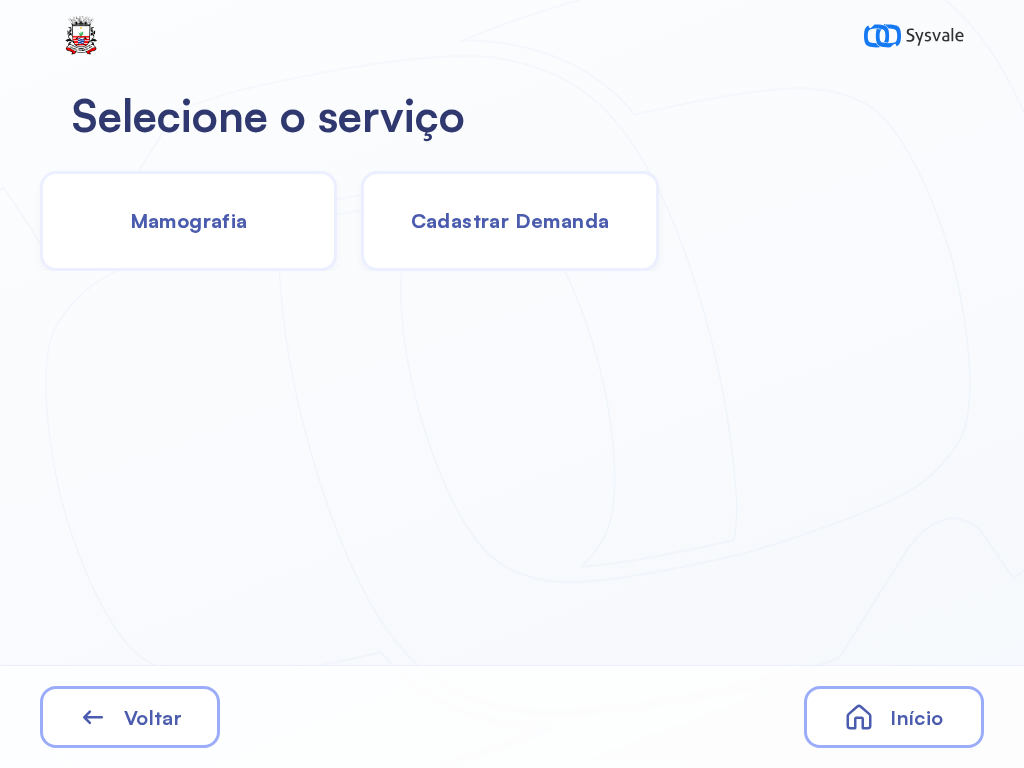 click on "Cadastrar Demanda" at bounding box center [510, 220] 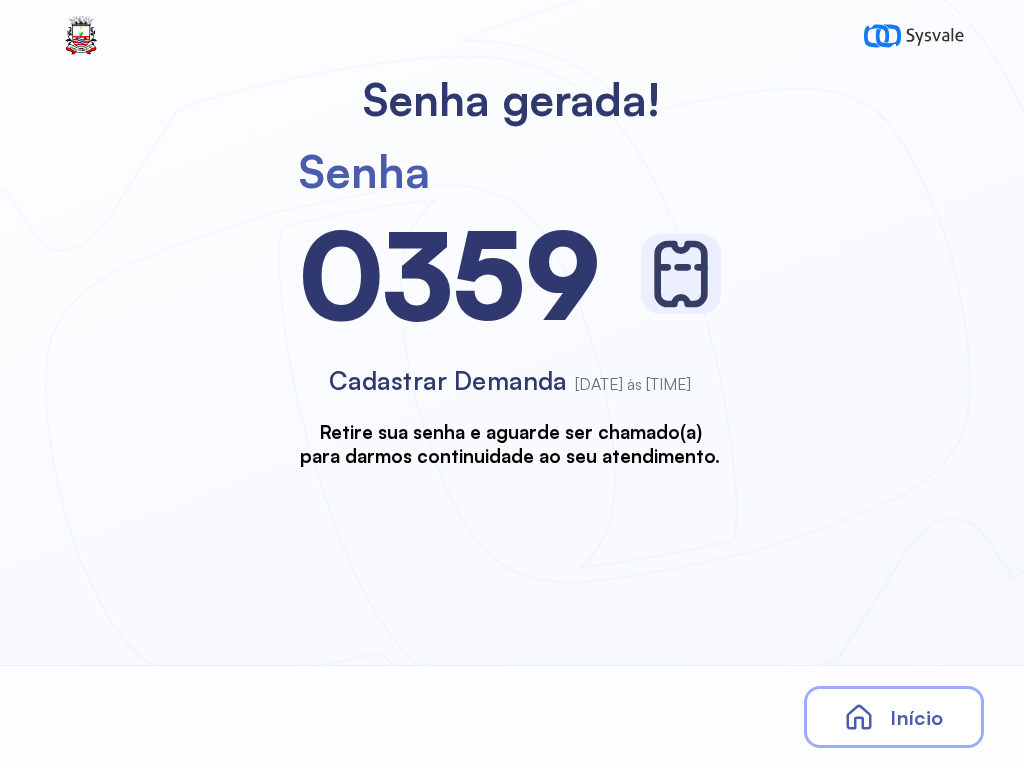 click on "Início" at bounding box center [916, 717] 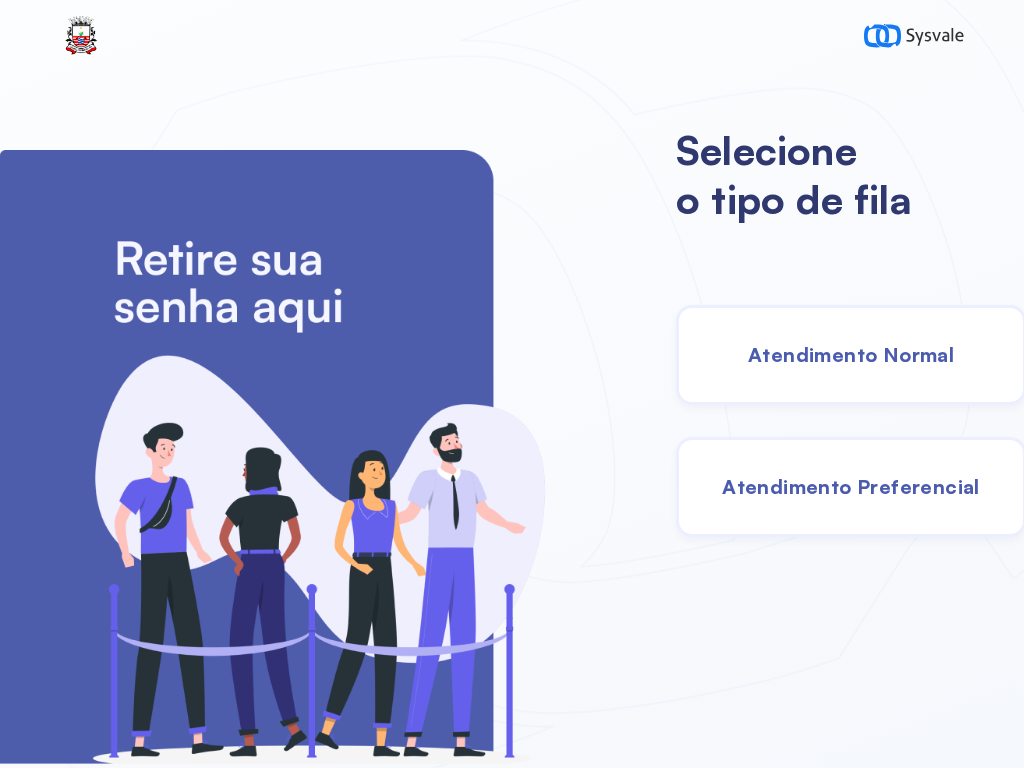 click on "Atendimento Normal" at bounding box center [851, 354] 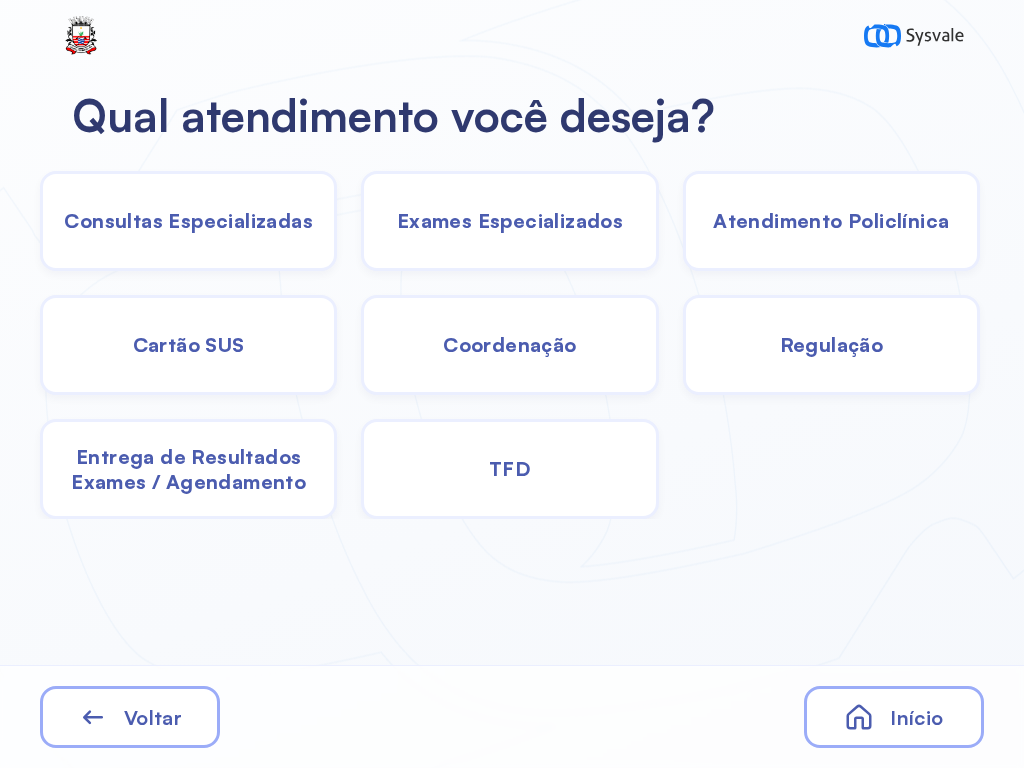 click on "Entrega de Resultados Exames / Agendamento" at bounding box center (188, 220) 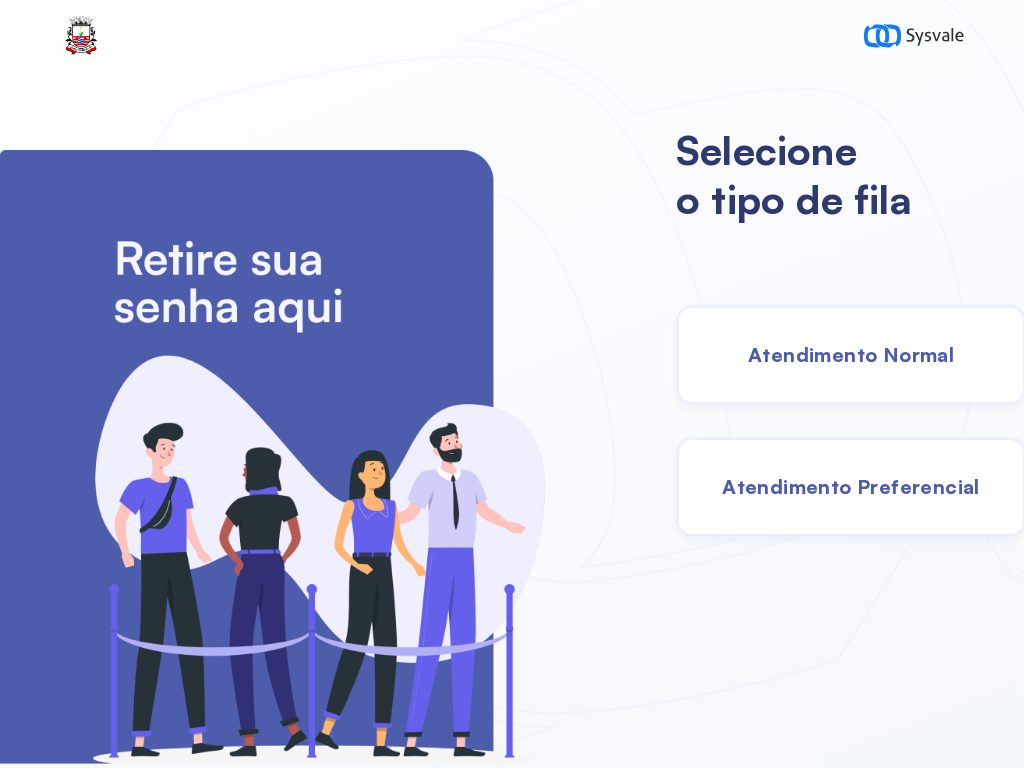 click on "Atendimento Preferencial" at bounding box center (851, 486) 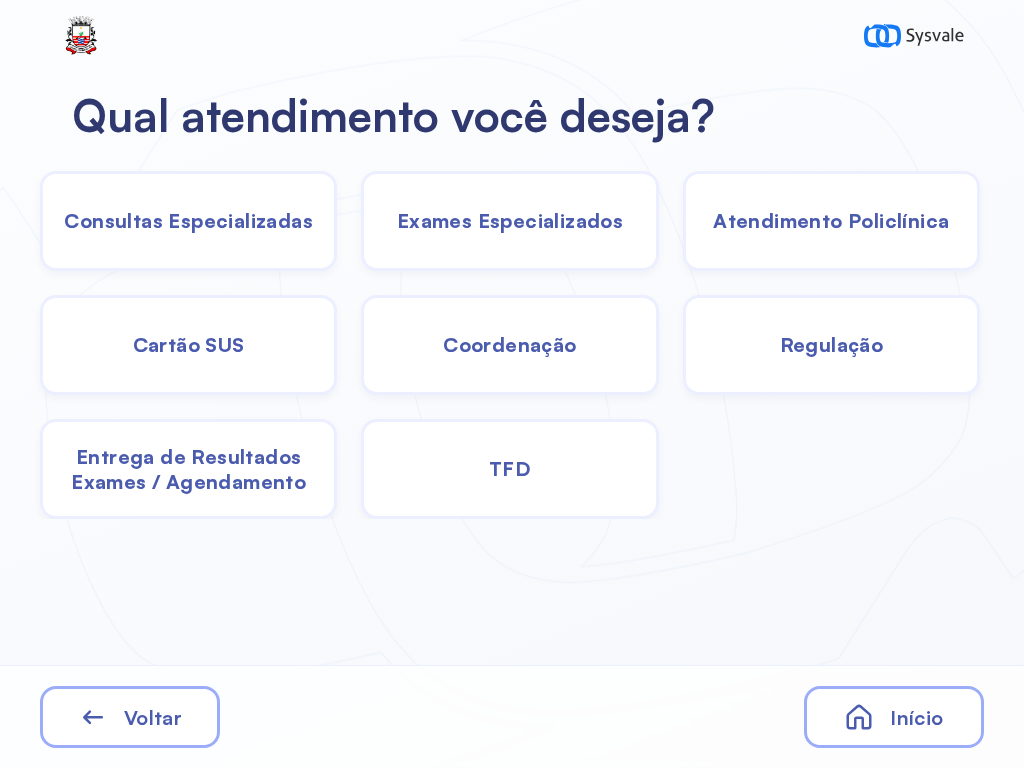 click on "Exames Especializados" at bounding box center [188, 220] 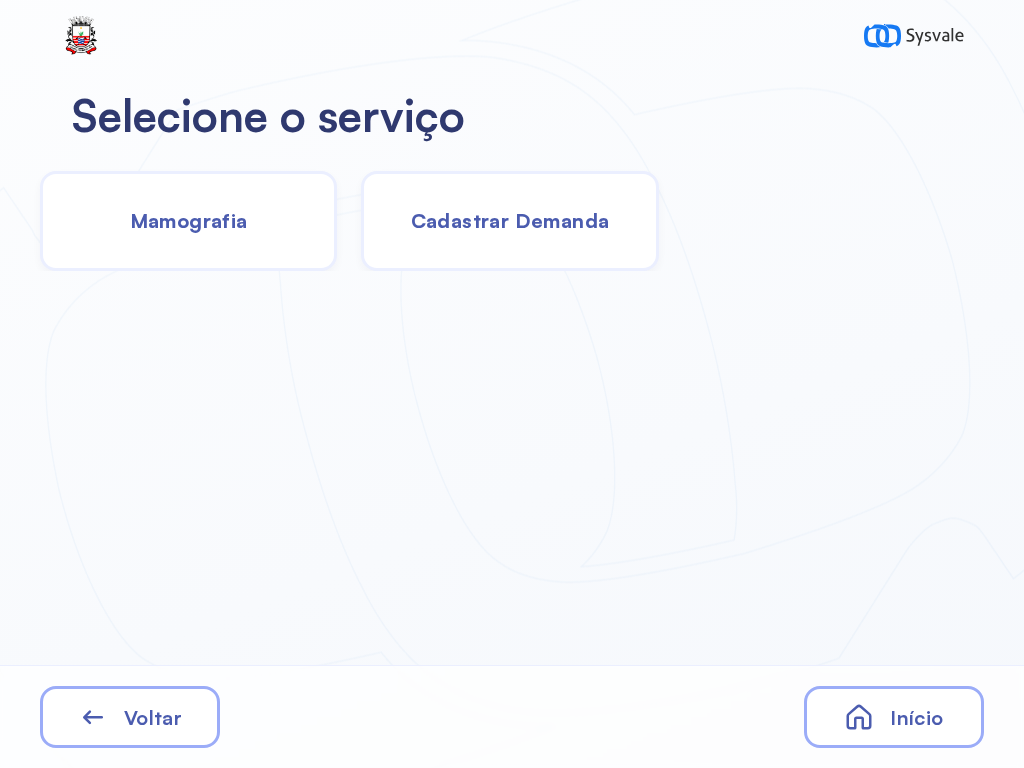 click on "Cadastrar Demanda" 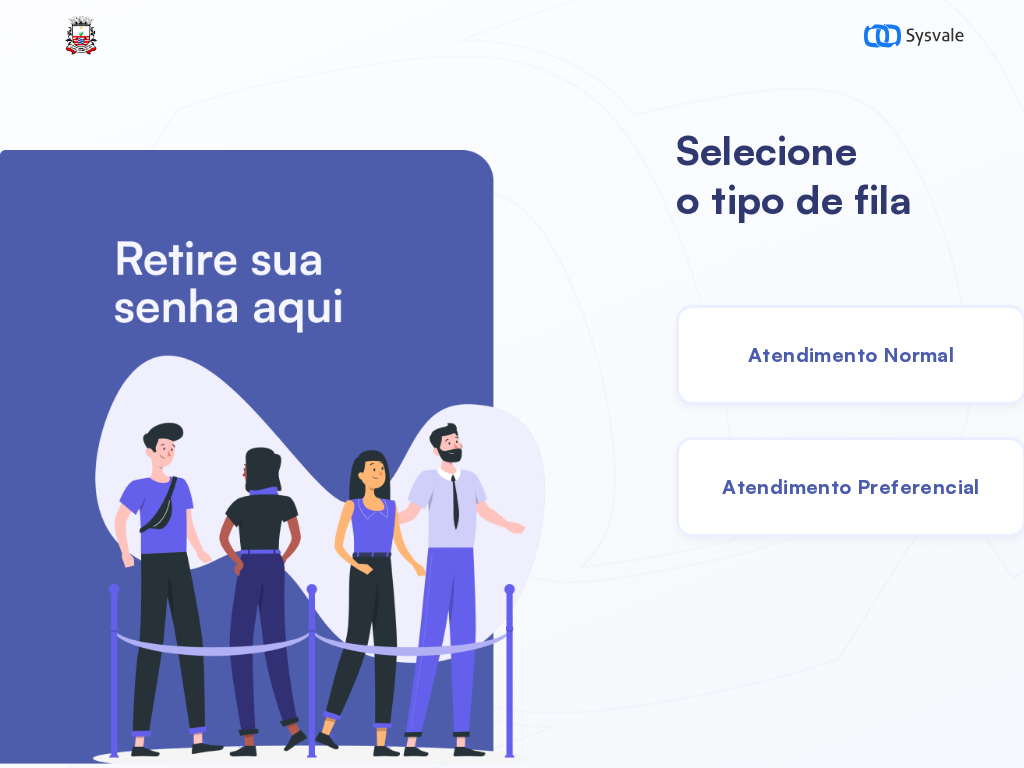 click on "Atendimento Normal" at bounding box center [851, 355] 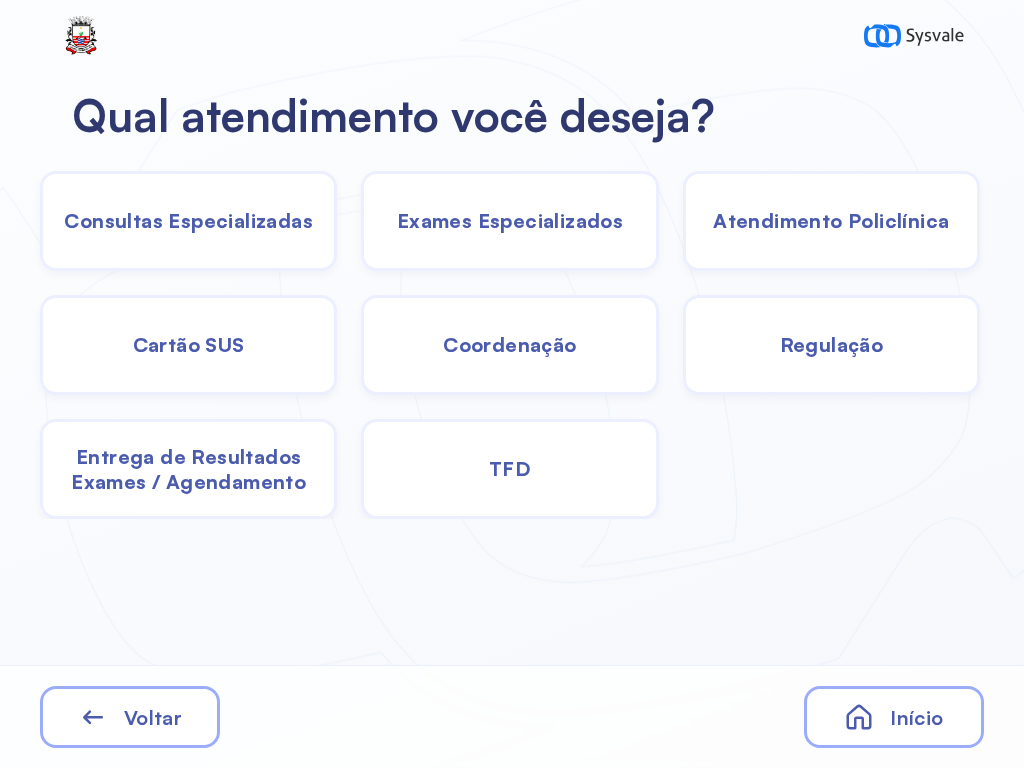 click on "Consultas Especializadas" at bounding box center [509, 221] 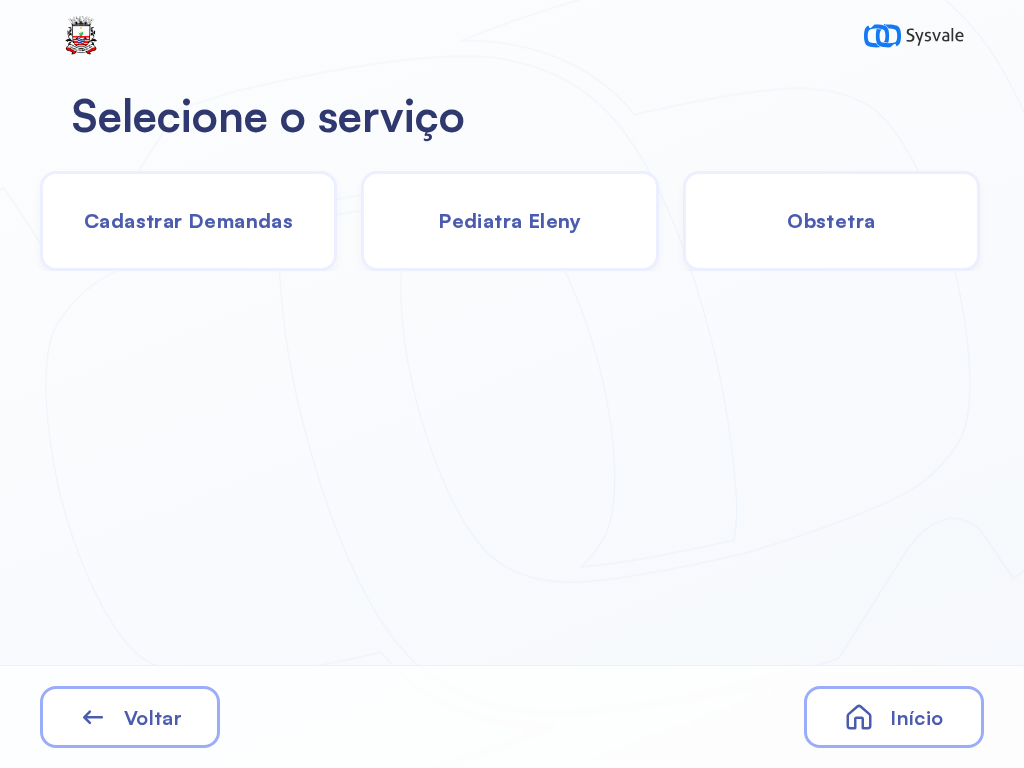 click on "Cadastrar Demandas" 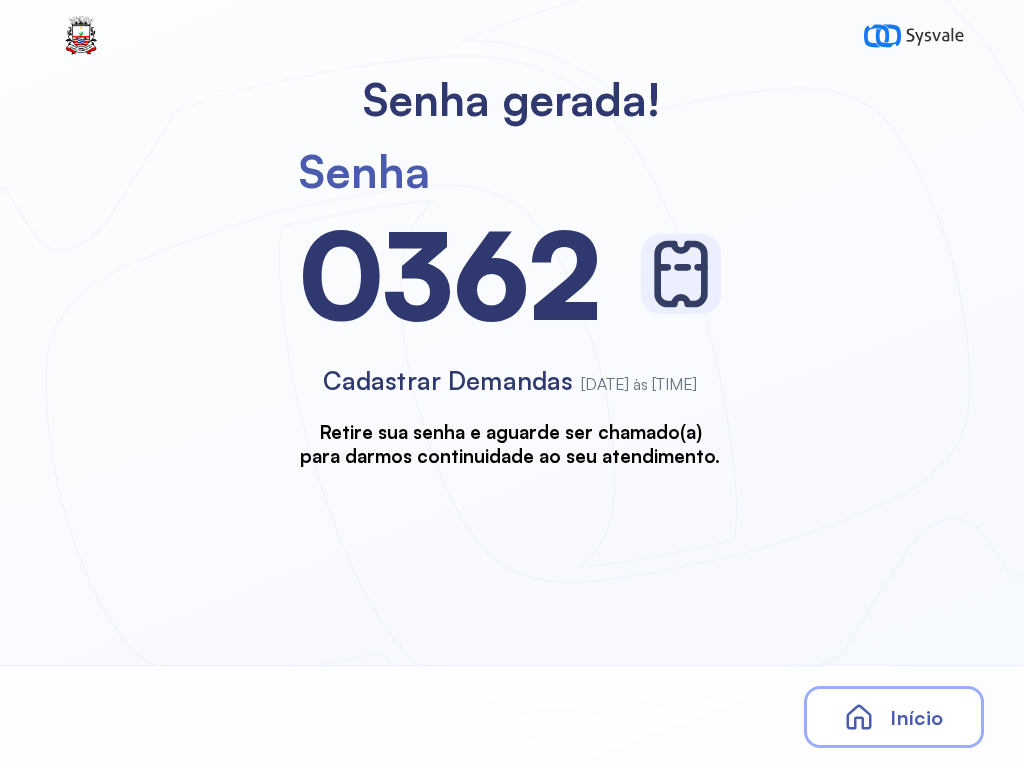 click on "Início" at bounding box center [894, 717] 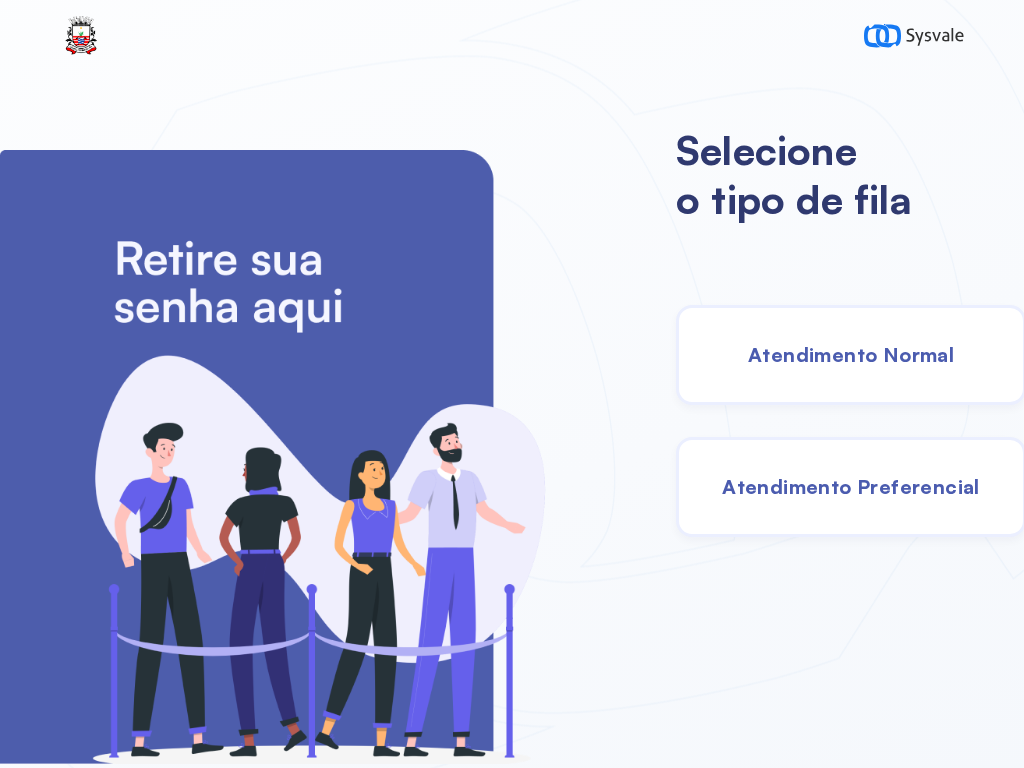 click on "Atendimento Preferencial" at bounding box center [851, 487] 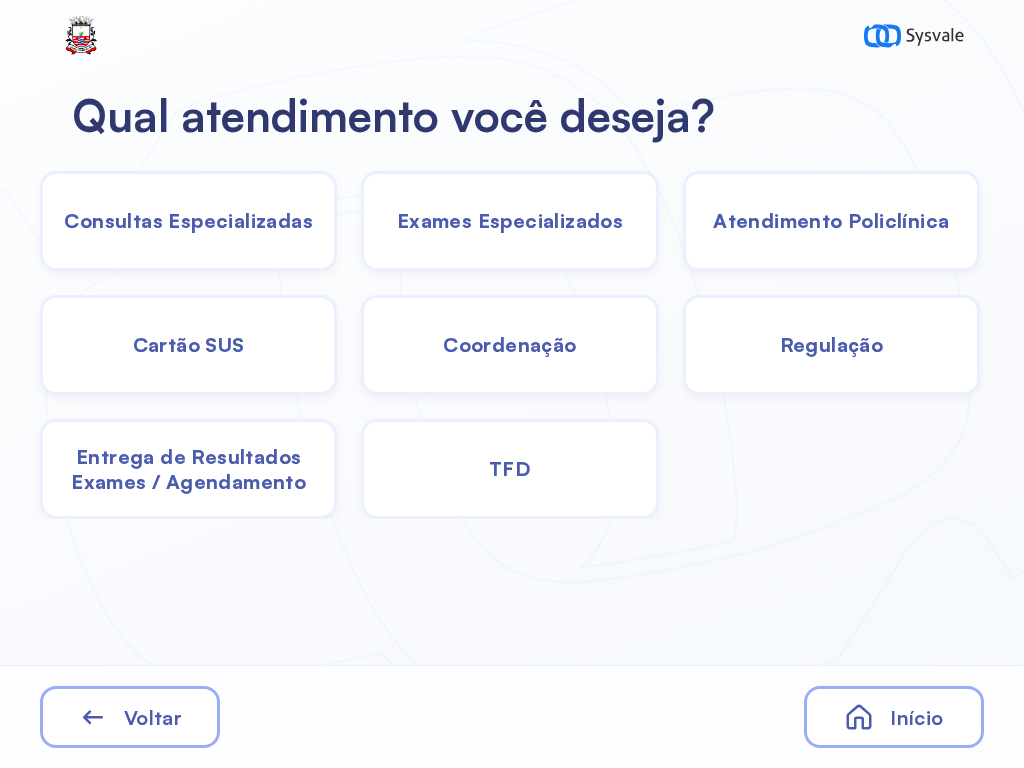 click on "Entrega de Resultados Exames / Agendamento" at bounding box center (188, 220) 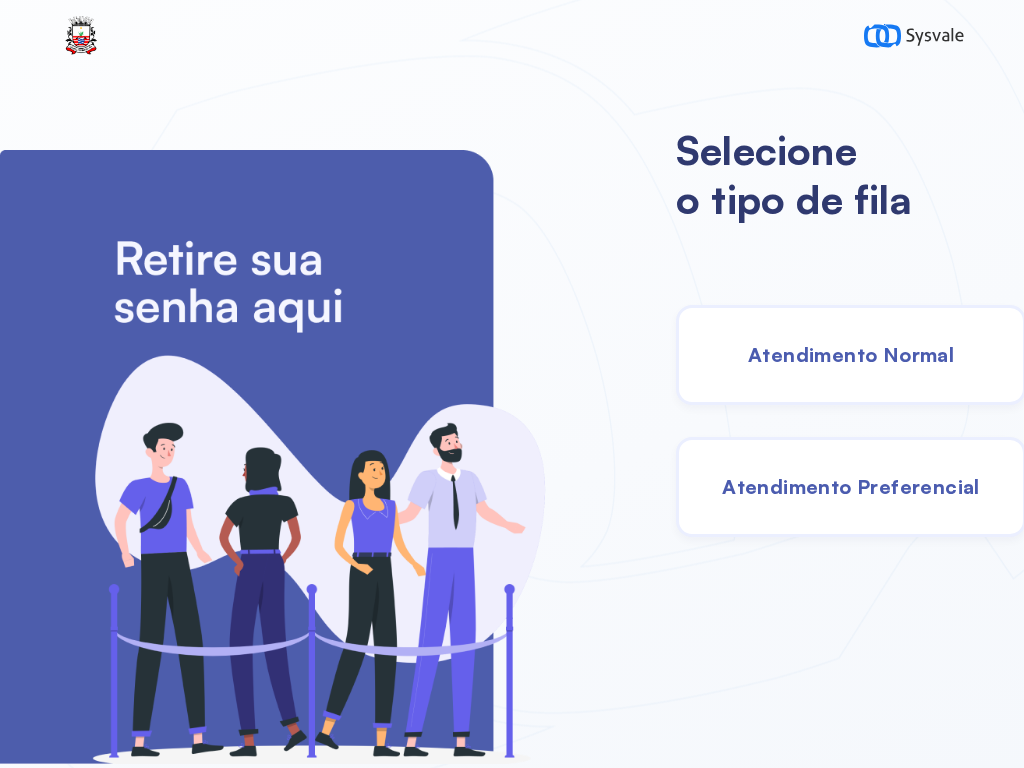 click on "Atendimento Preferencial" at bounding box center [851, 487] 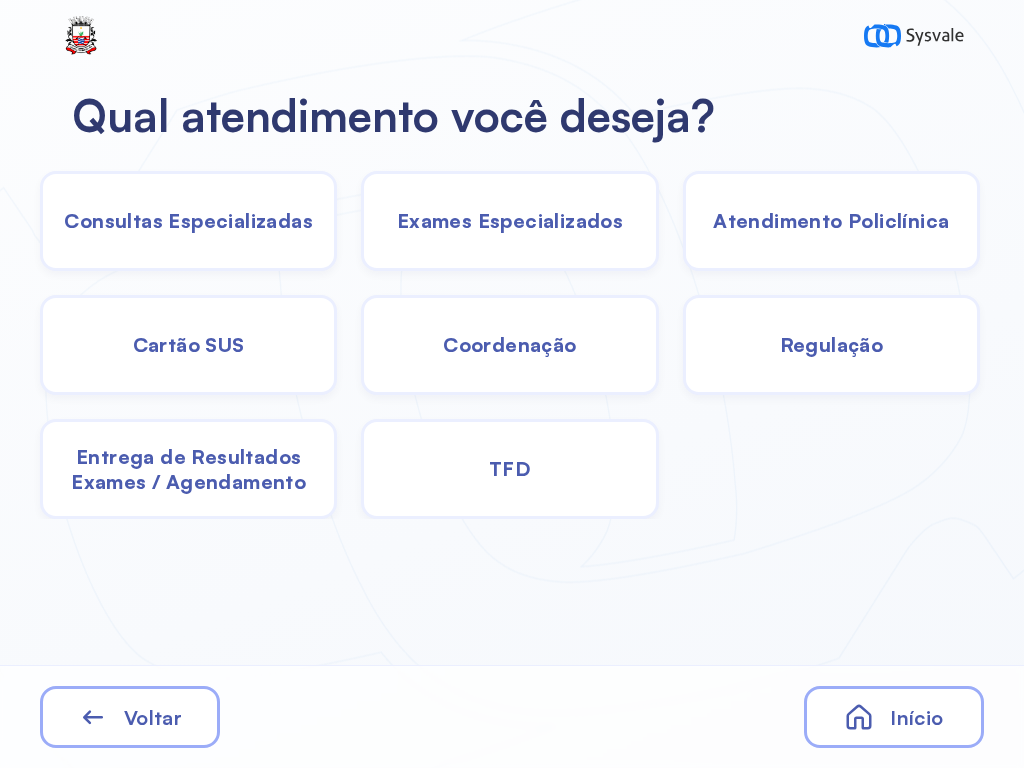 click on "TFD" 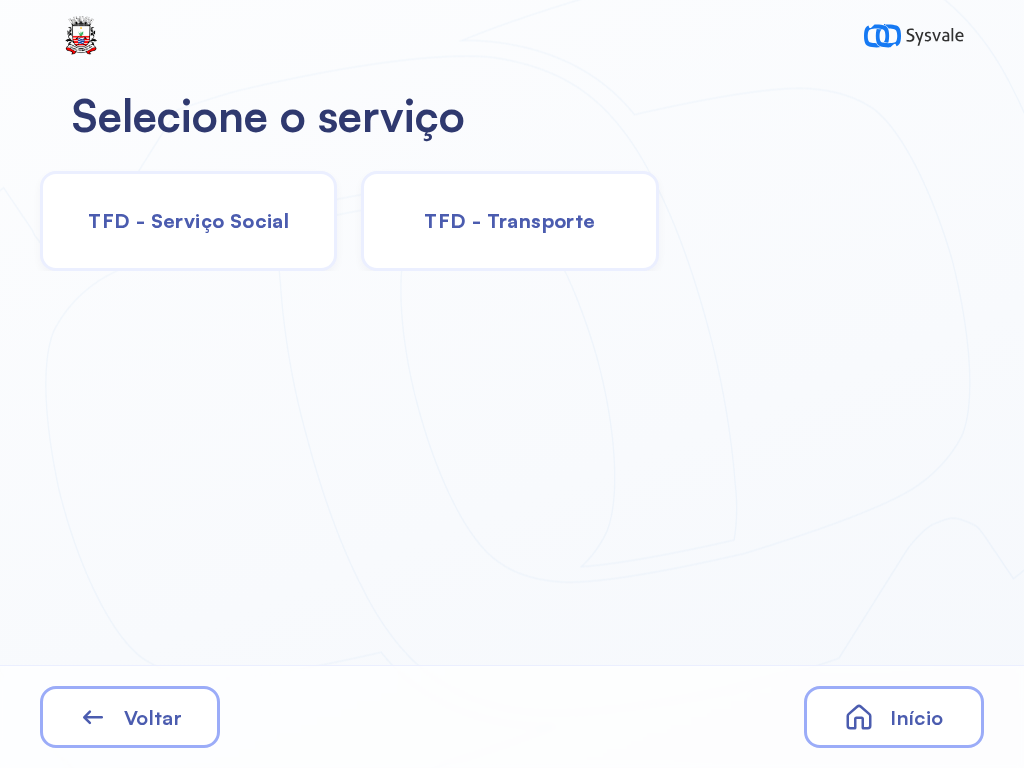 click on "TFD - Serviço Social" 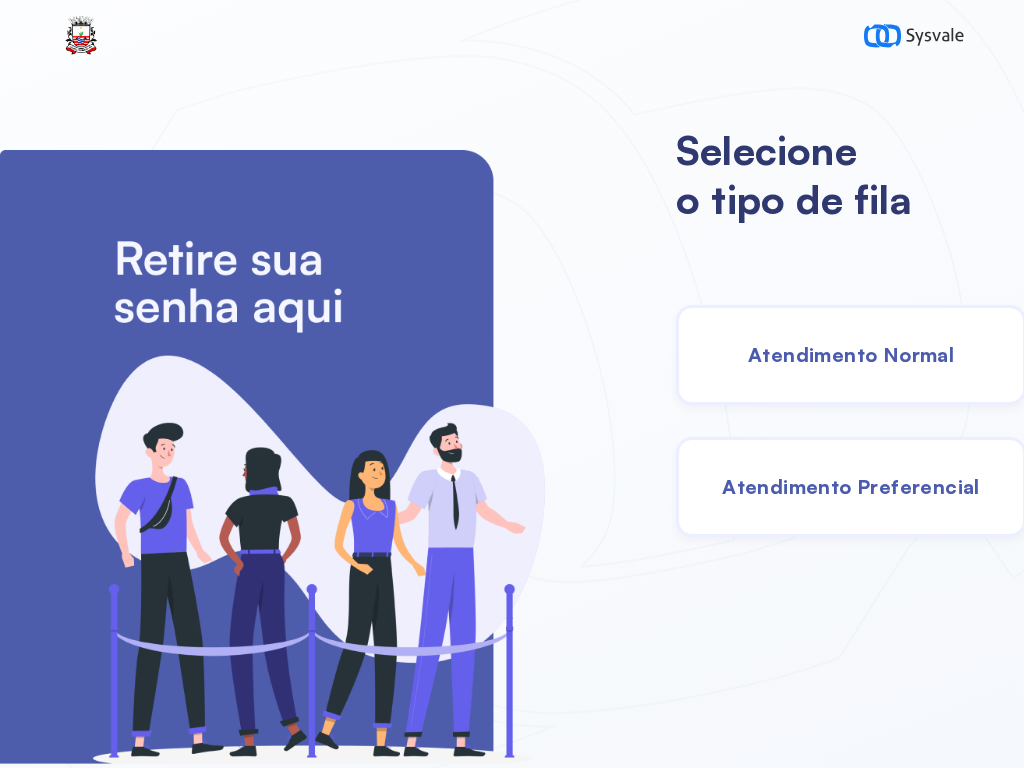 click on "Atendimento Preferencial" at bounding box center [851, 486] 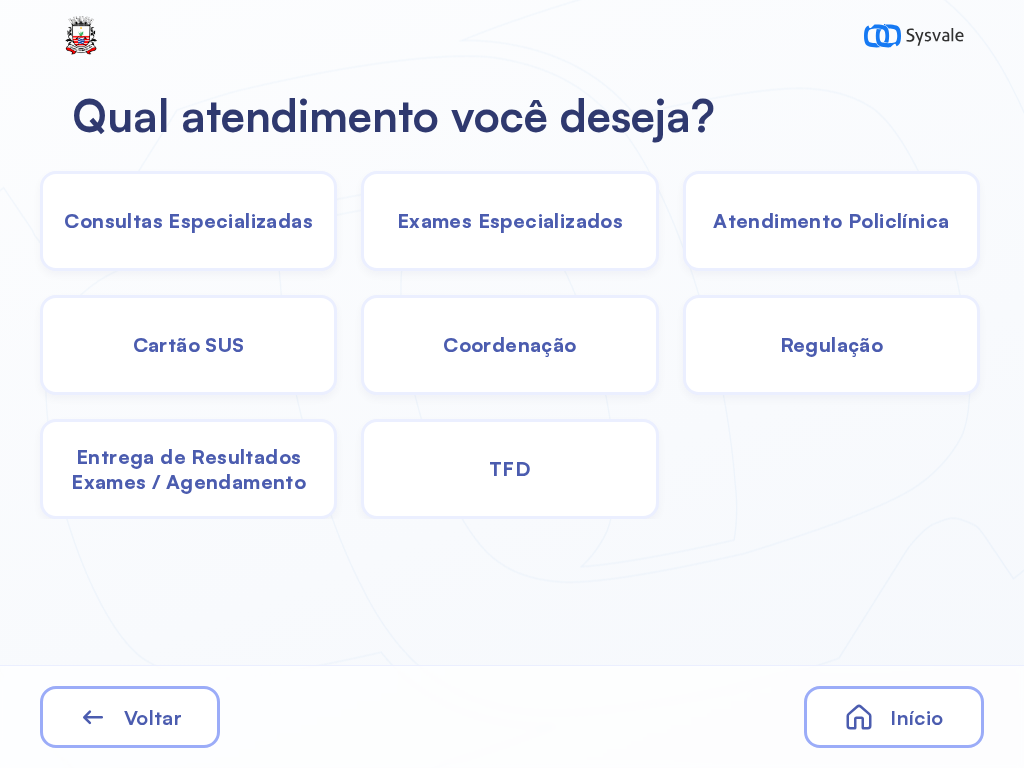 click on "TFD" 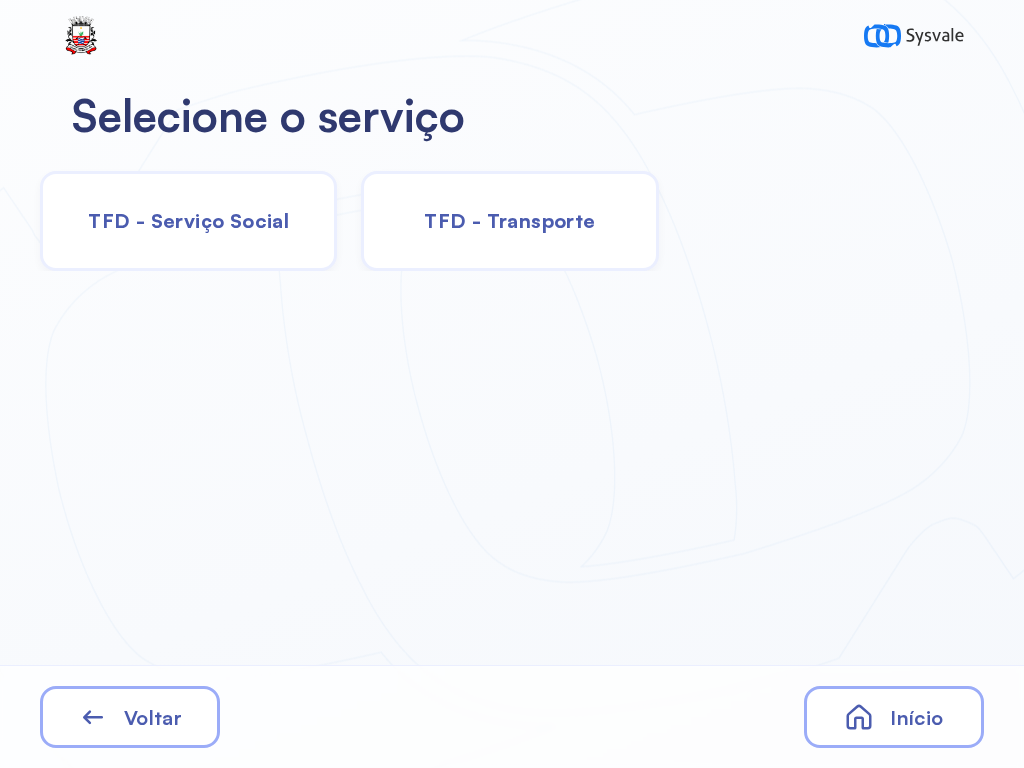click on "TFD - Serviço Social" at bounding box center [188, 220] 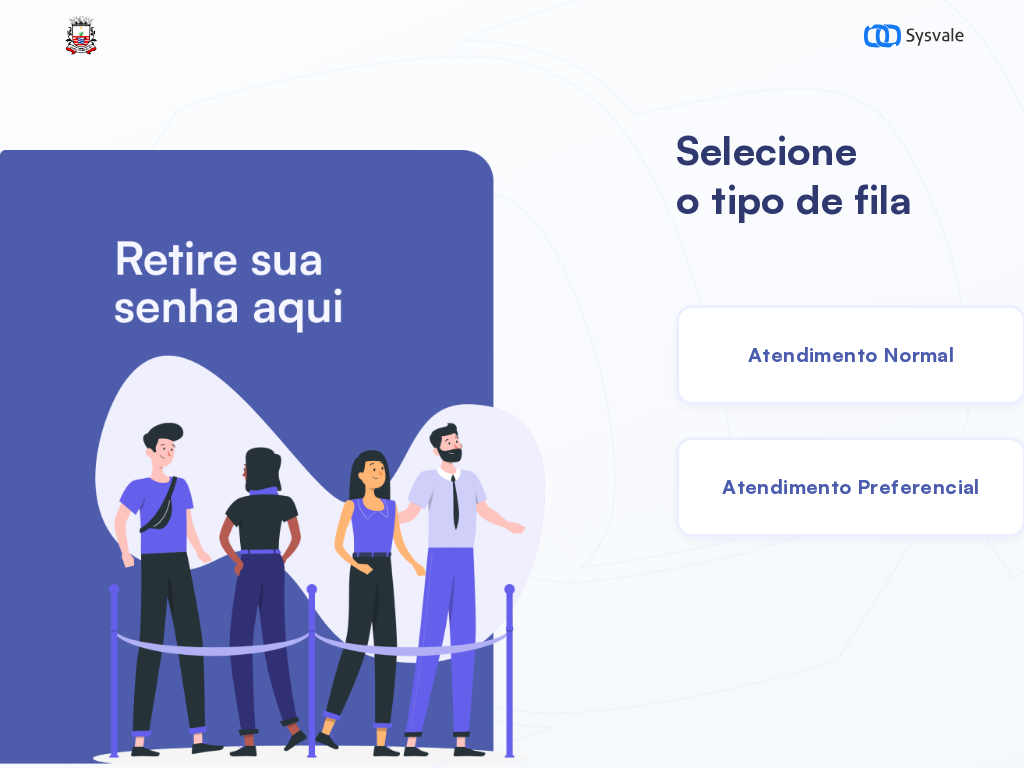 click on "Atendimento Preferencial" at bounding box center [851, 486] 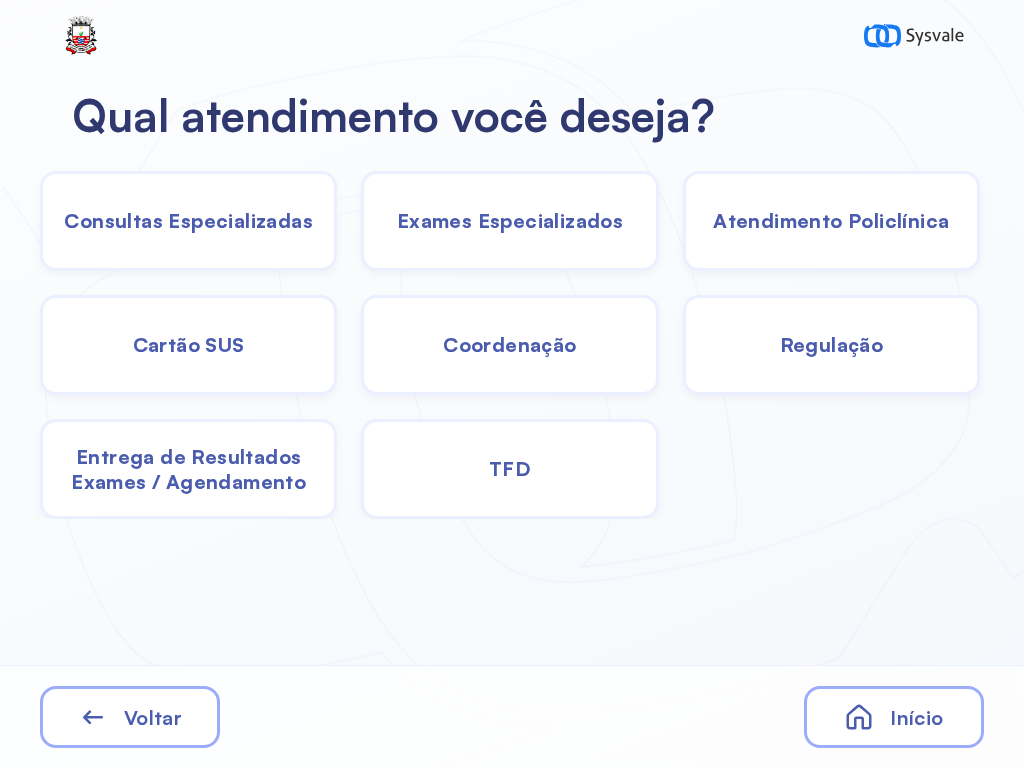 click on "Exames Especializados" at bounding box center [188, 220] 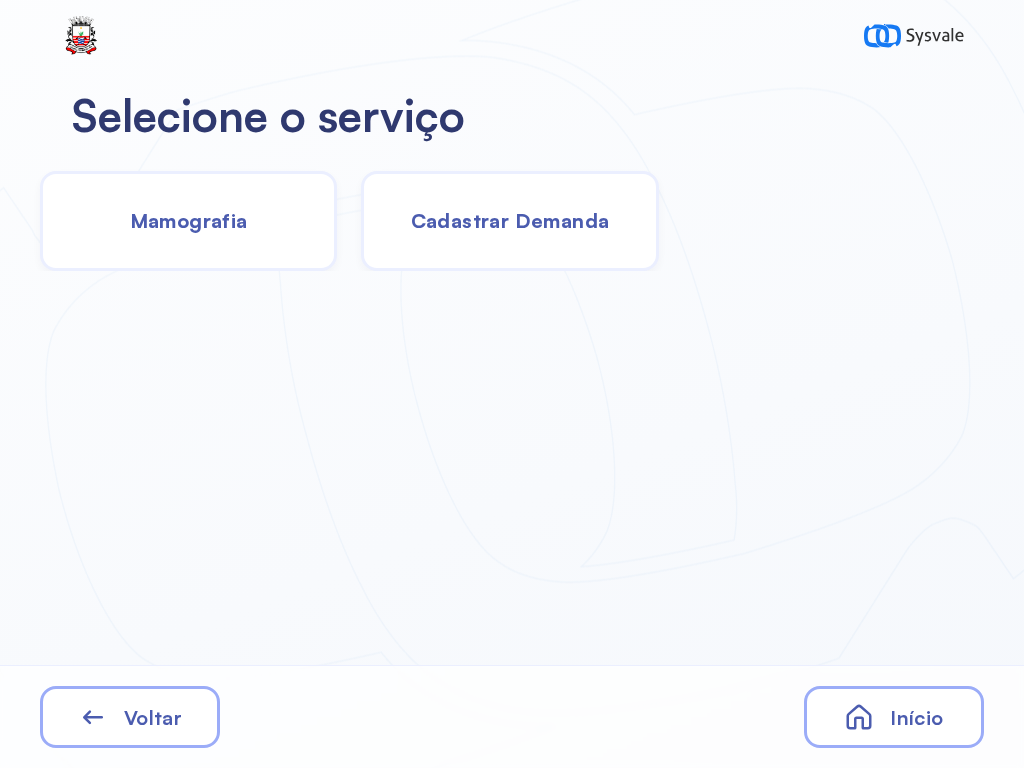click on "Cadastrar Demanda" at bounding box center (510, 220) 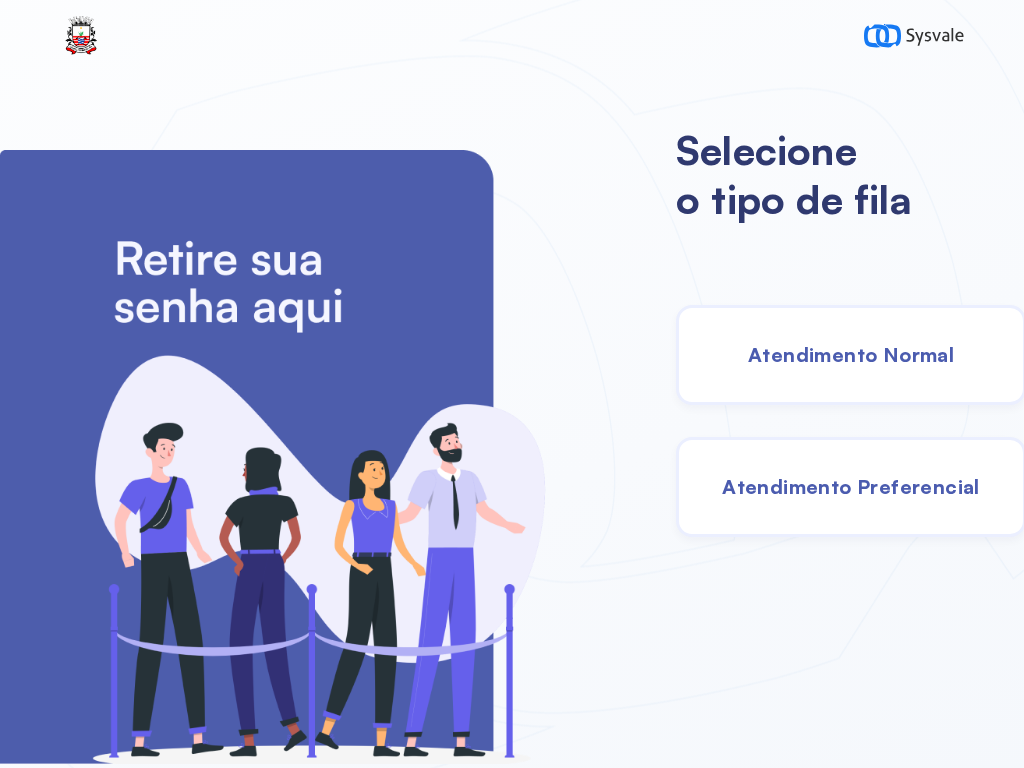 click on "Atendimento Preferencial" at bounding box center (851, 487) 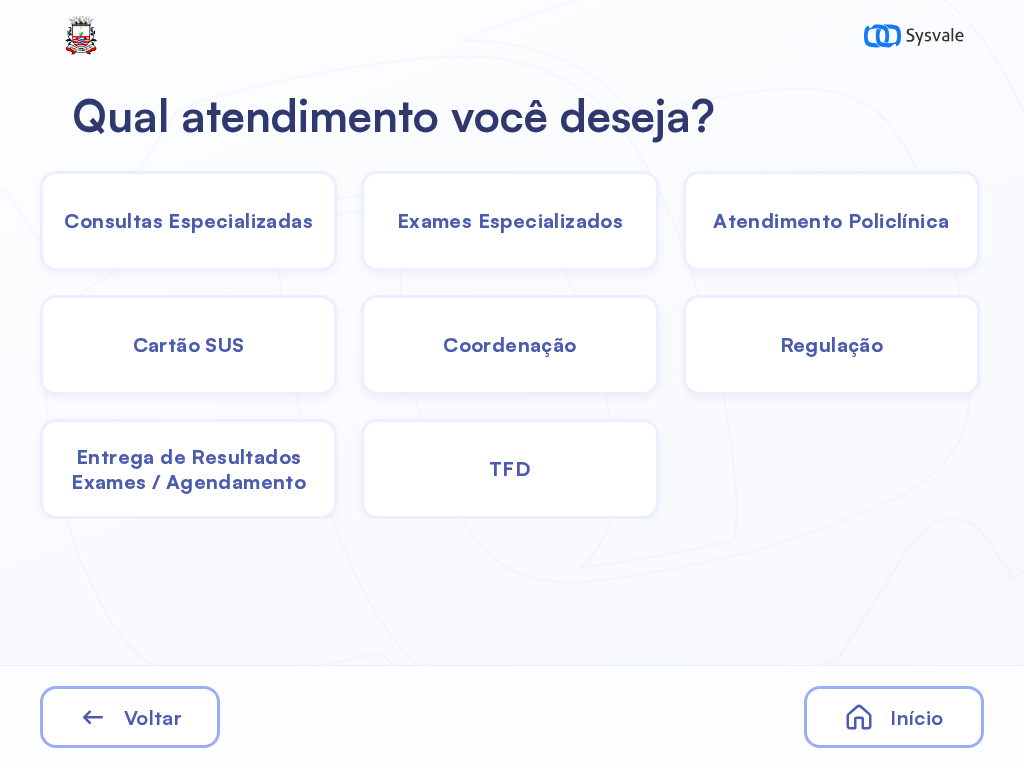 click on "Exames Especializados" at bounding box center (188, 220) 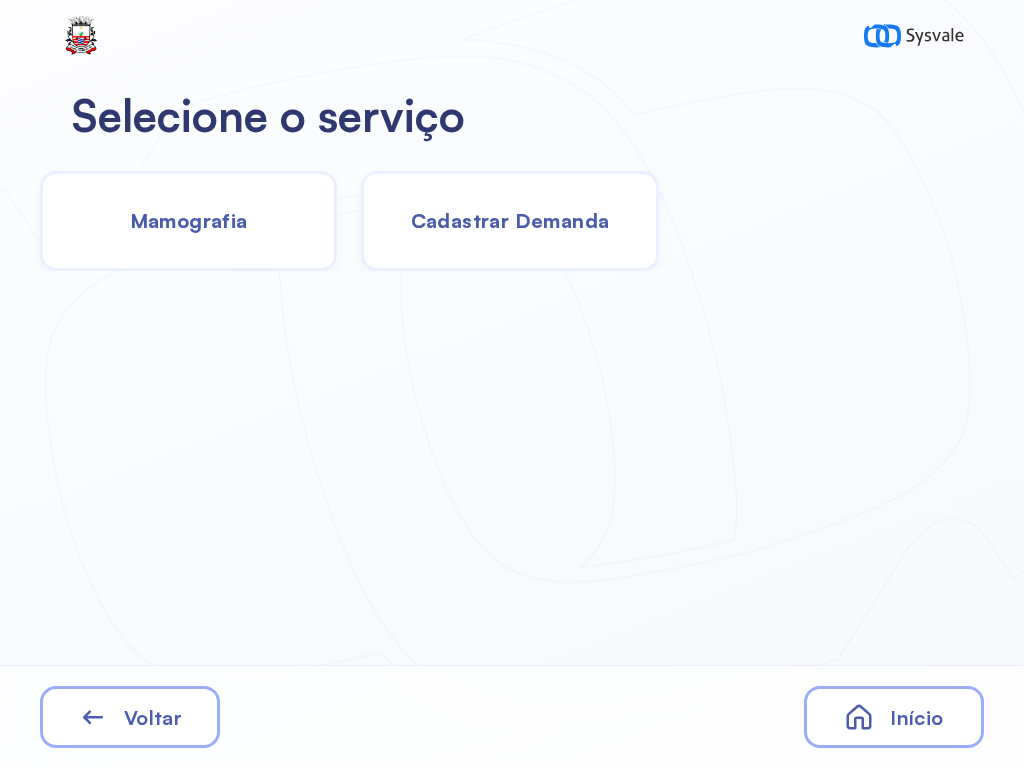 click on "Cadastrar Demanda" at bounding box center (510, 220) 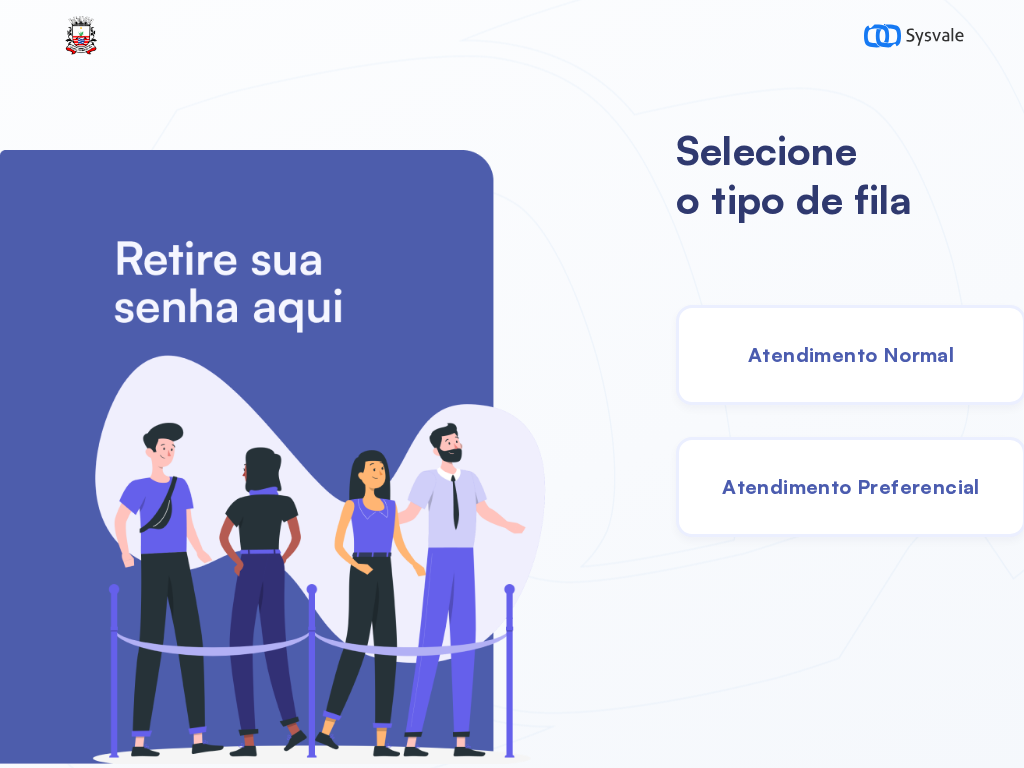 click on "Atendimento Preferencial" at bounding box center (851, 487) 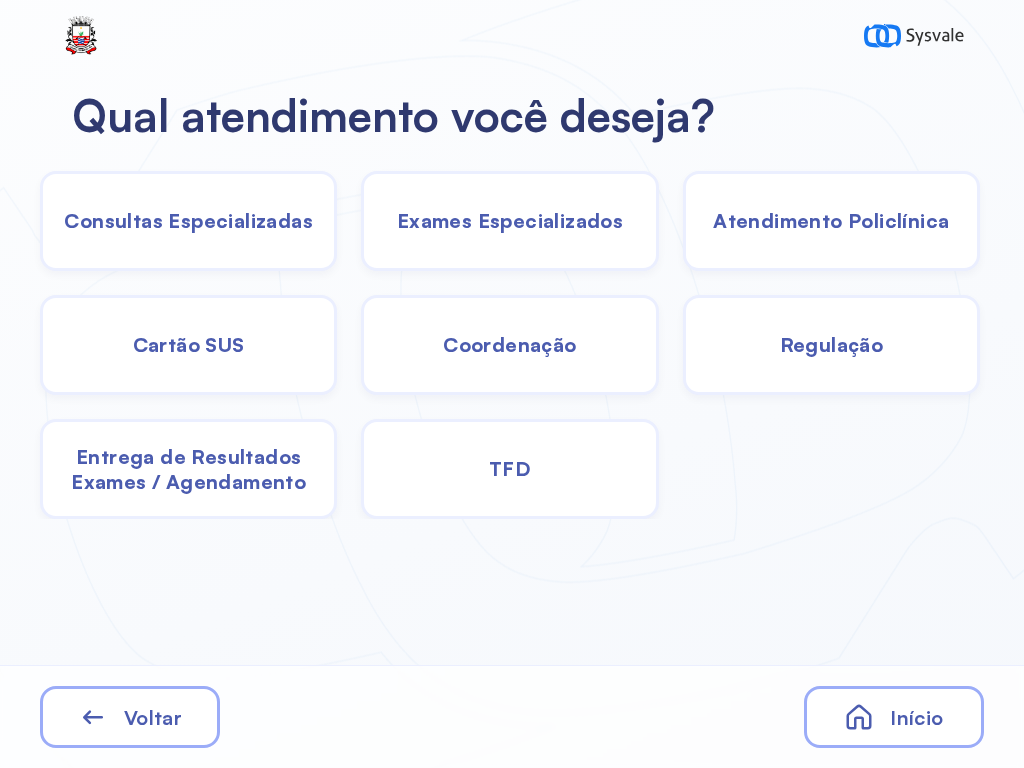 click on "Entrega de Resultados Exames / Agendamento" at bounding box center [509, 469] 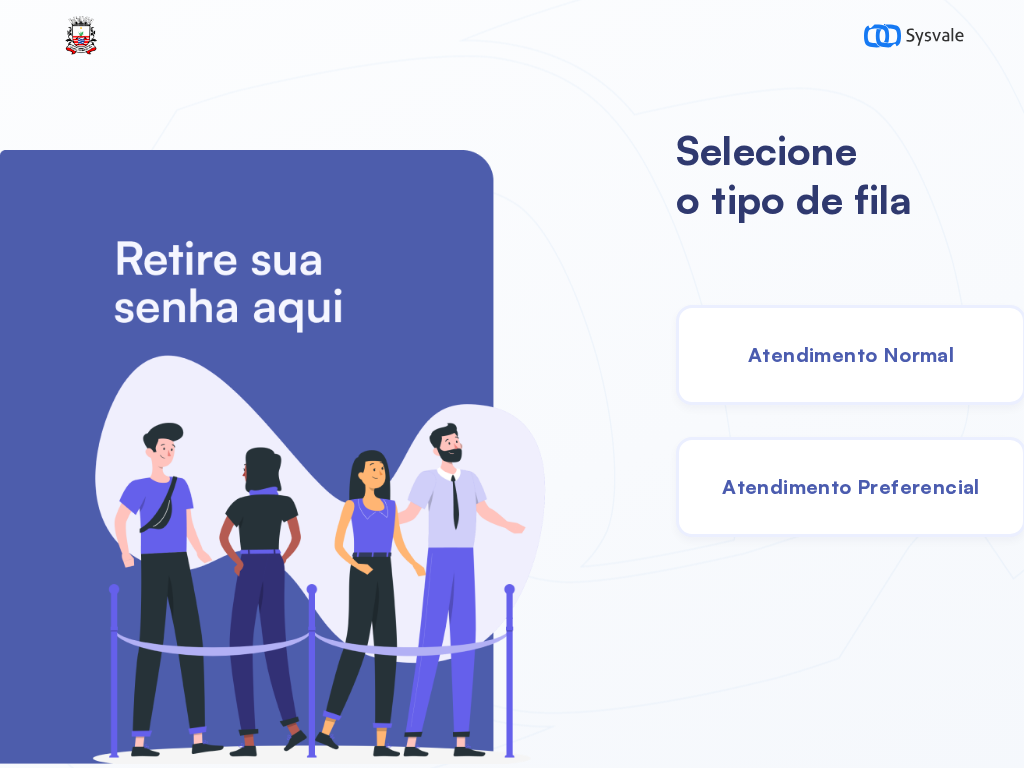 click on "Atendimento Preferencial" at bounding box center (851, 487) 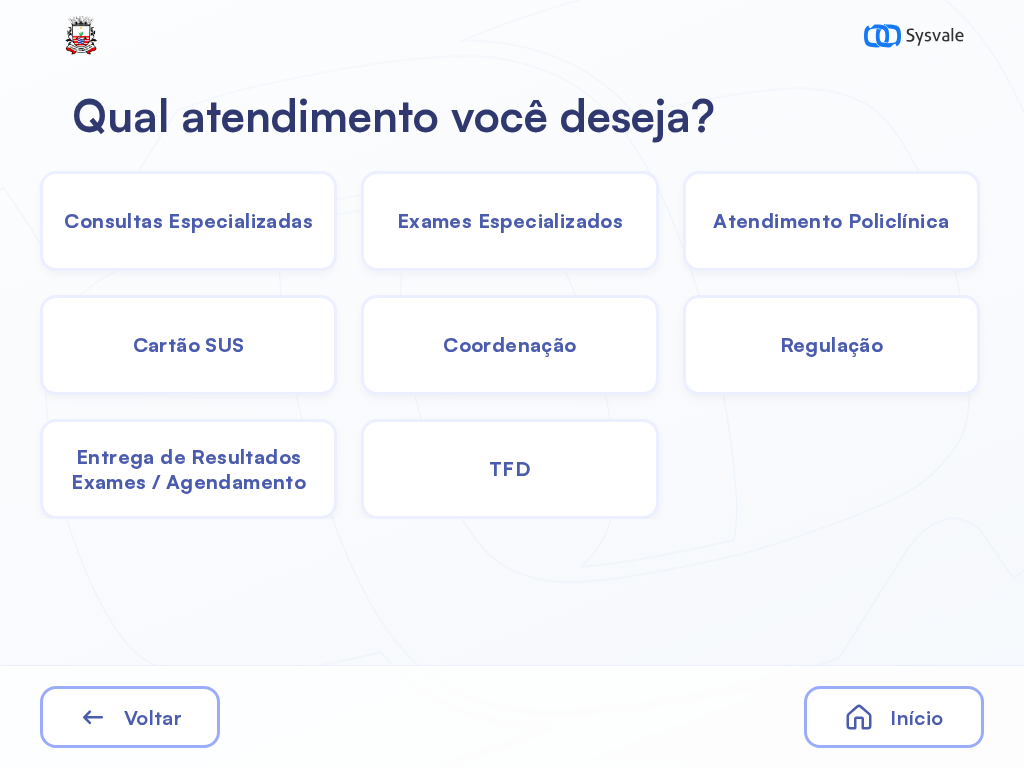 click on "Entrega de Resultados Exames / Agendamento" at bounding box center [188, 220] 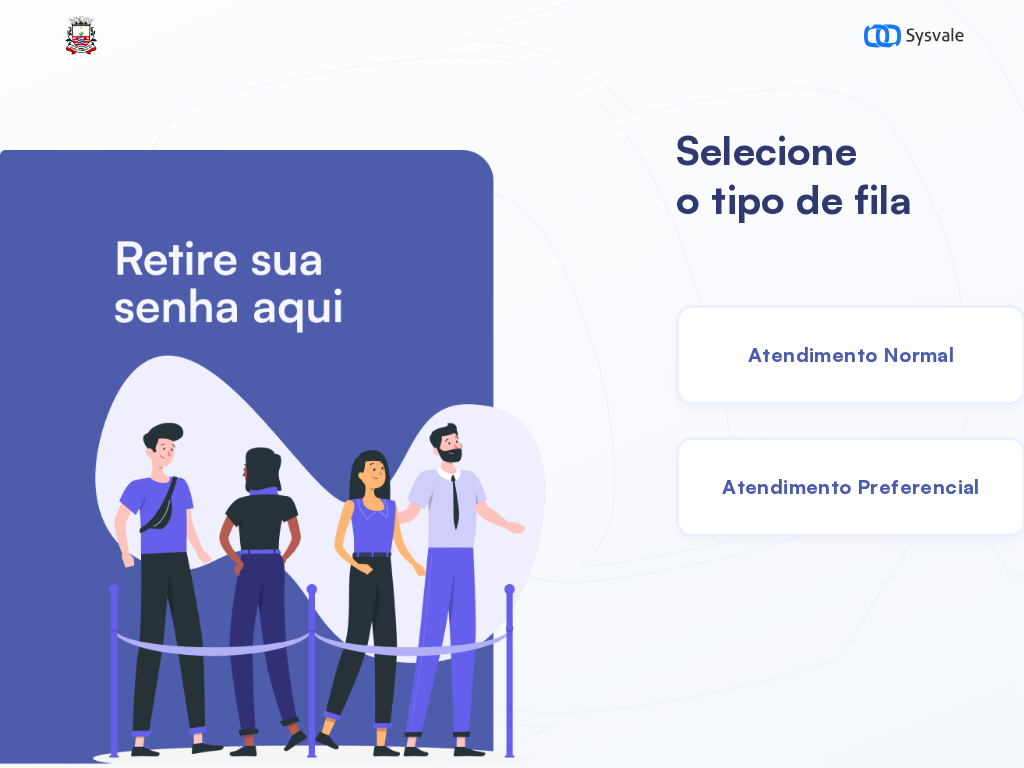 click on "Atendimento Normal" at bounding box center [851, 355] 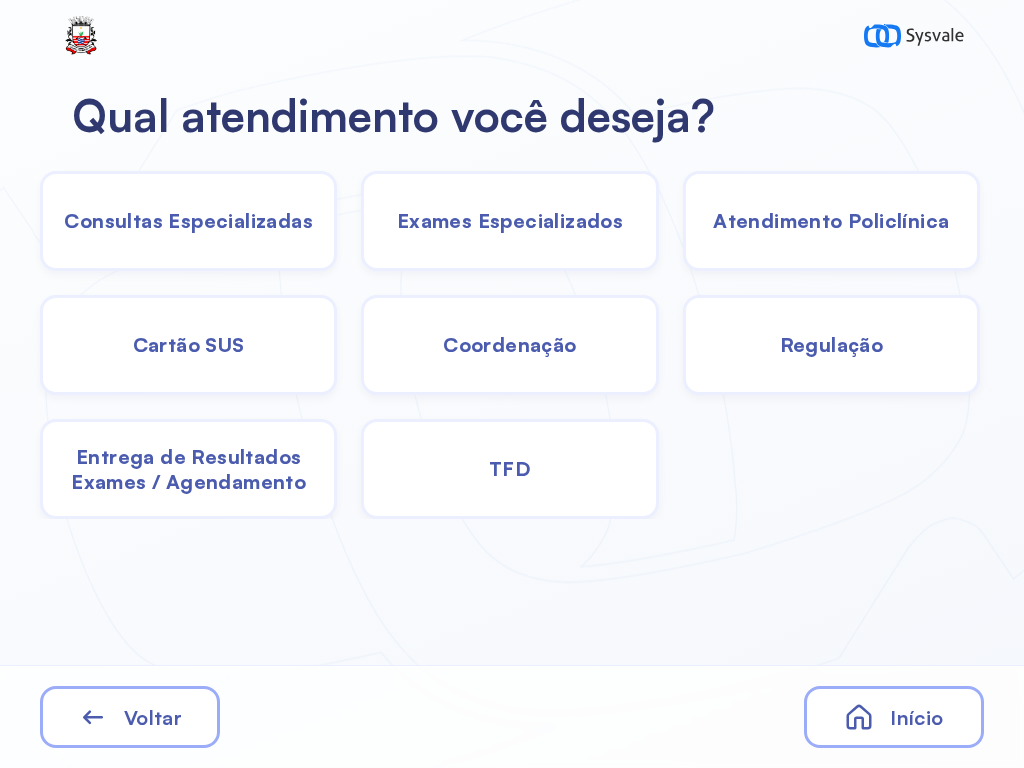 click on "Exames Especializados" at bounding box center [188, 220] 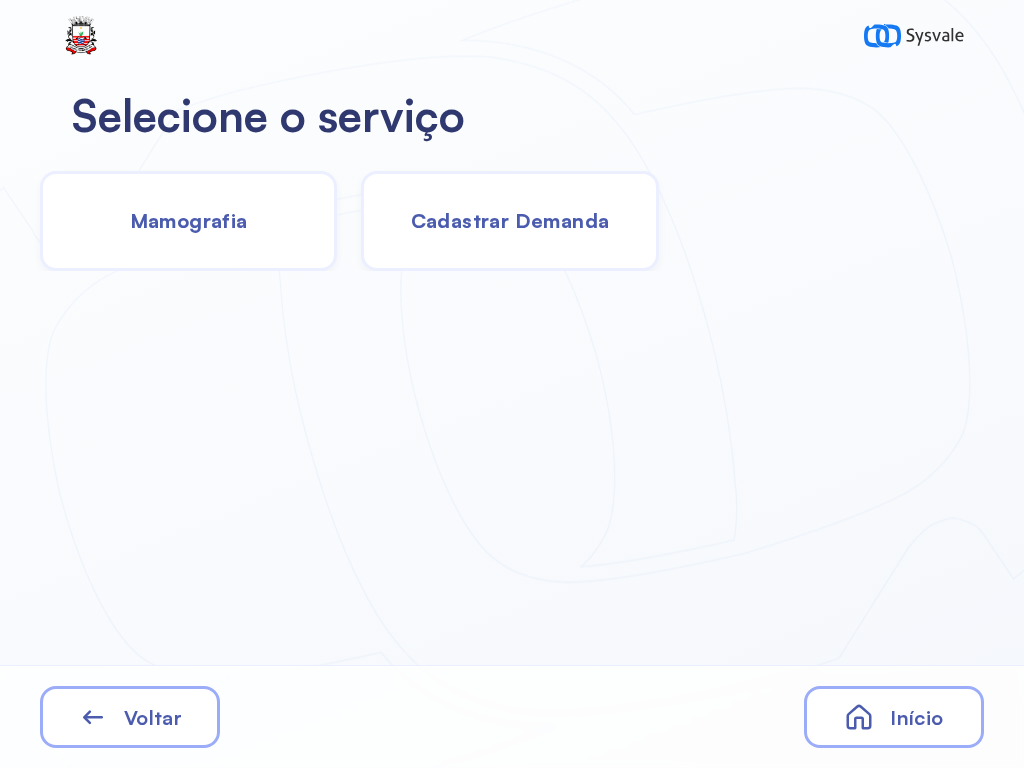 click on "Cadastrar Demanda" at bounding box center [510, 220] 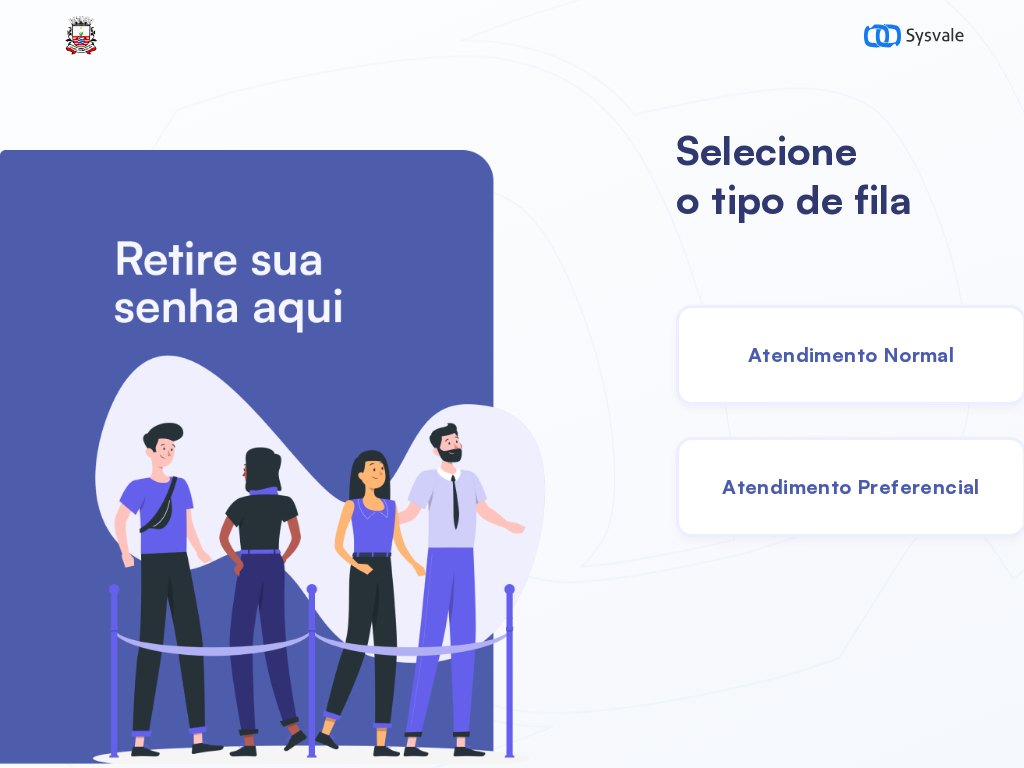 click on "Atendimento Normal" at bounding box center [851, 355] 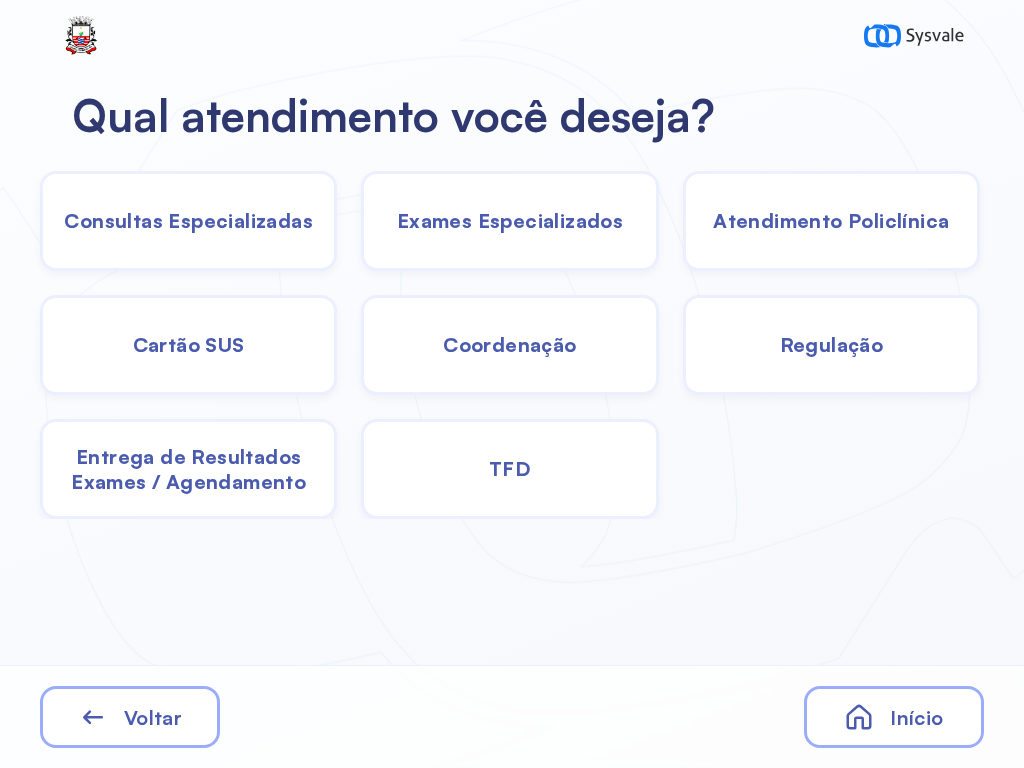 click on "Exames Especializados" at bounding box center (188, 220) 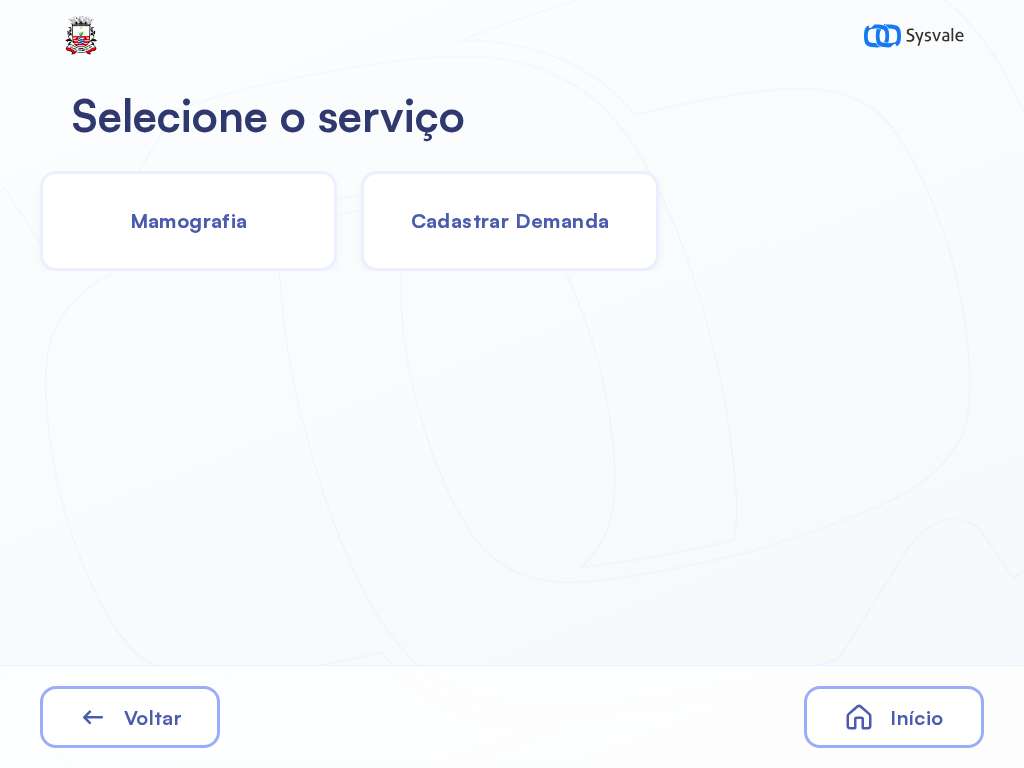 click on "Cadastrar Demanda" at bounding box center [510, 220] 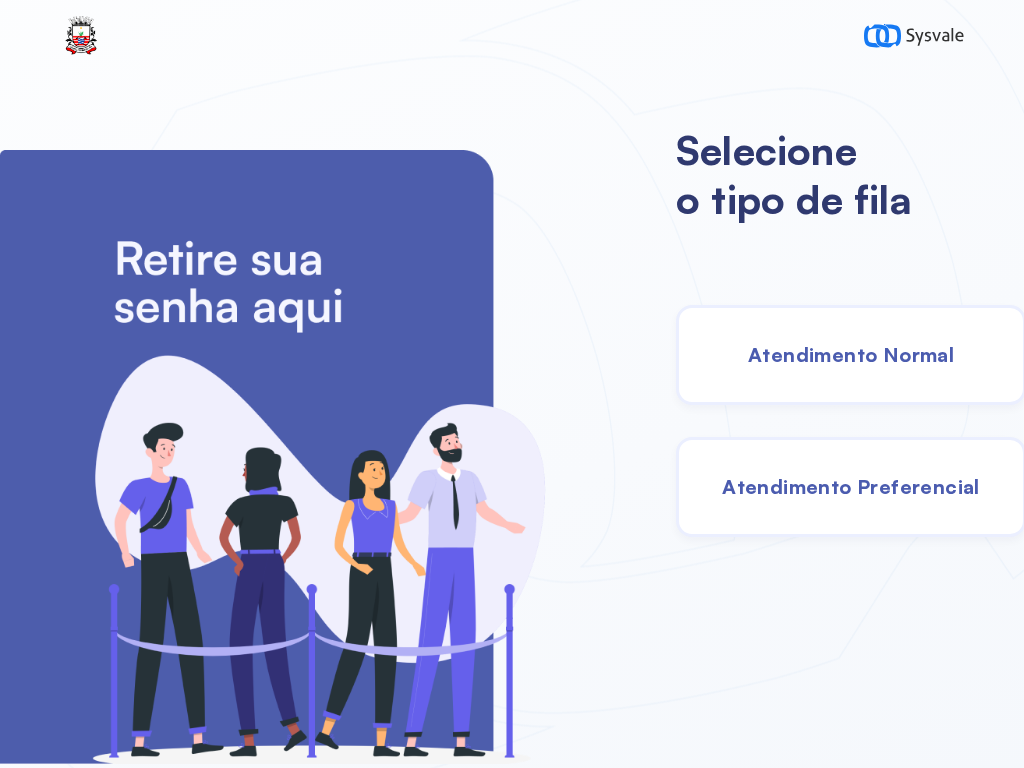 click on "Atendimento Preferencial" at bounding box center [851, 486] 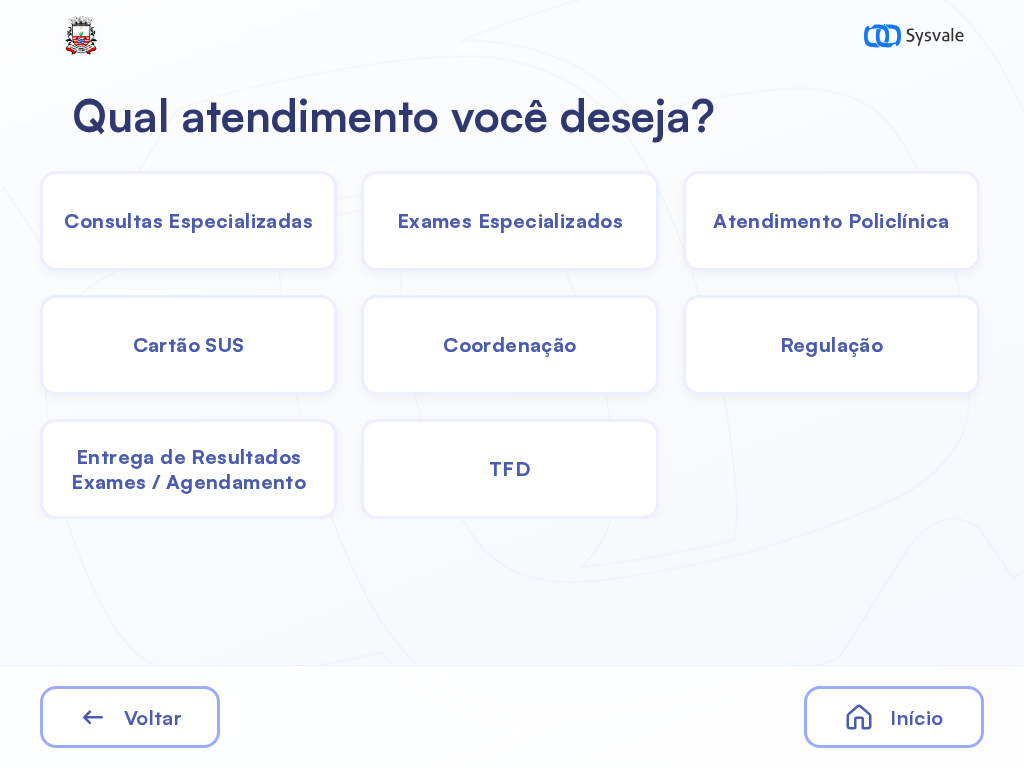 click on "TFD" 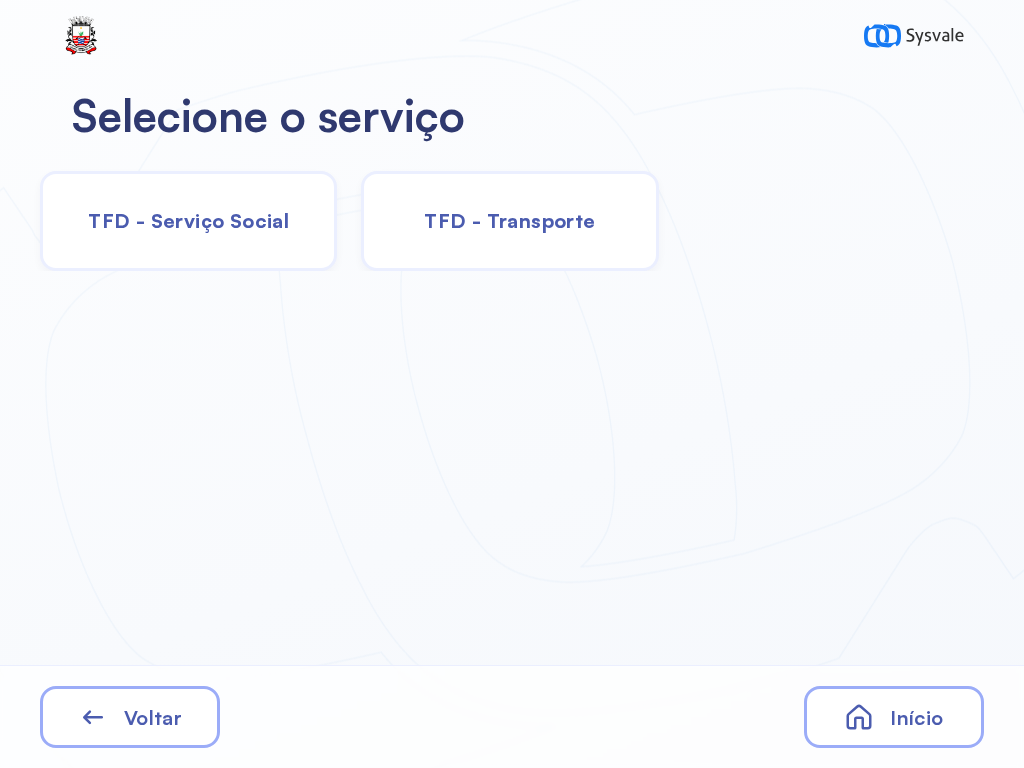 click on "TFD - Serviço Social" at bounding box center [188, 220] 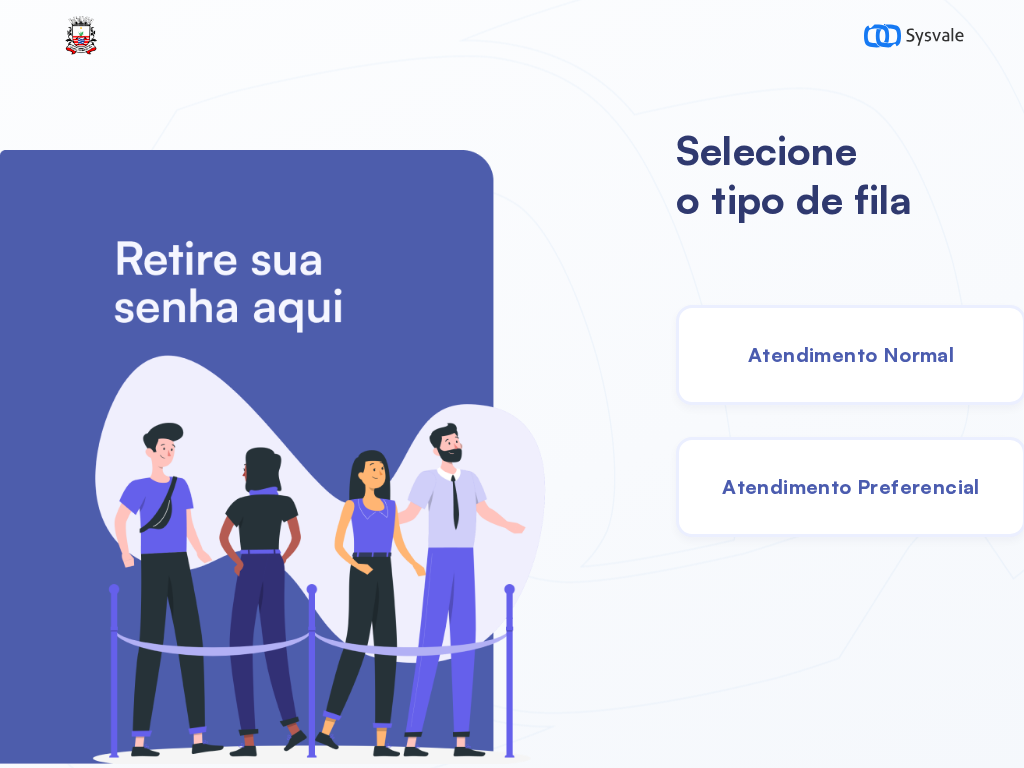 click on "Atendimento Normal" at bounding box center (851, 354) 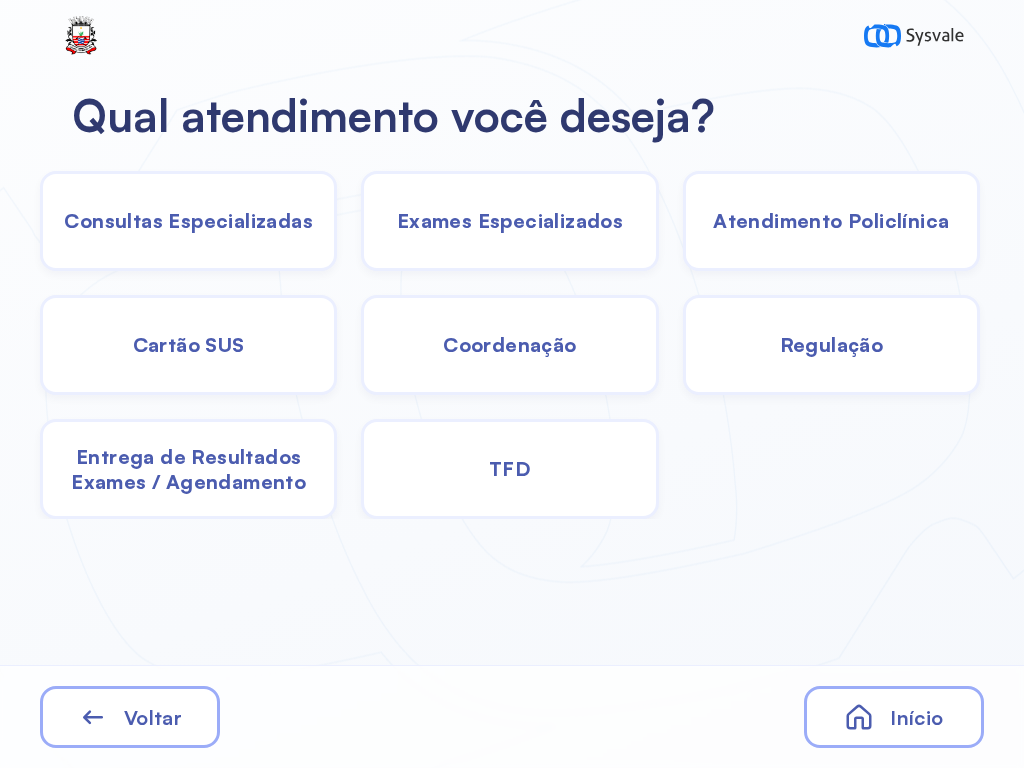 click on "Consultas Especializadas" at bounding box center (188, 220) 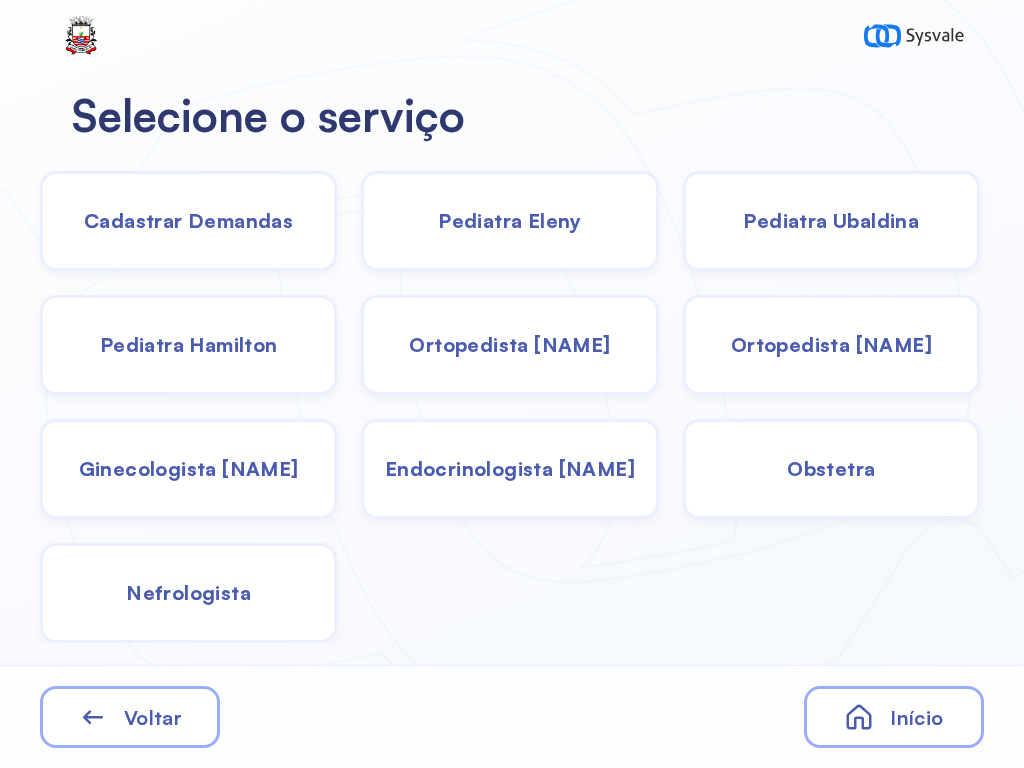 click on "Voltar" at bounding box center [130, 717] 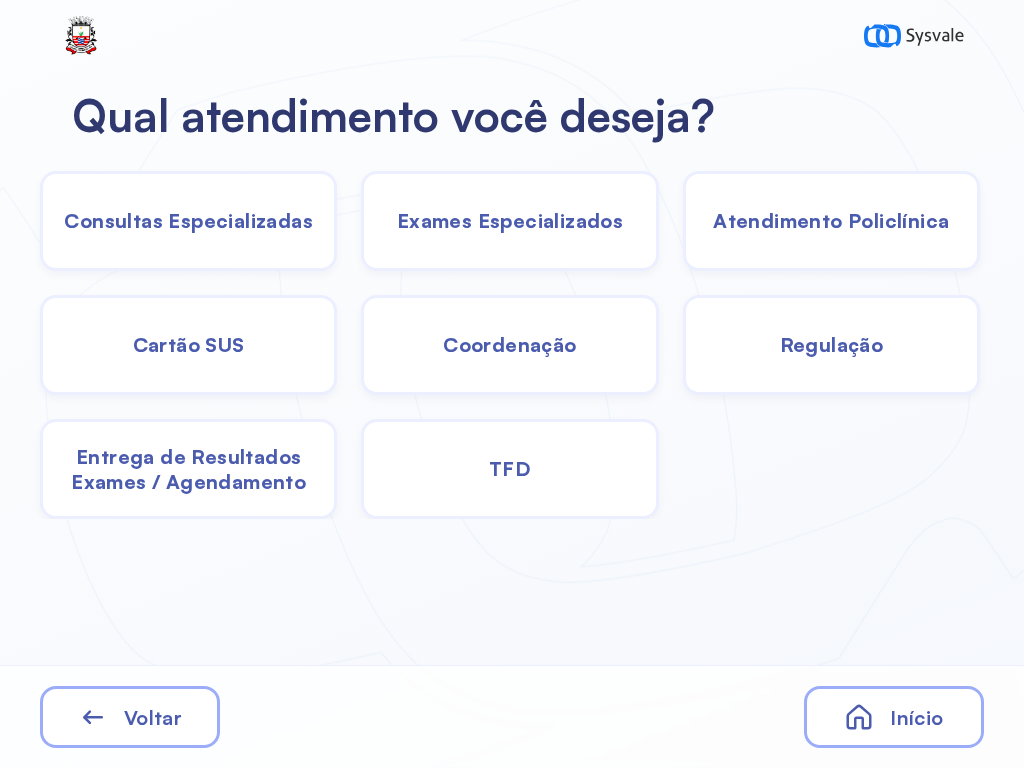click on "Voltar" at bounding box center (130, 717) 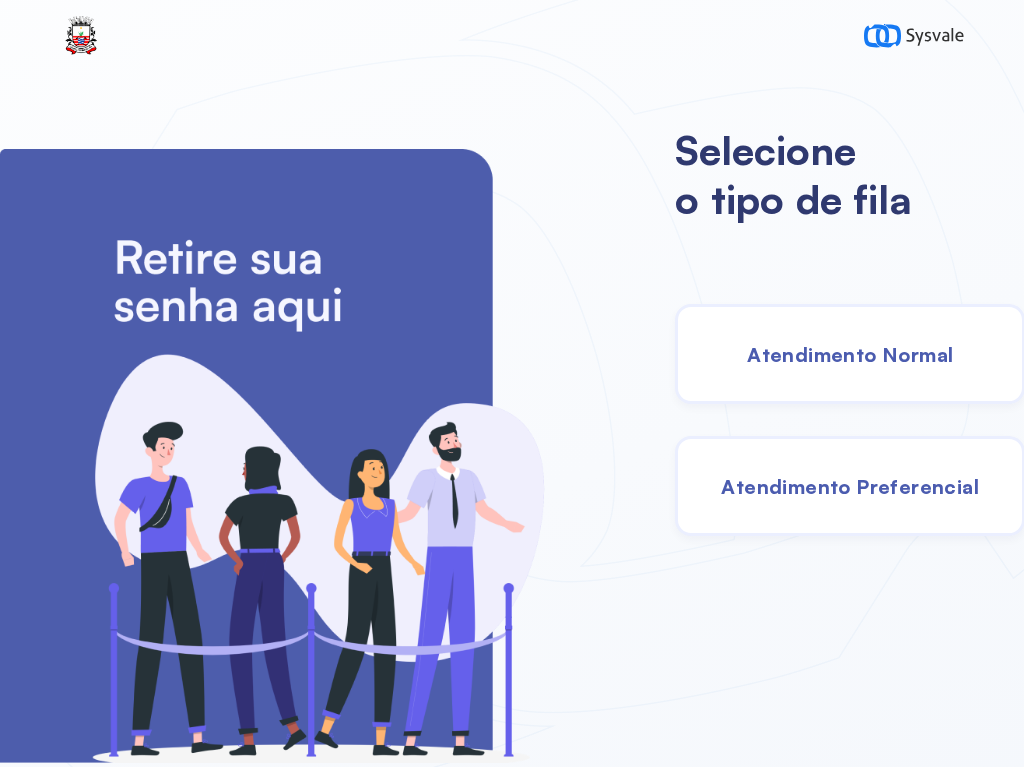 scroll, scrollTop: 0, scrollLeft: 0, axis: both 